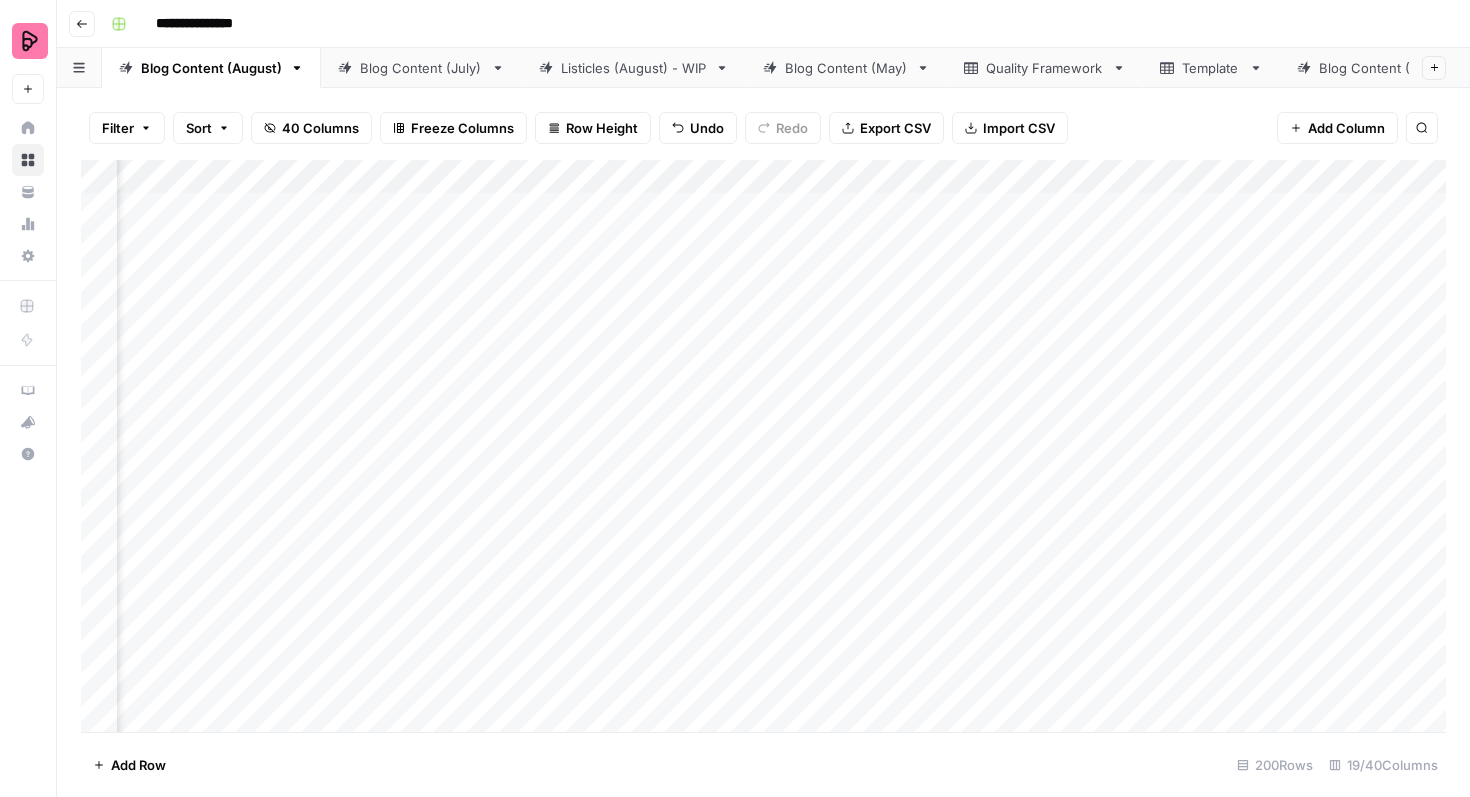 scroll, scrollTop: 0, scrollLeft: 0, axis: both 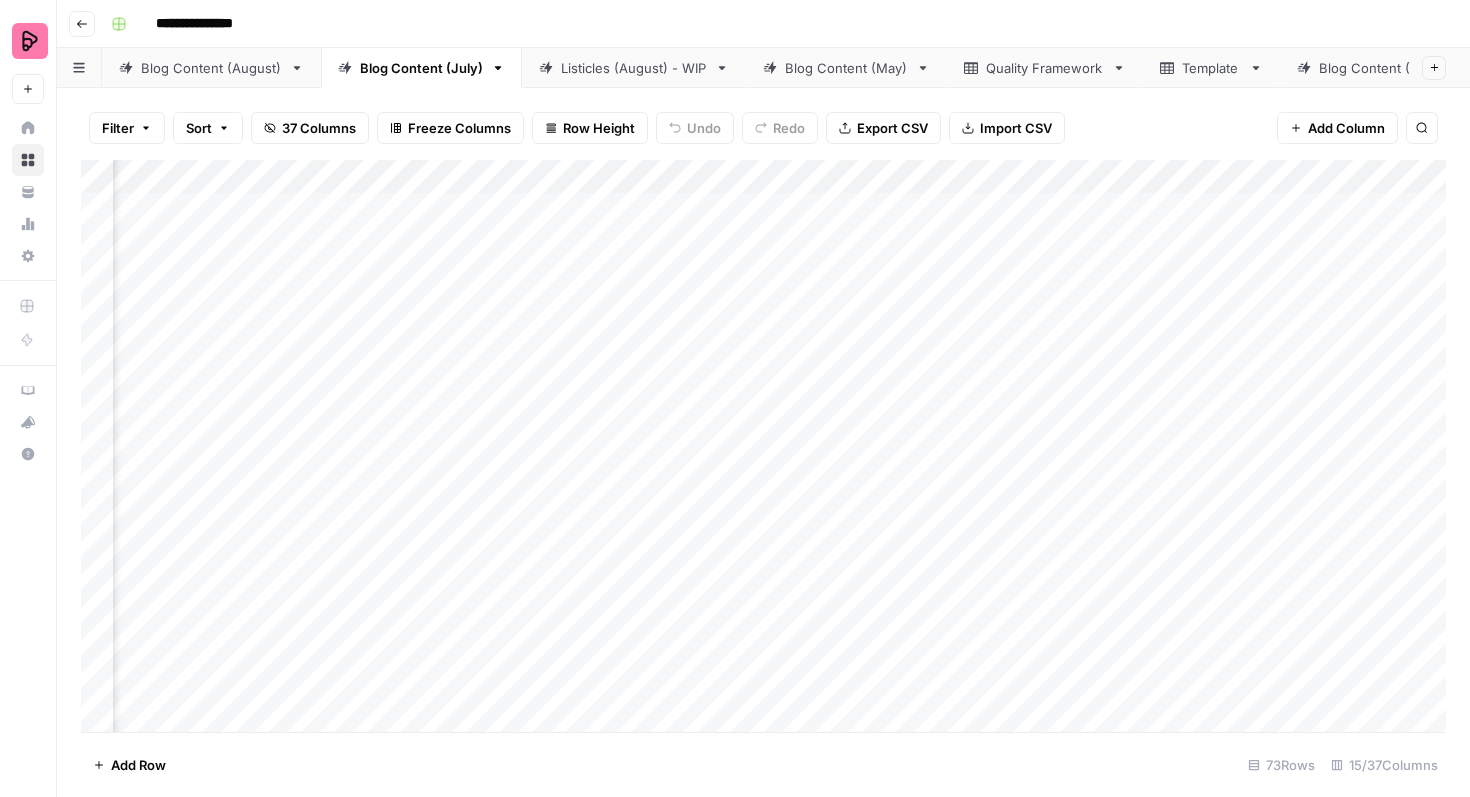click on "Blog Content (August)" at bounding box center (211, 68) 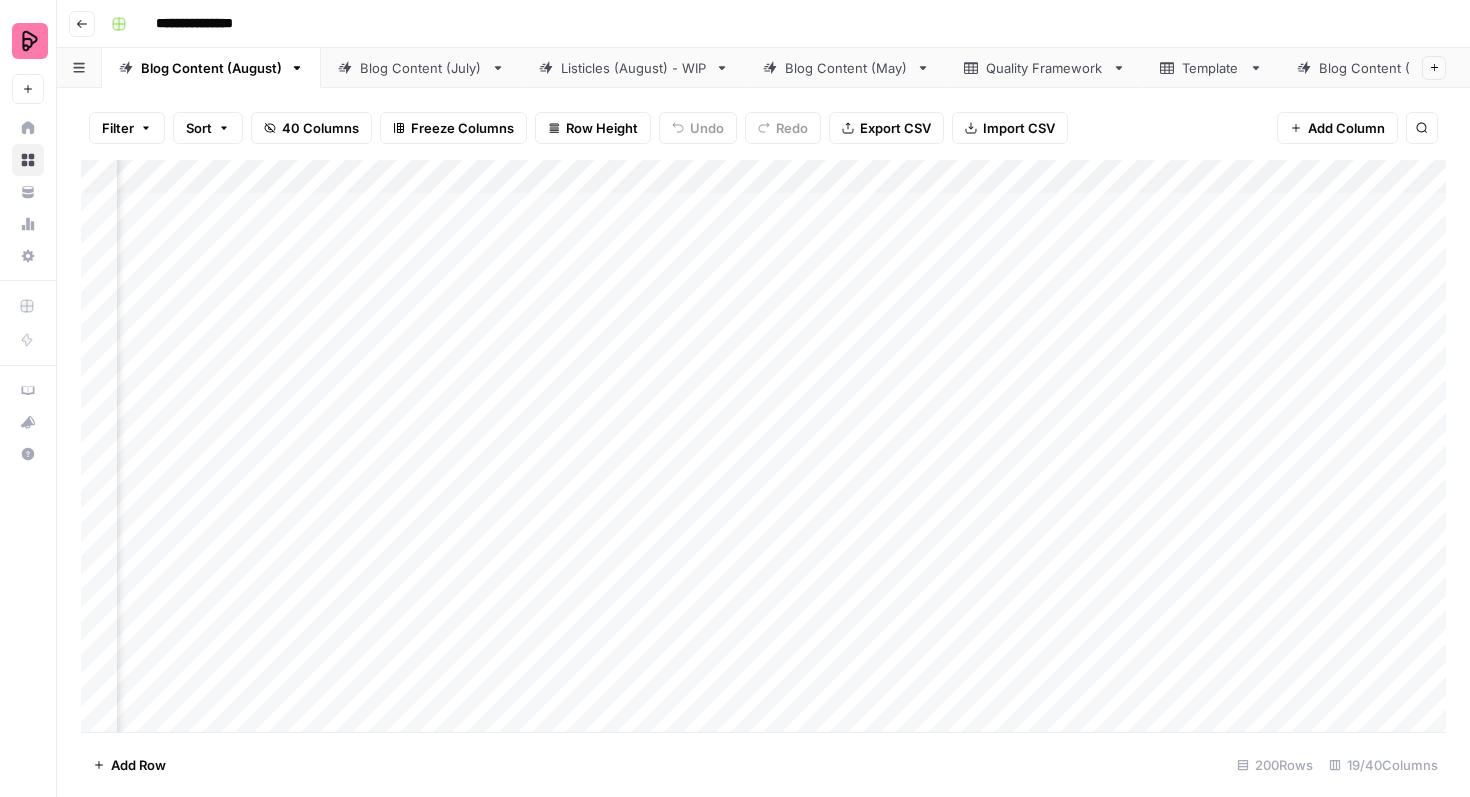 scroll, scrollTop: 0, scrollLeft: 1230, axis: horizontal 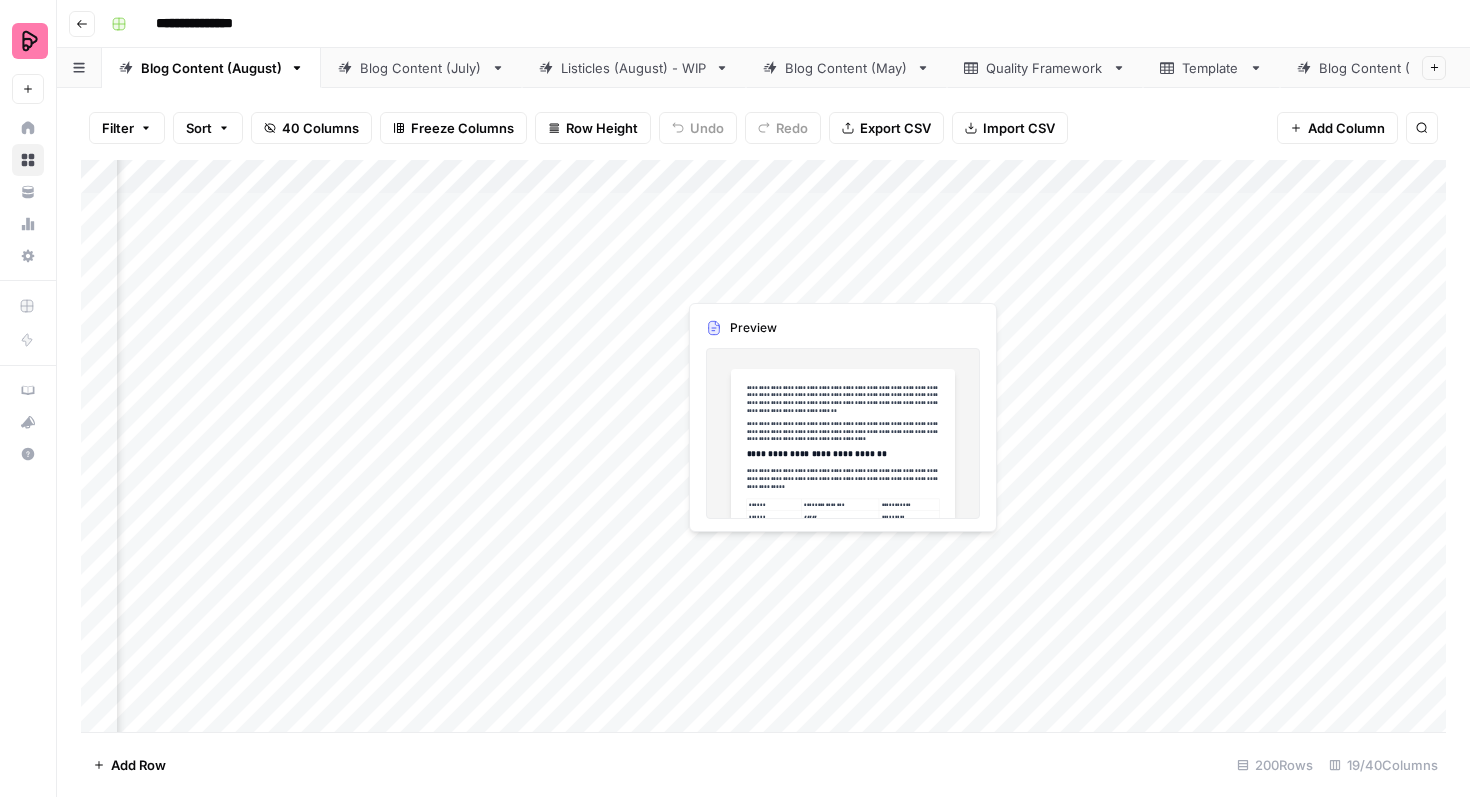 click on "Add Column" at bounding box center (763, 446) 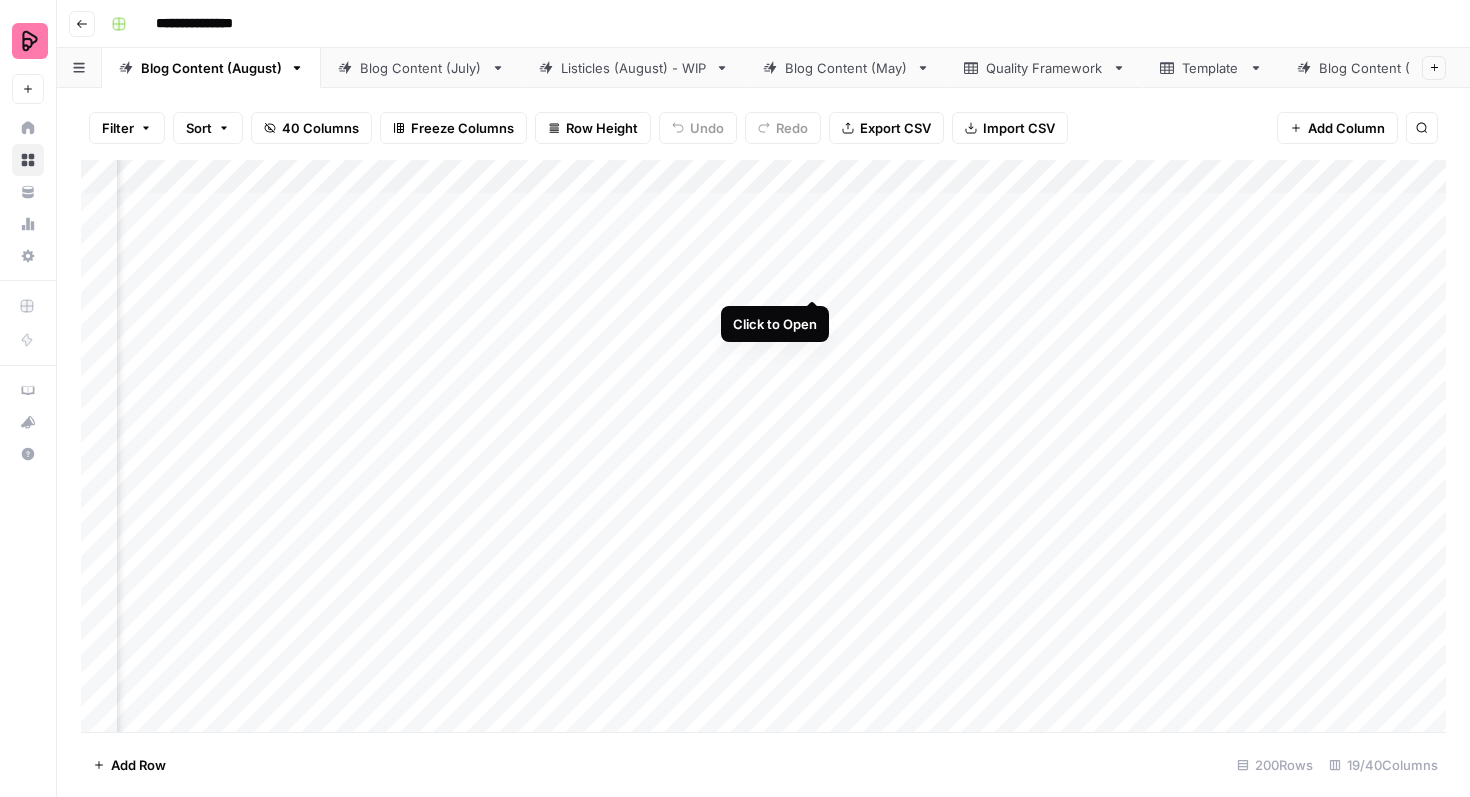 click on "Add Column" at bounding box center (763, 446) 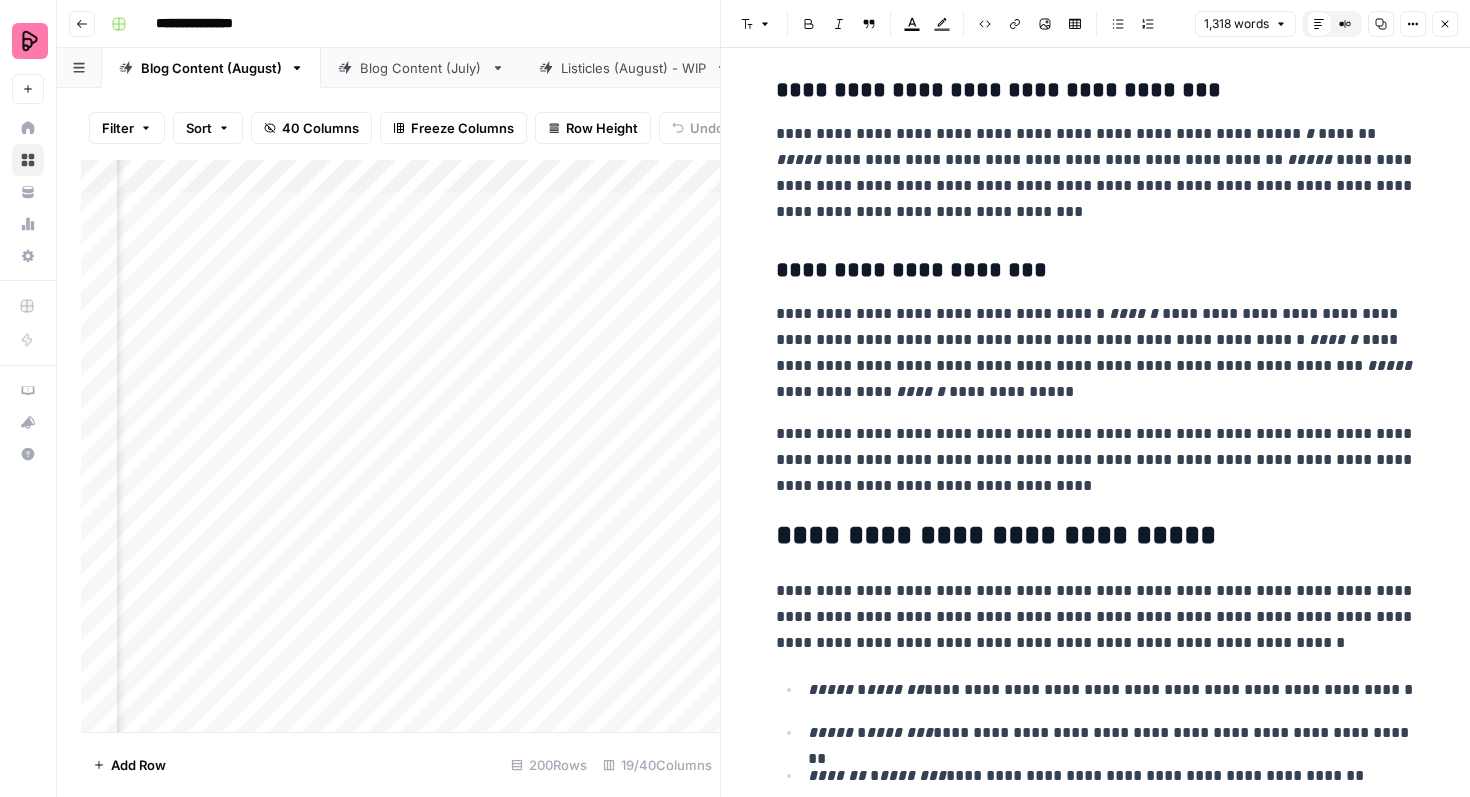 scroll, scrollTop: 1329, scrollLeft: 0, axis: vertical 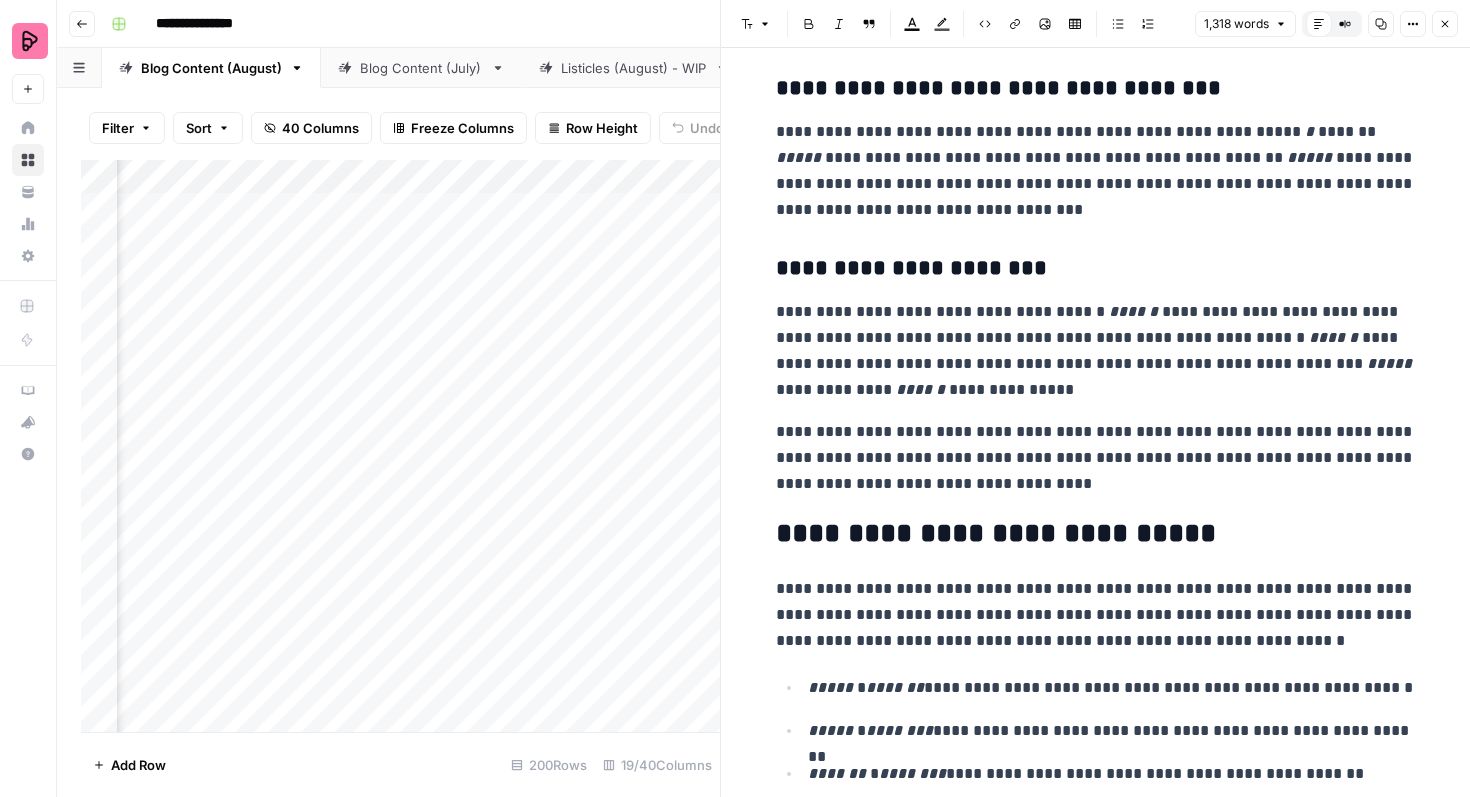 click on "**********" at bounding box center [1096, 171] 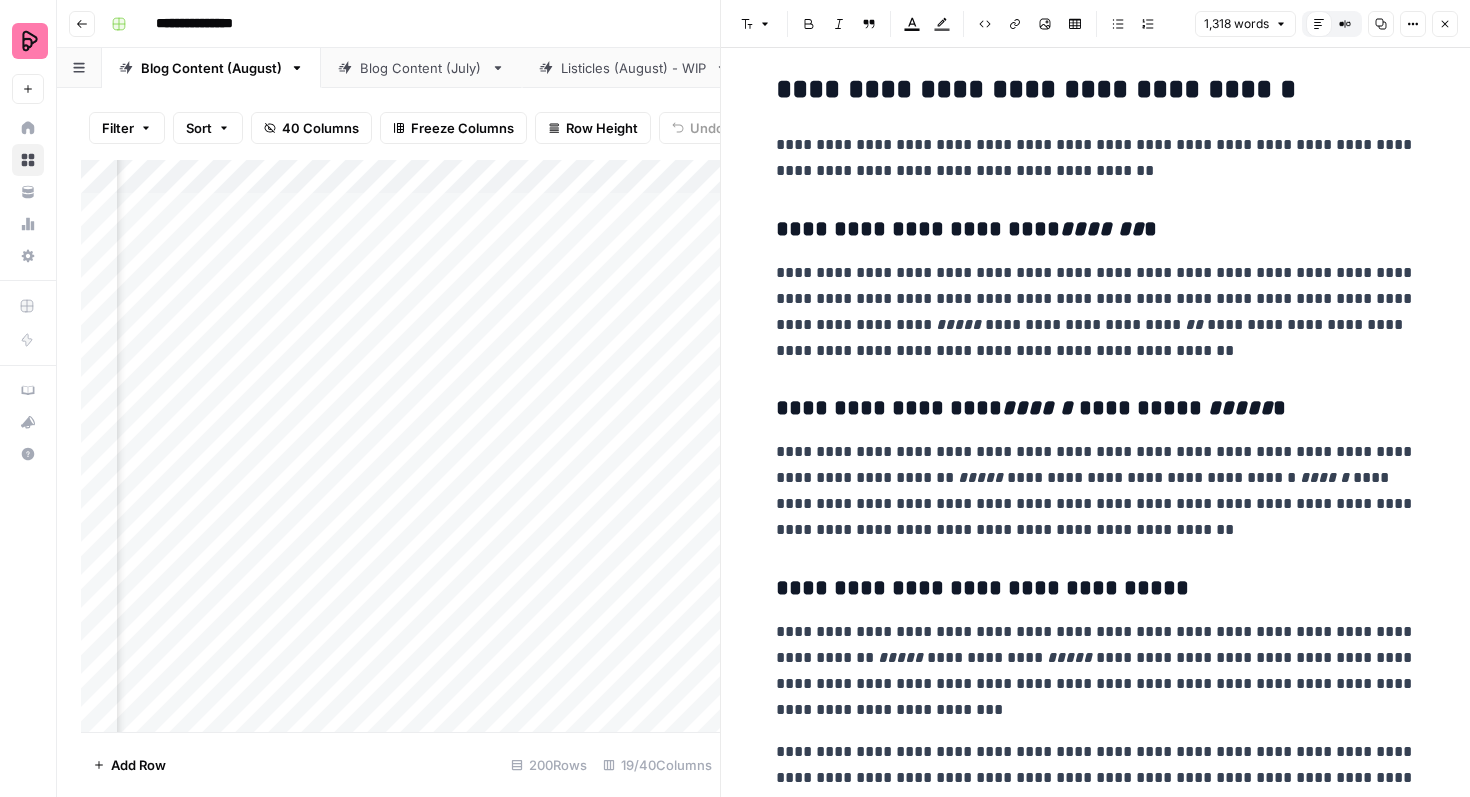 scroll, scrollTop: 3329, scrollLeft: 0, axis: vertical 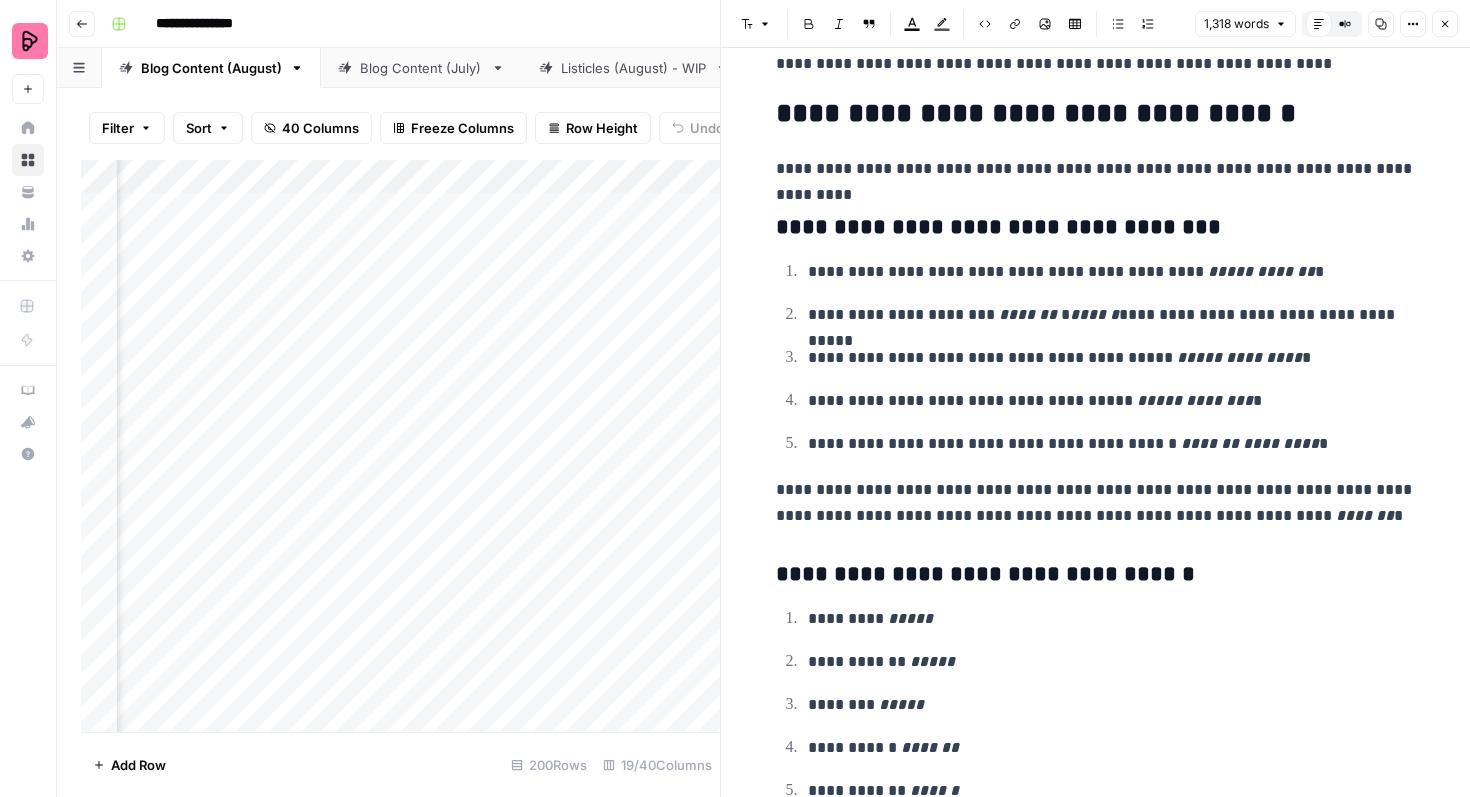 click on "Close" at bounding box center [1445, 24] 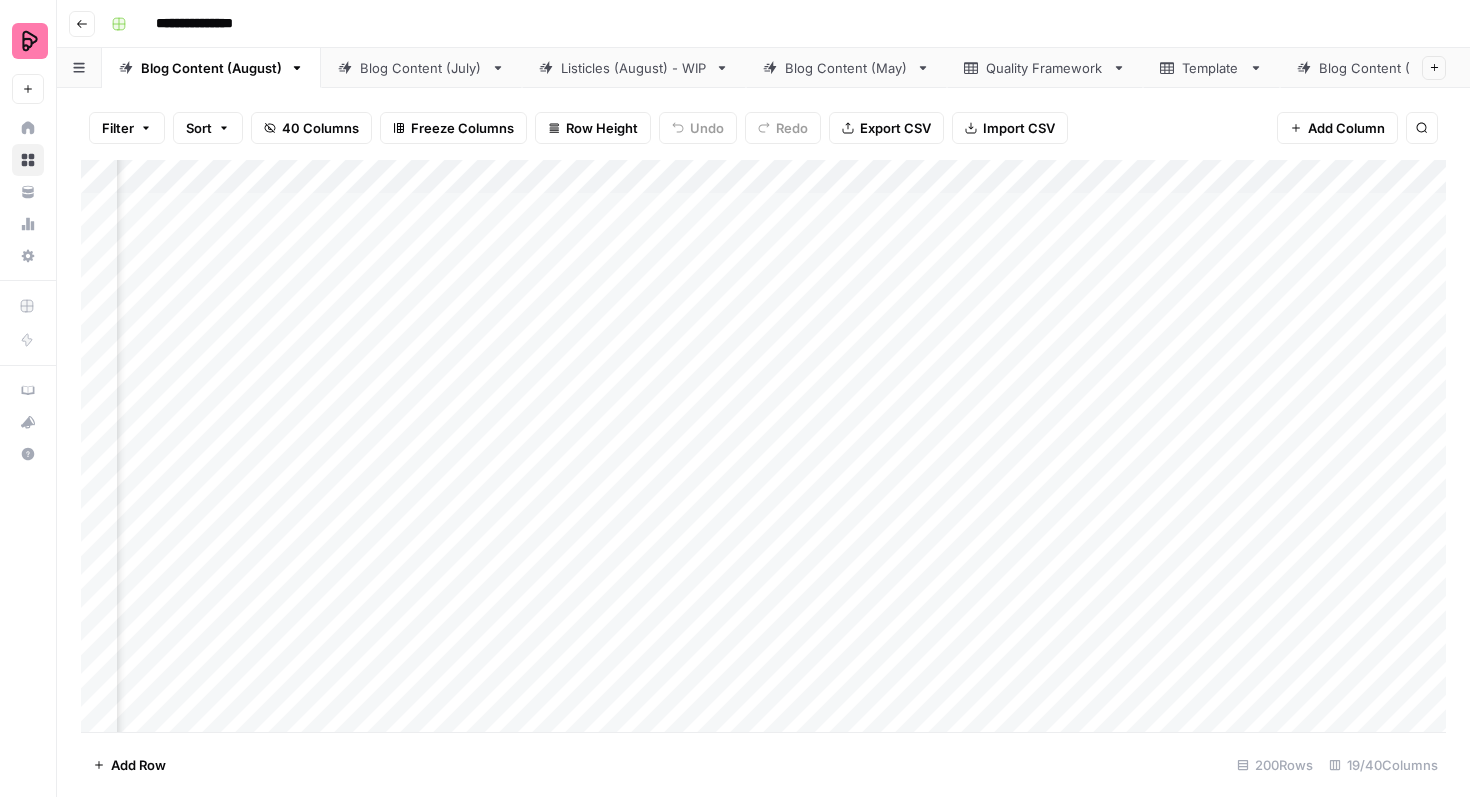 scroll, scrollTop: 0, scrollLeft: 928, axis: horizontal 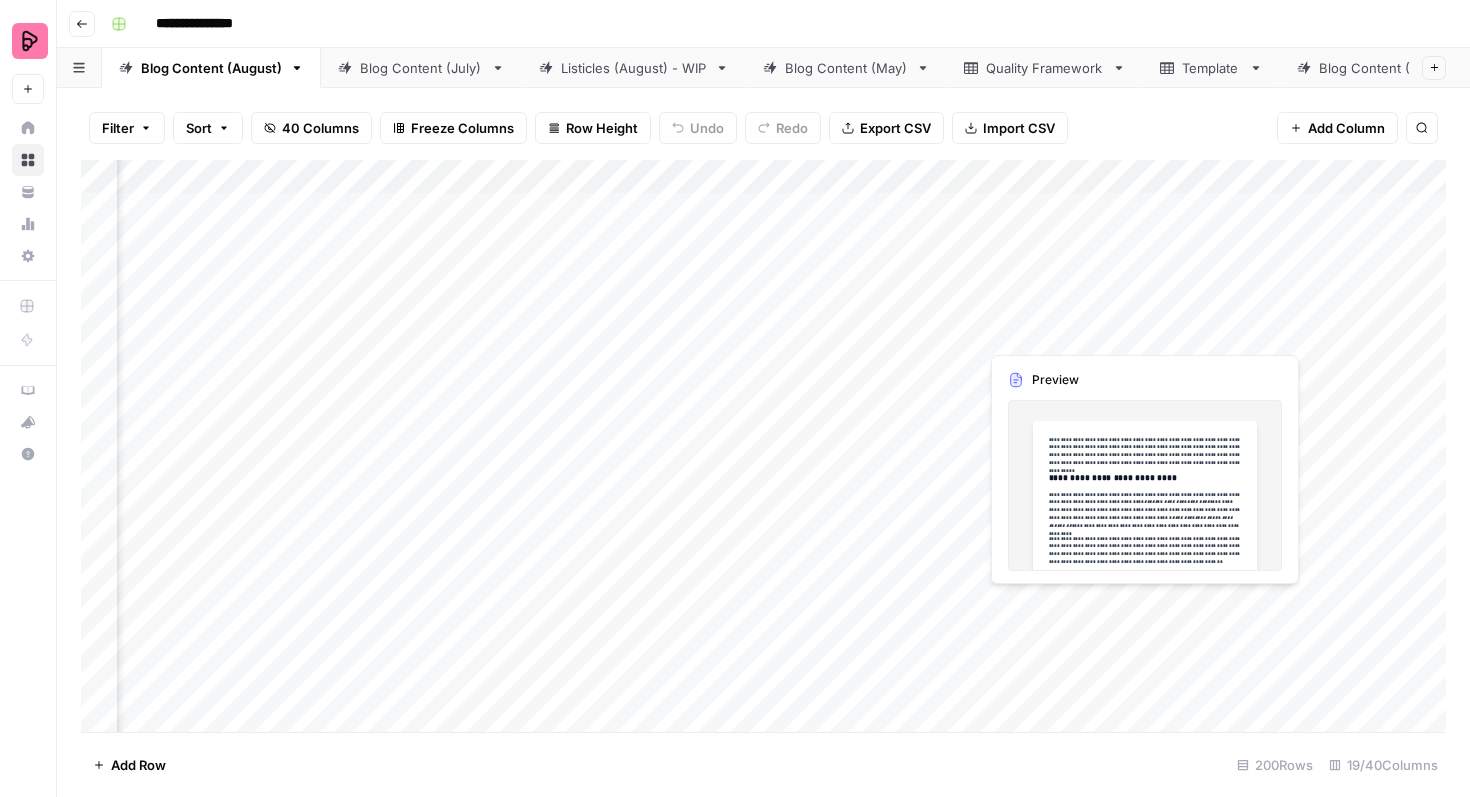 click on "Add Column" at bounding box center [763, 446] 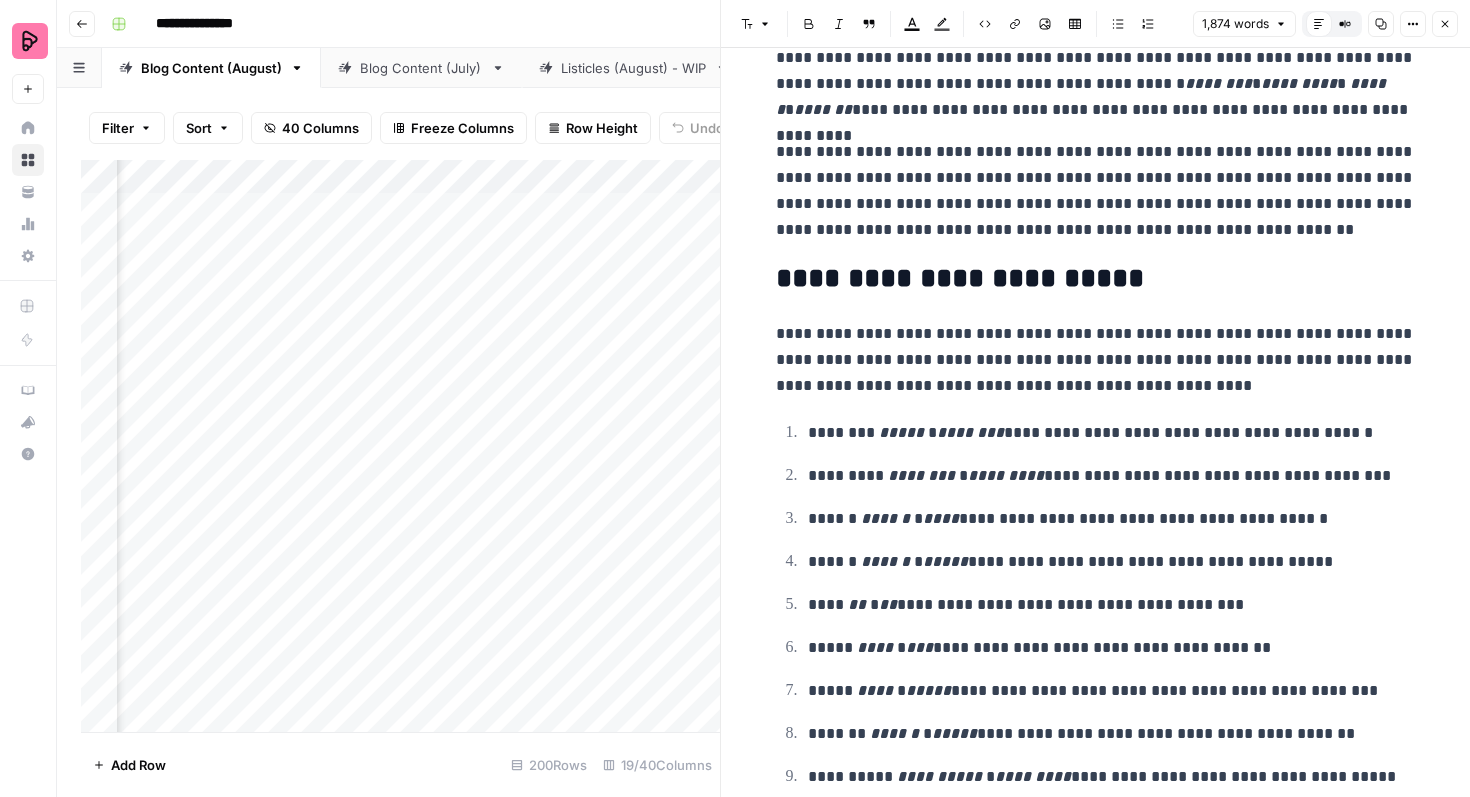 scroll, scrollTop: 0, scrollLeft: 0, axis: both 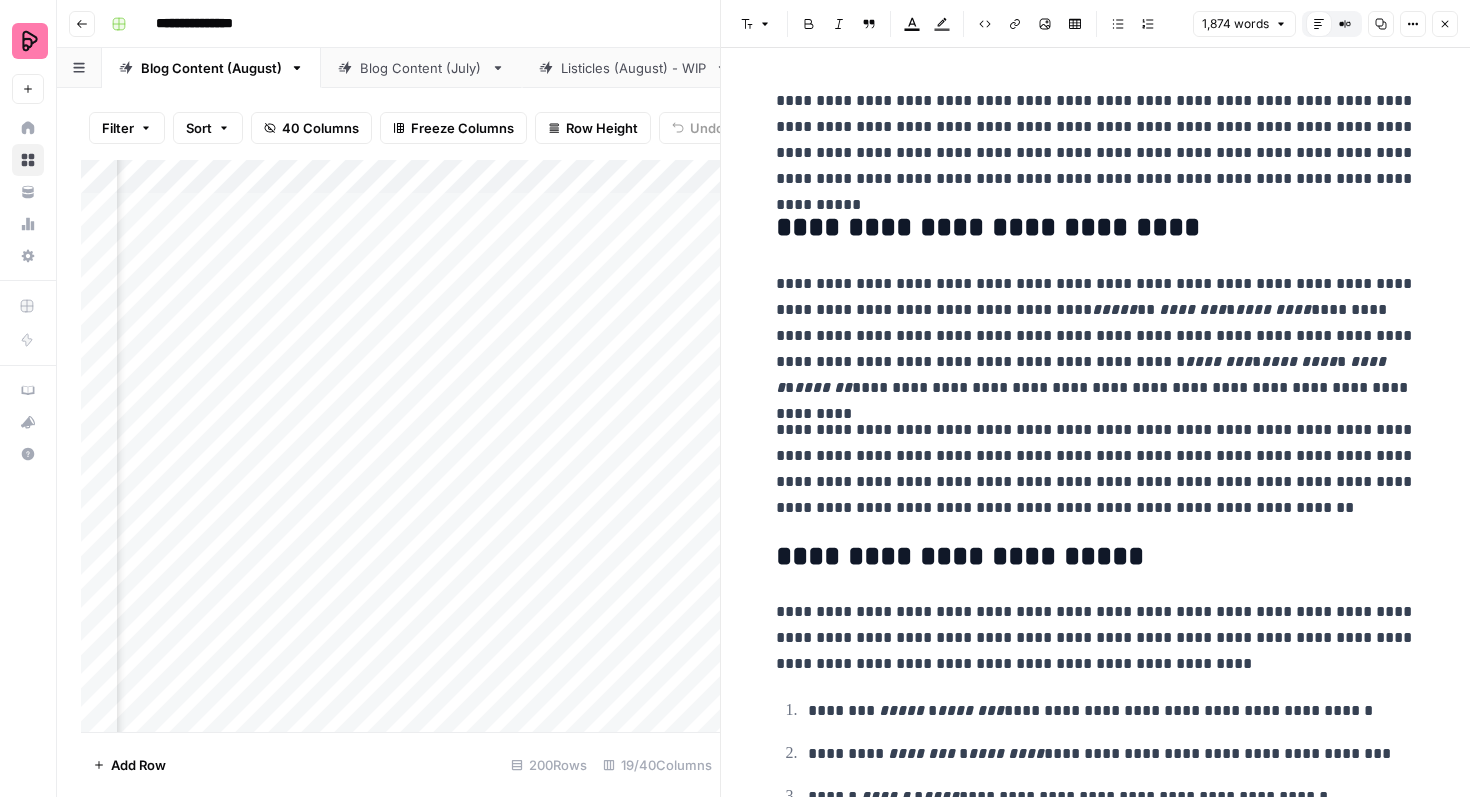click on "**********" at bounding box center (1096, 336) 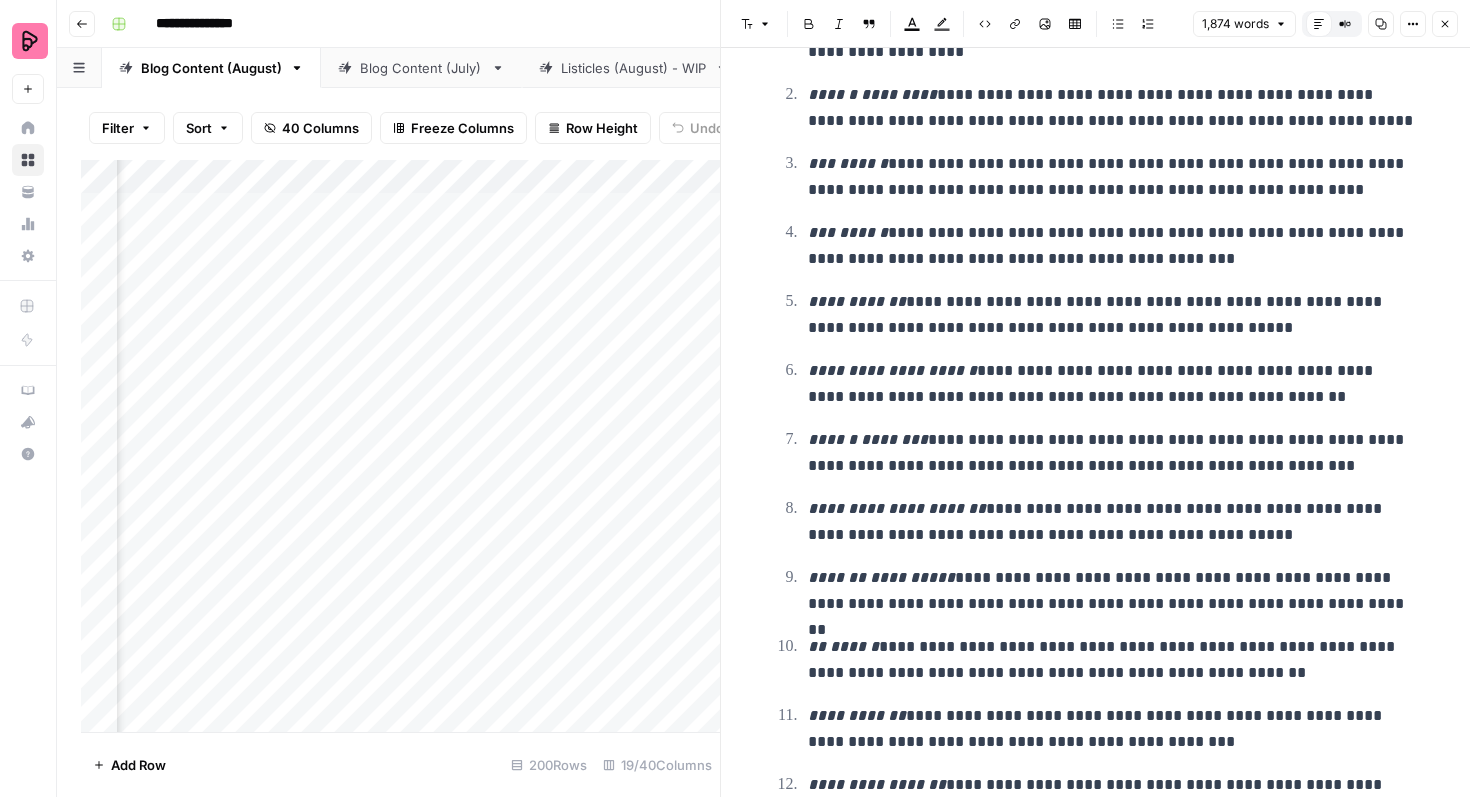scroll, scrollTop: 3316, scrollLeft: 0, axis: vertical 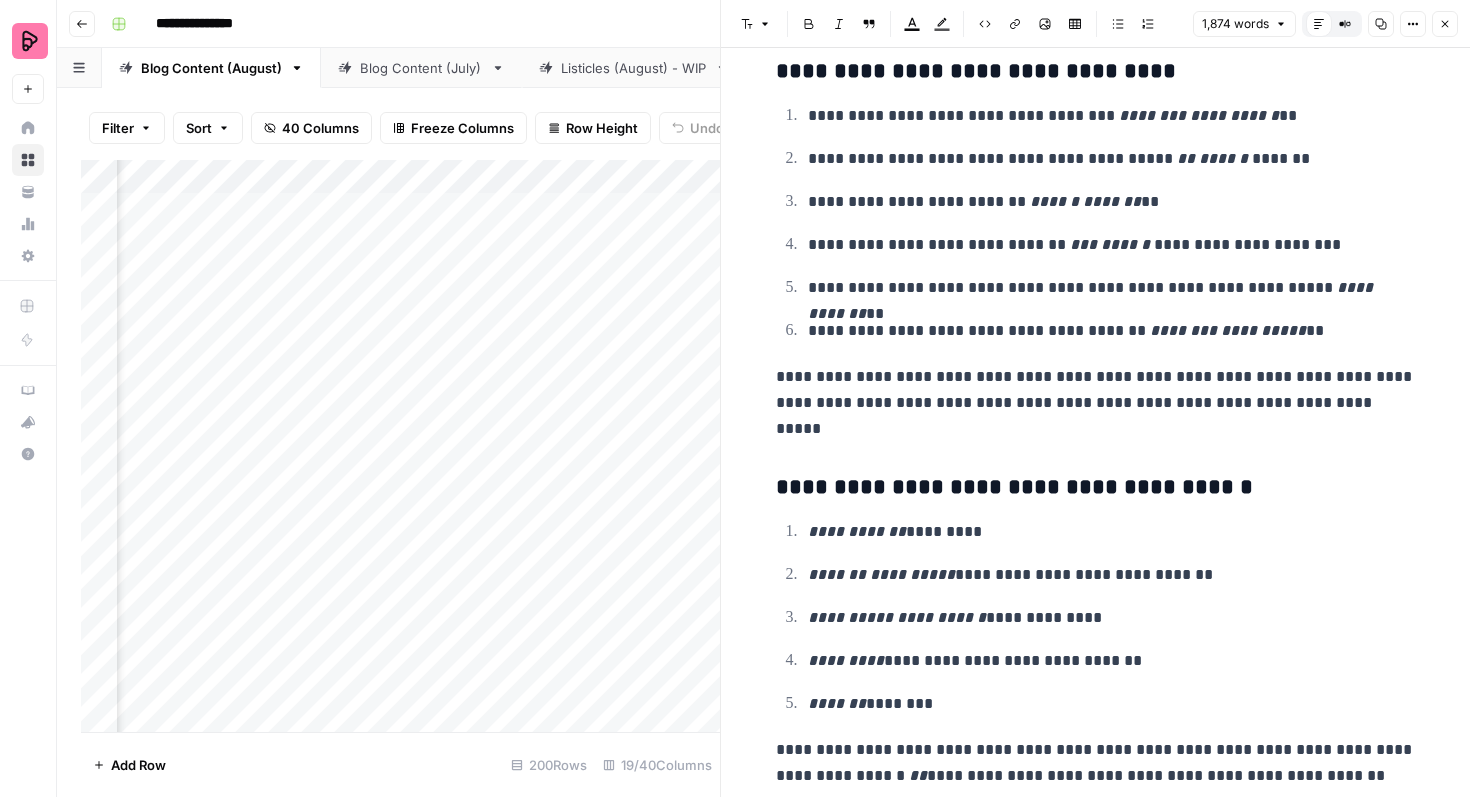 click 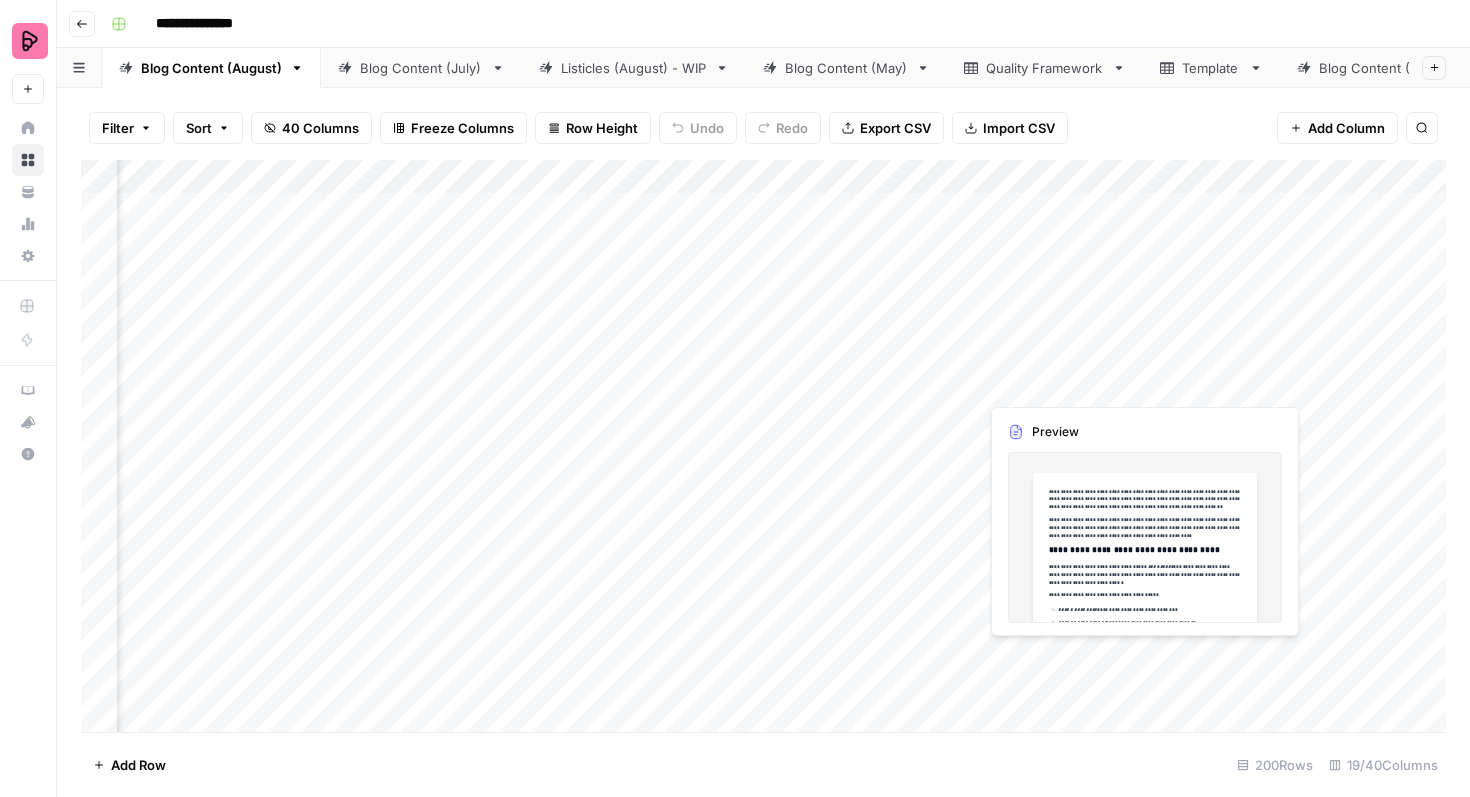 click on "Add Column" at bounding box center [763, 446] 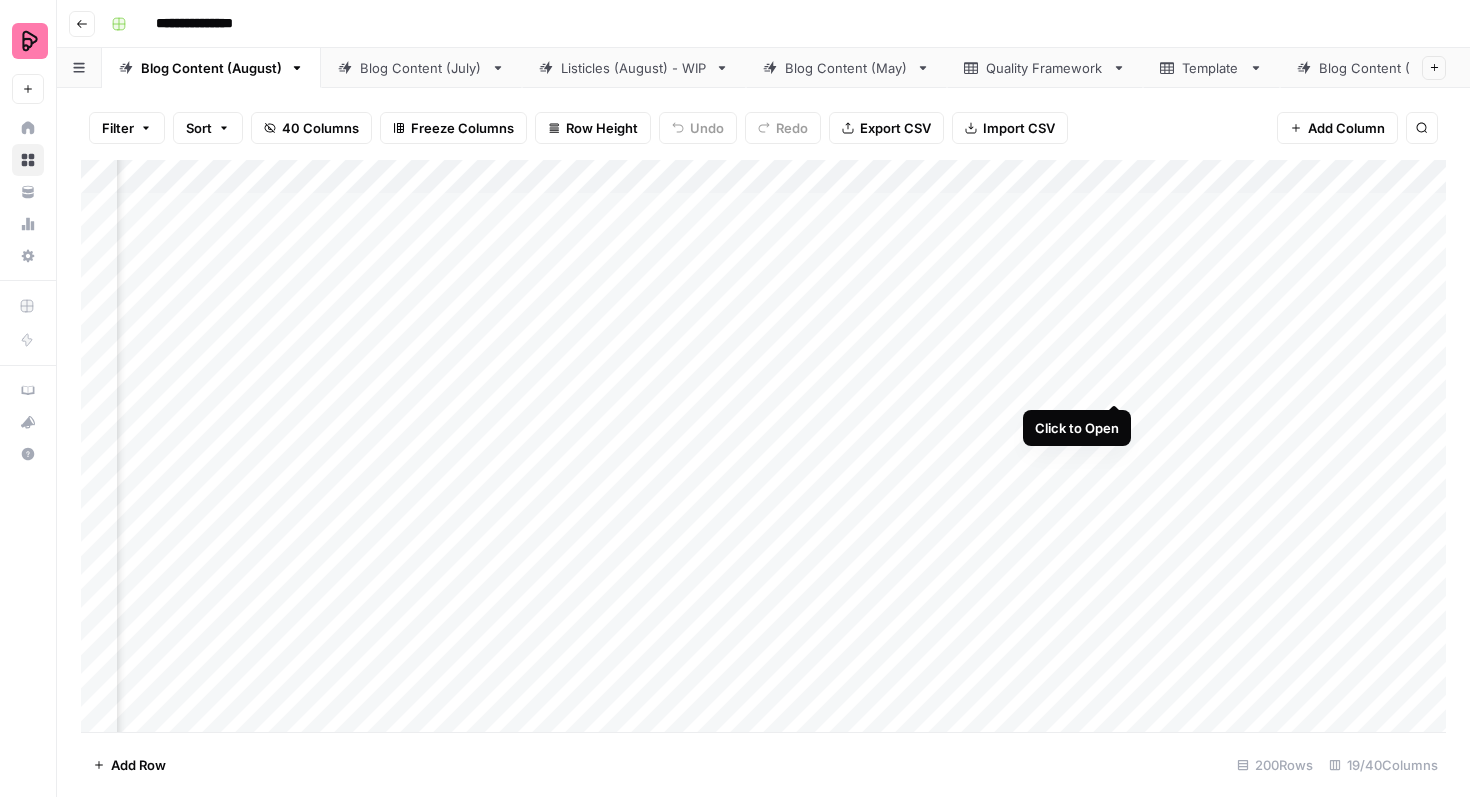 click on "Add Column" at bounding box center (763, 446) 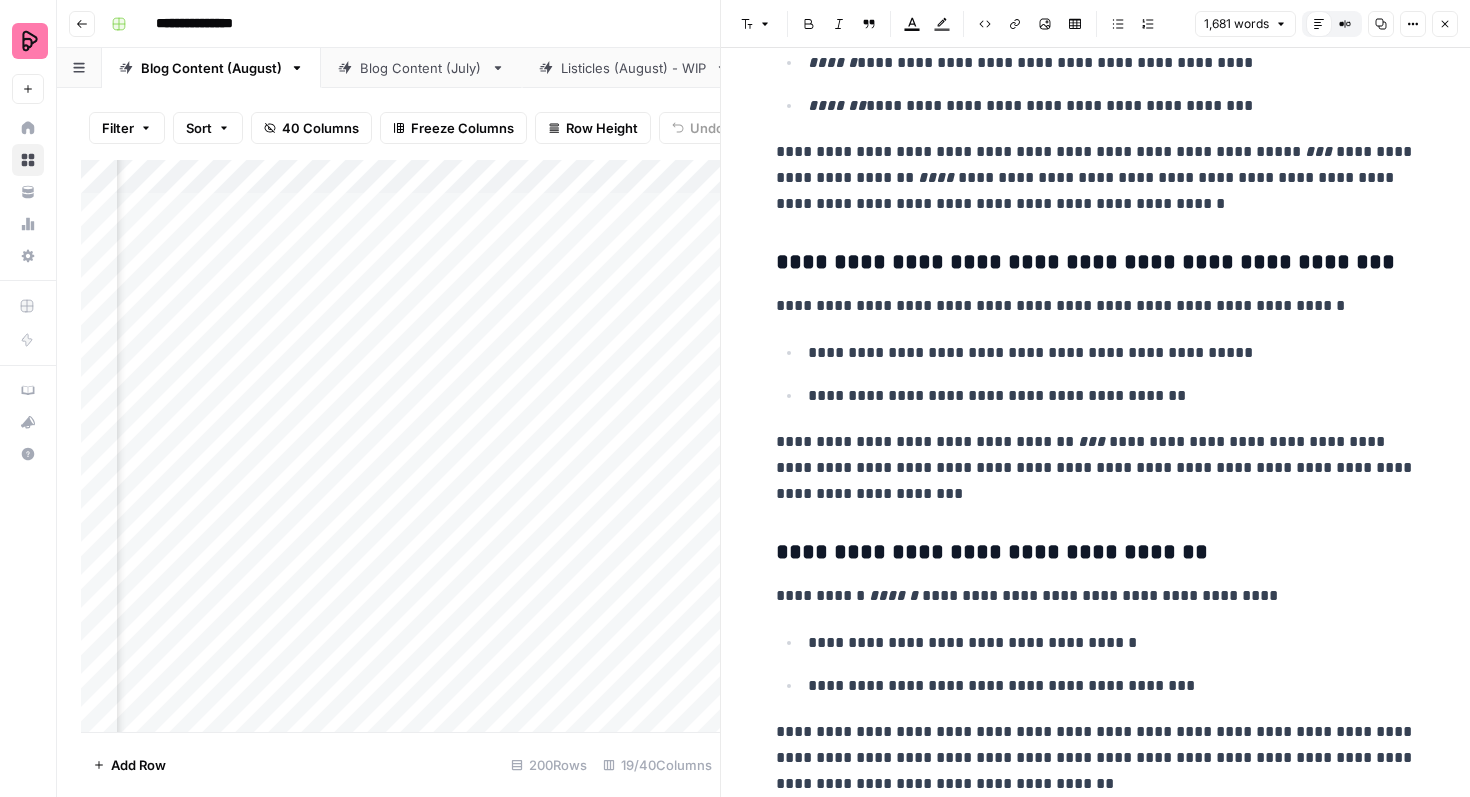 scroll, scrollTop: 3692, scrollLeft: 0, axis: vertical 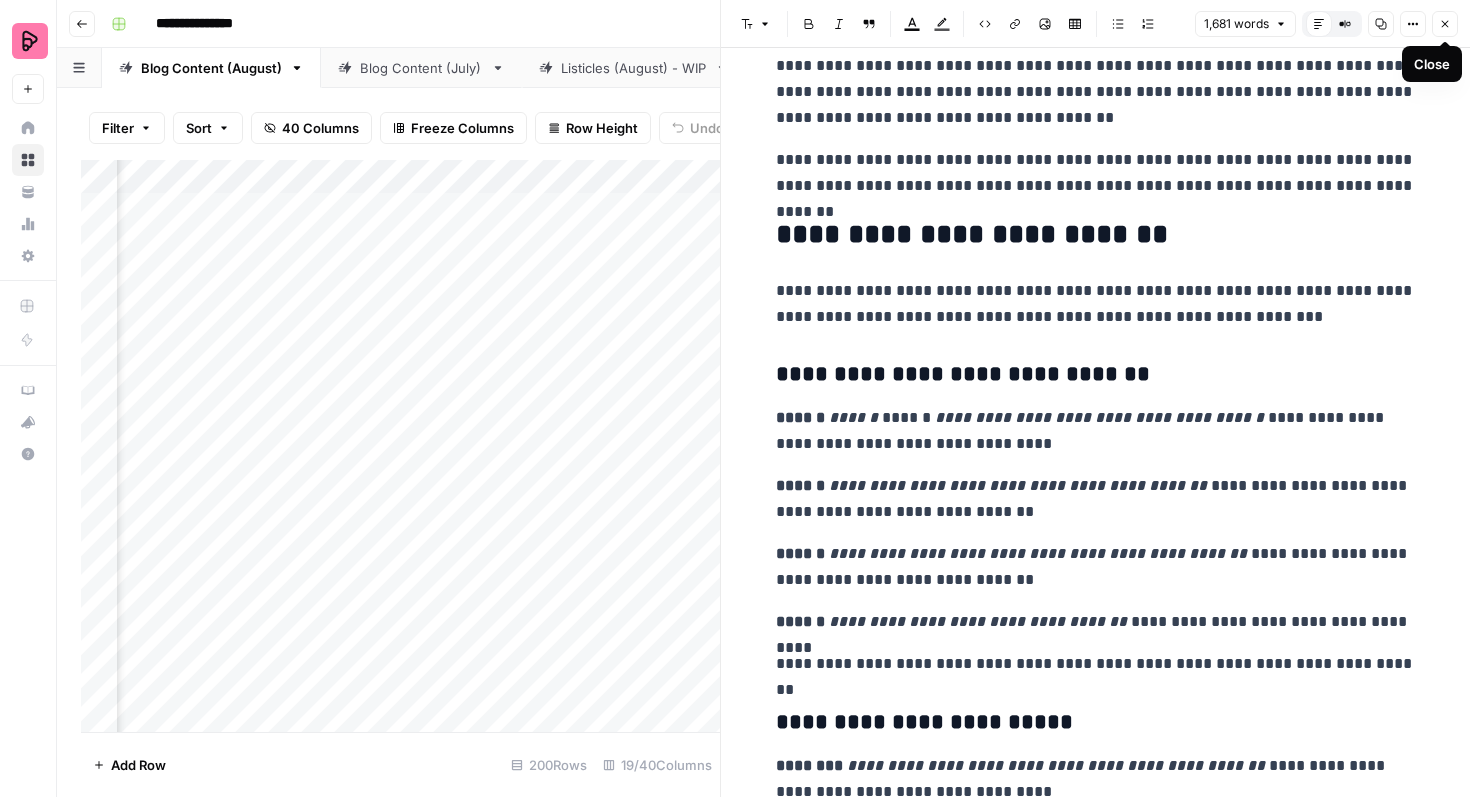 click 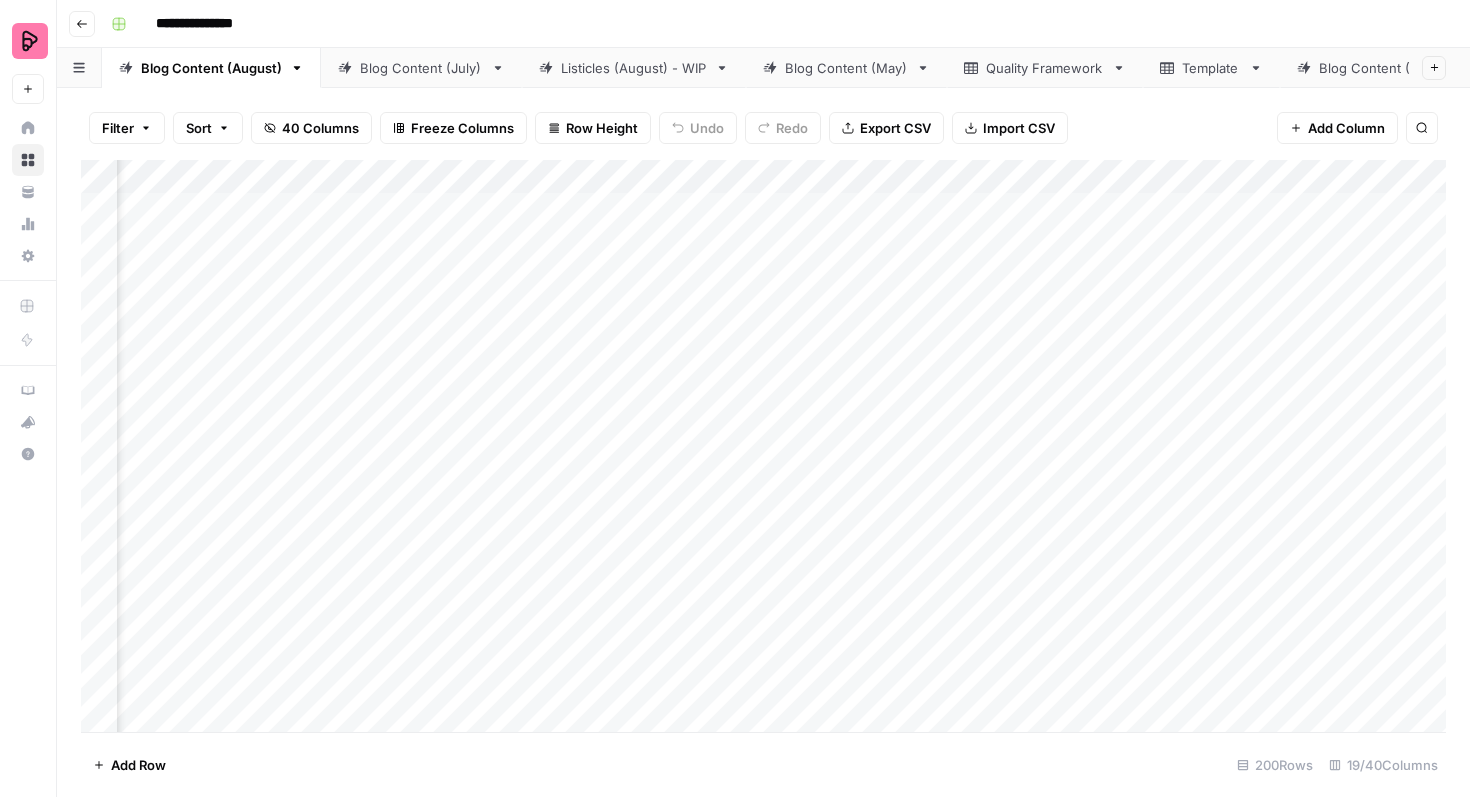 scroll, scrollTop: 0, scrollLeft: 1956, axis: horizontal 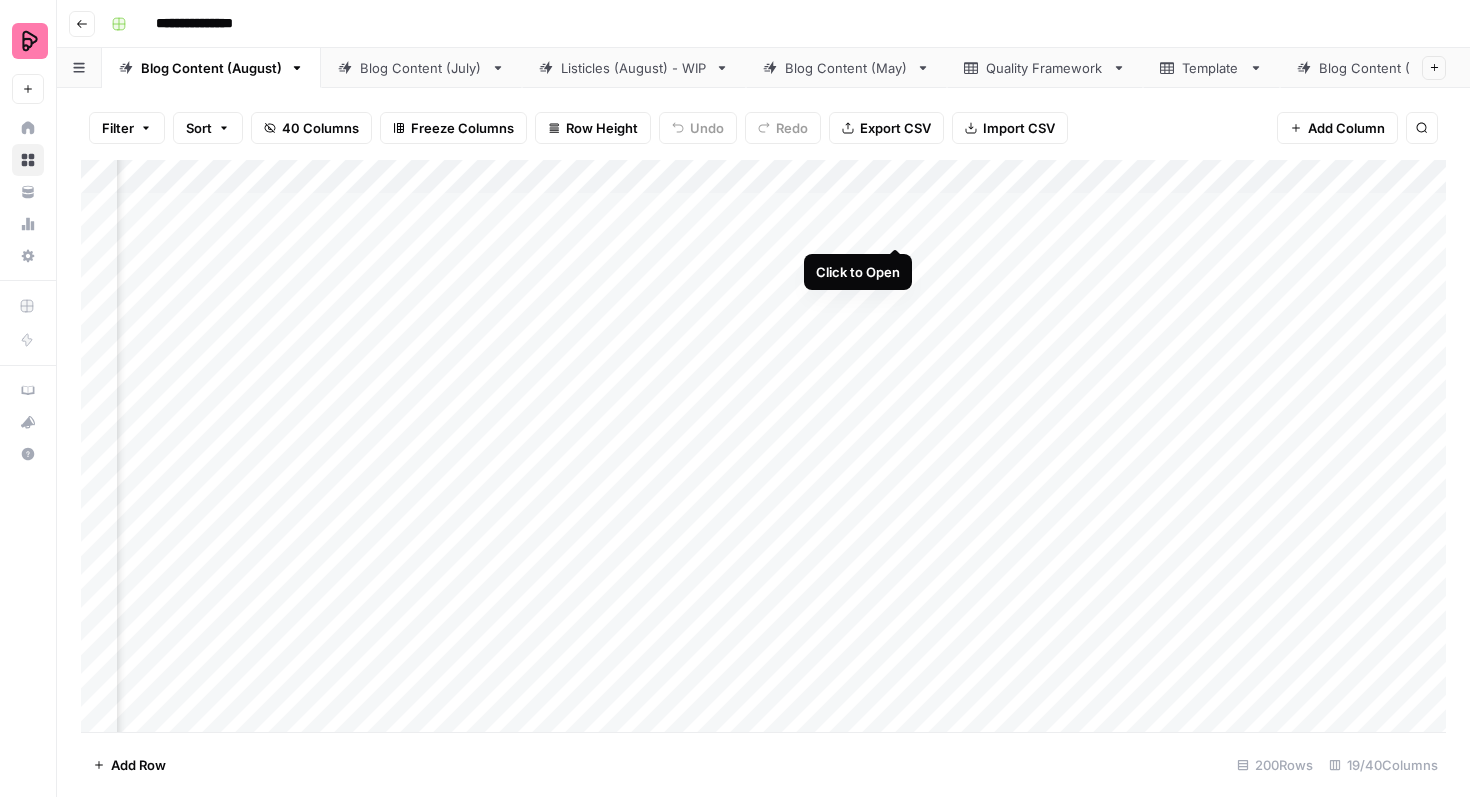 click on "Add Column" at bounding box center [763, 446] 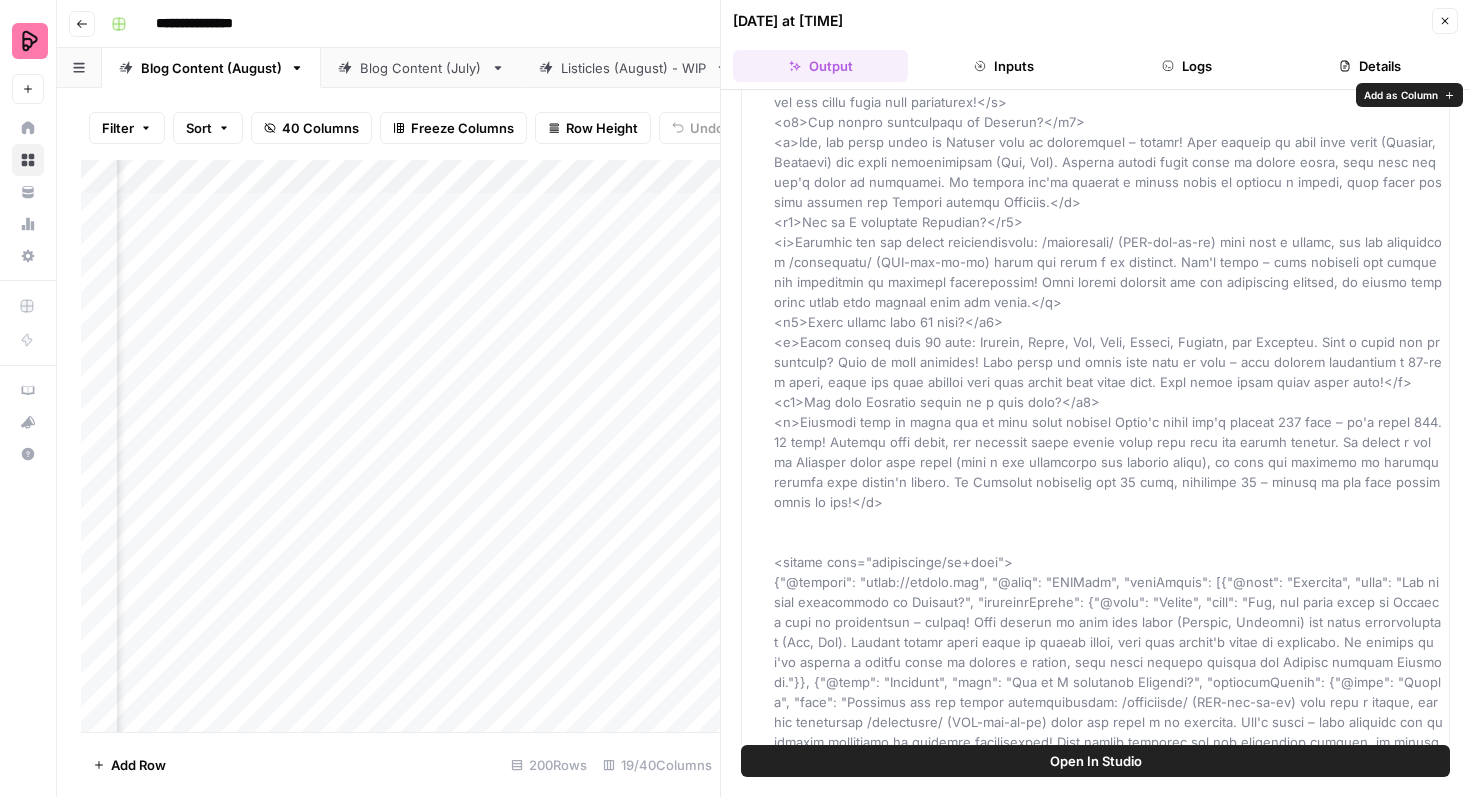 scroll, scrollTop: 0, scrollLeft: 0, axis: both 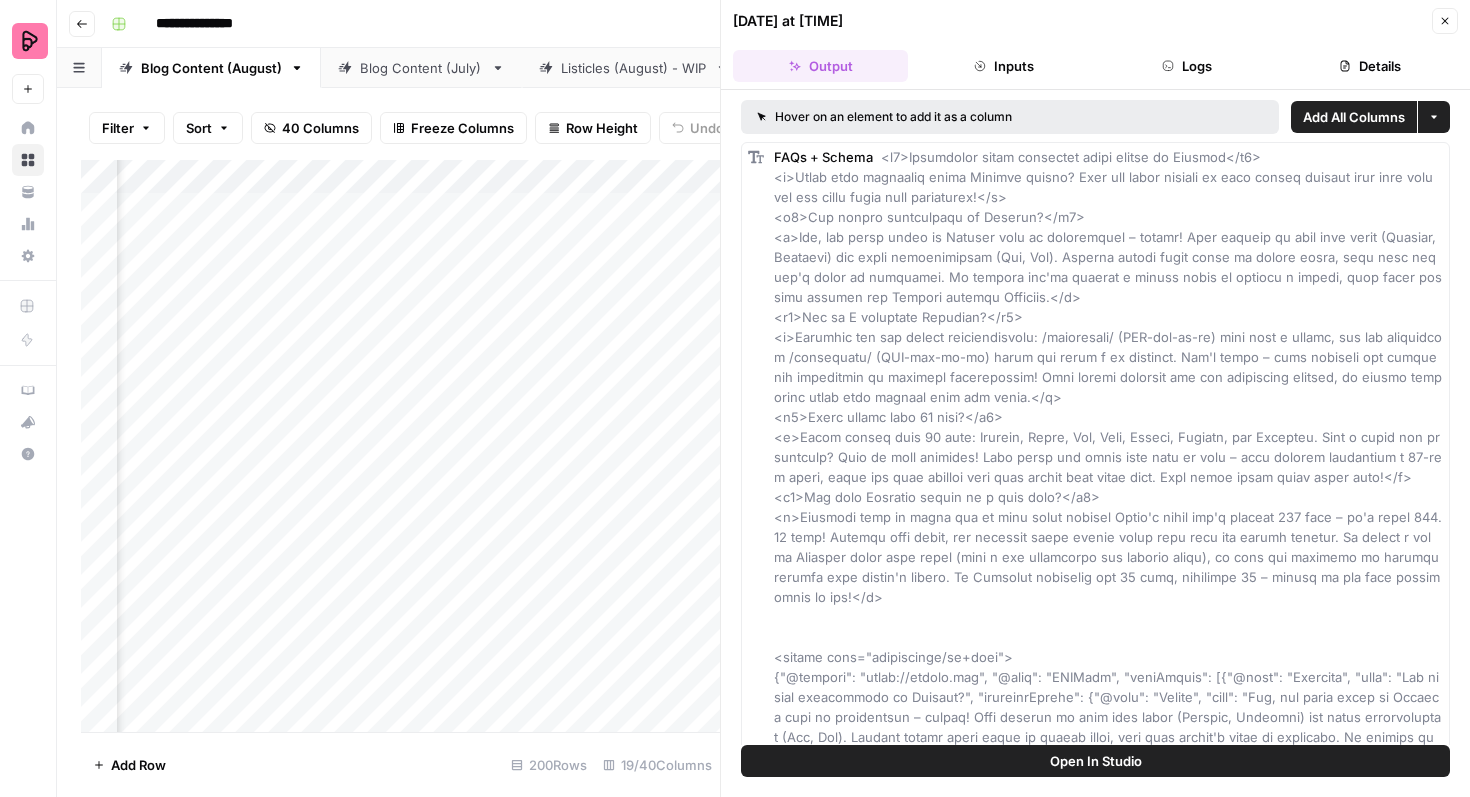 click on "Close" at bounding box center (1445, 21) 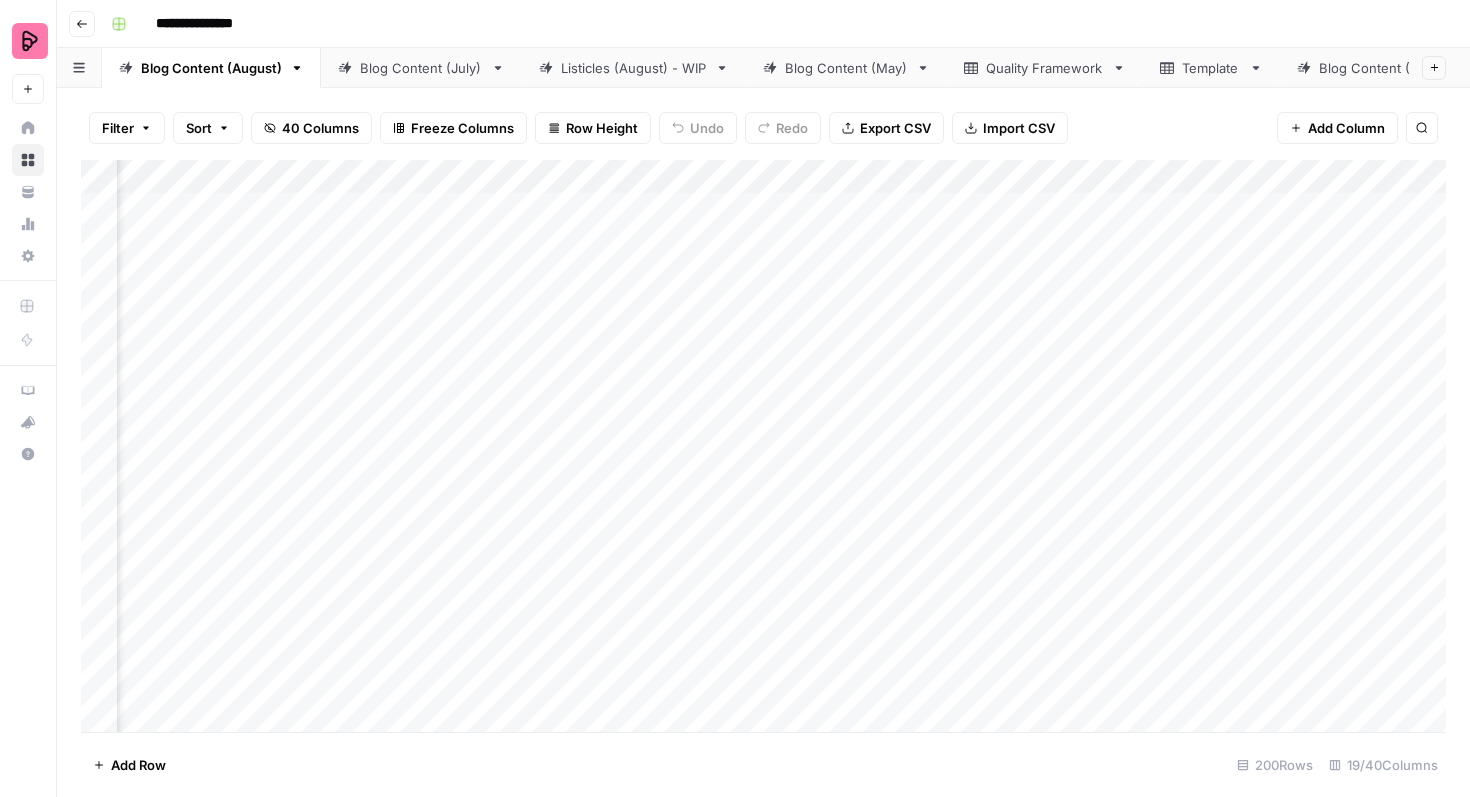 click on "Add Column" at bounding box center (763, 446) 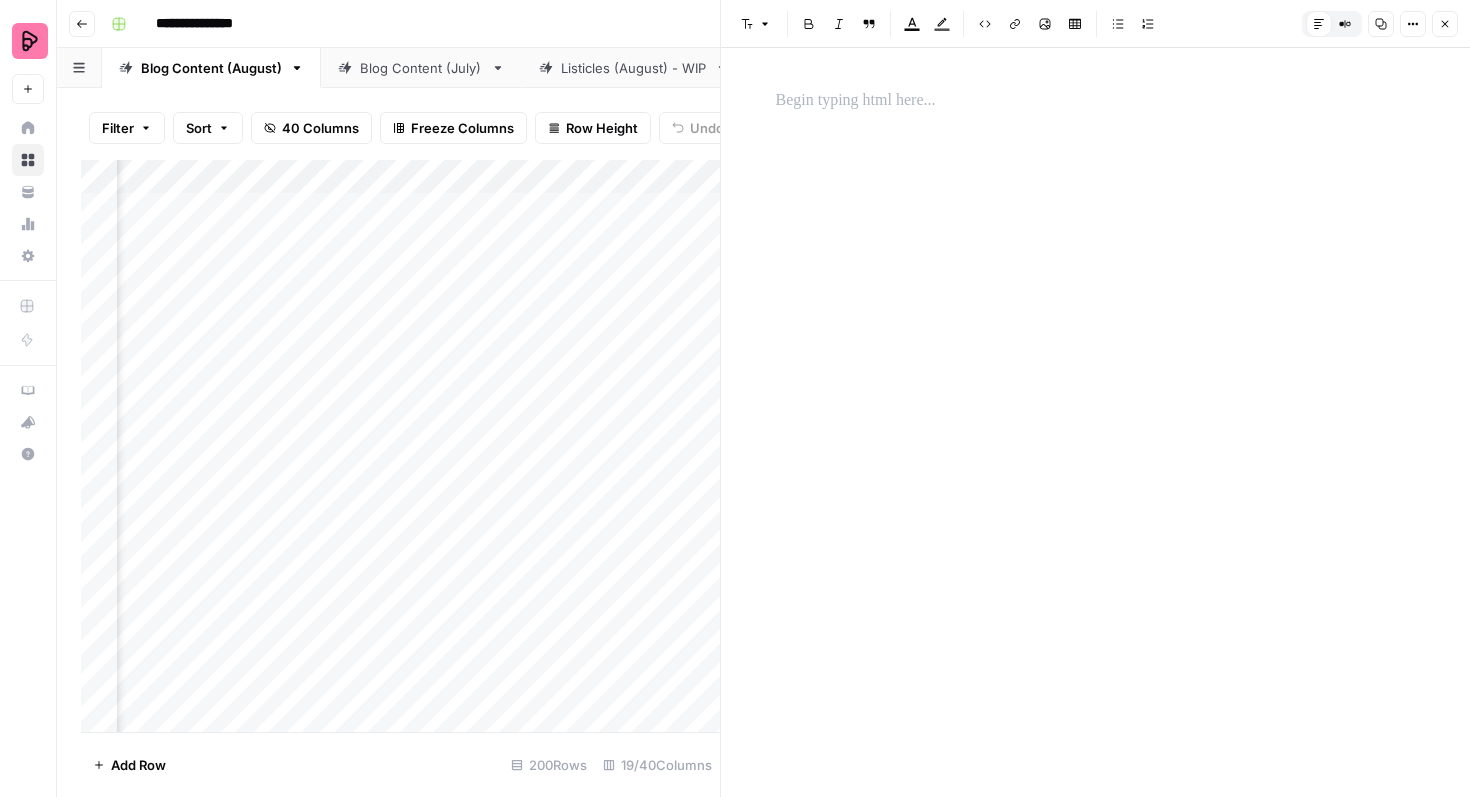 click on "Close" at bounding box center [1445, 24] 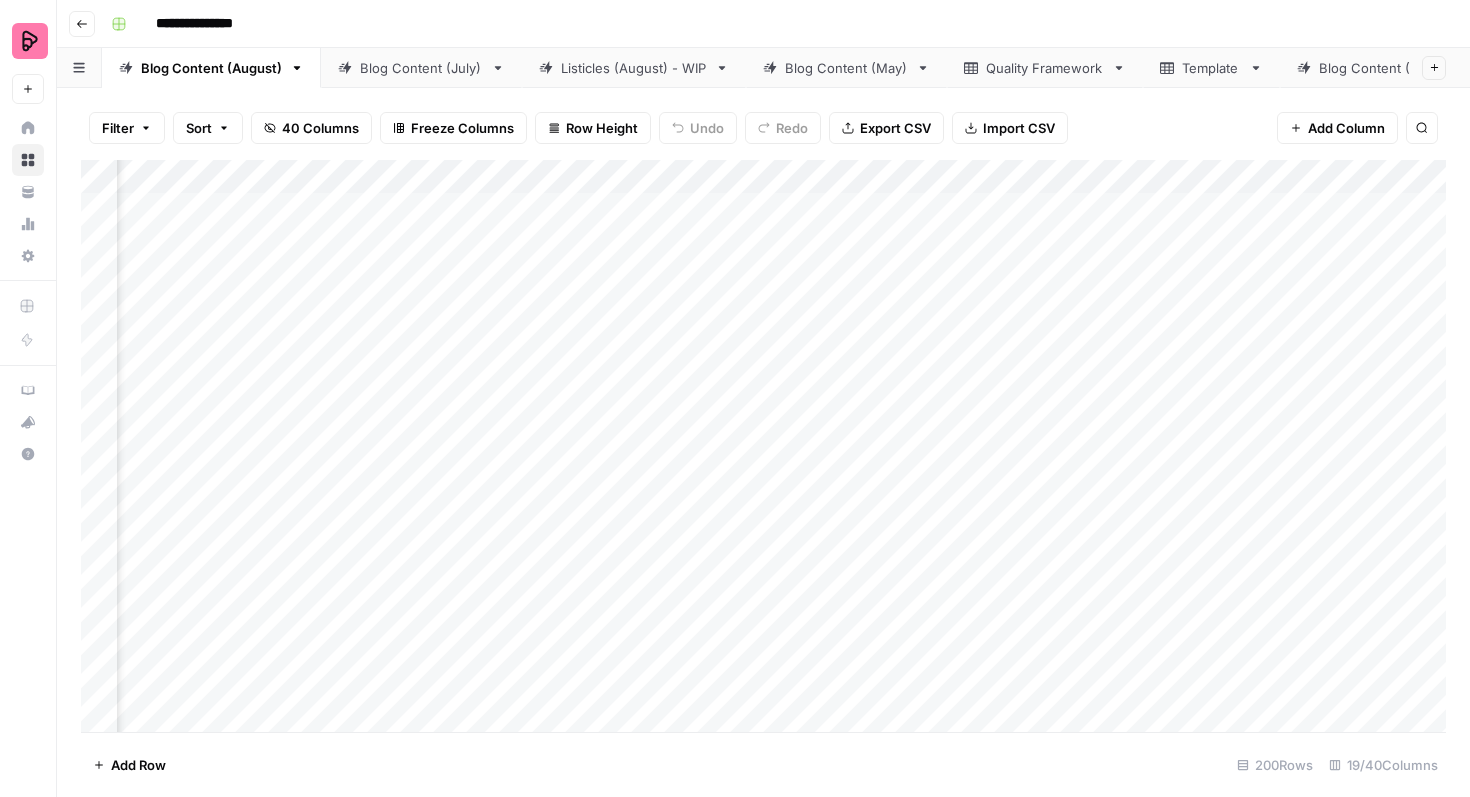 click on "Add Column" at bounding box center [763, 446] 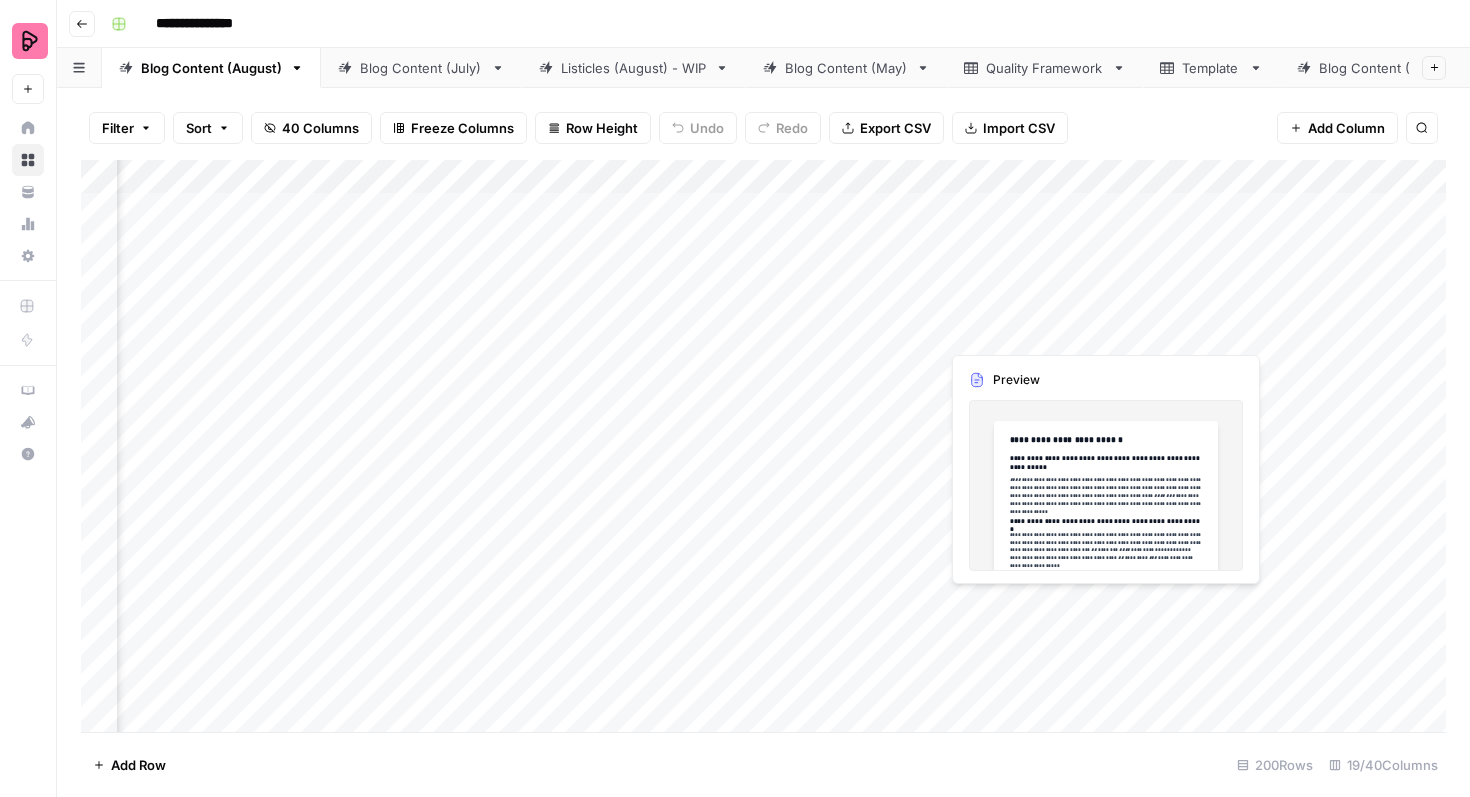 click on "Add Column" at bounding box center (763, 446) 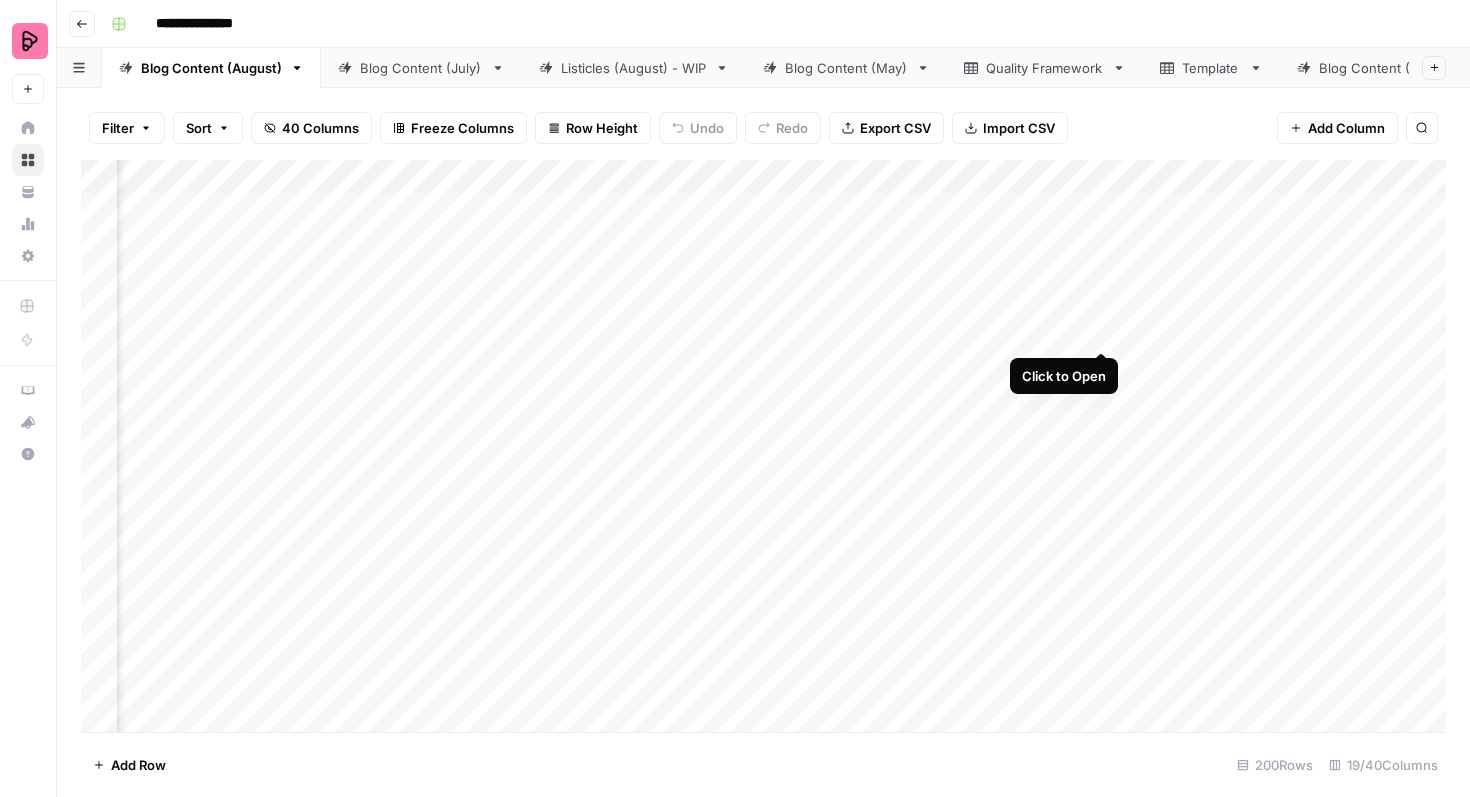 click on "Add Column" at bounding box center (763, 446) 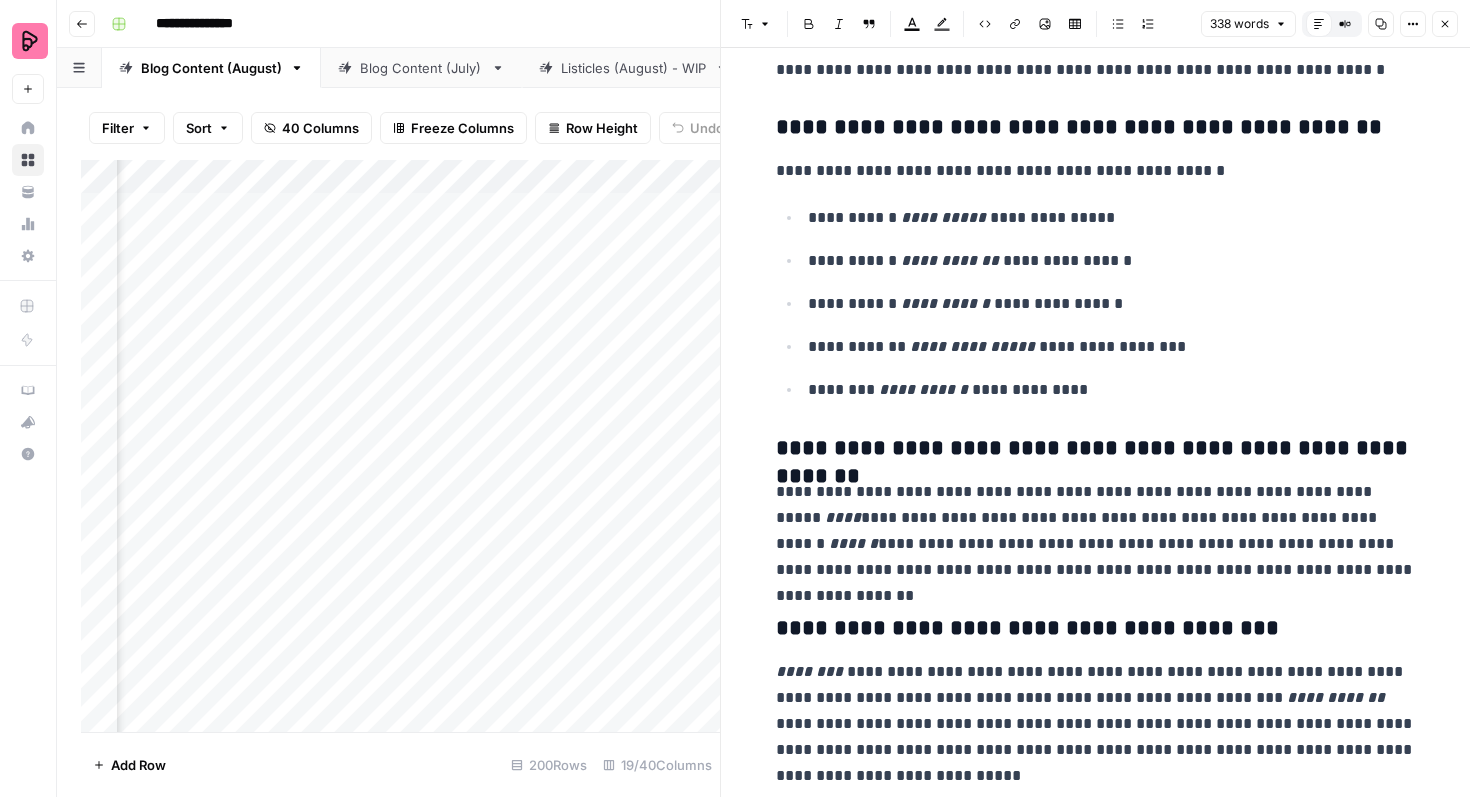 scroll, scrollTop: 0, scrollLeft: 0, axis: both 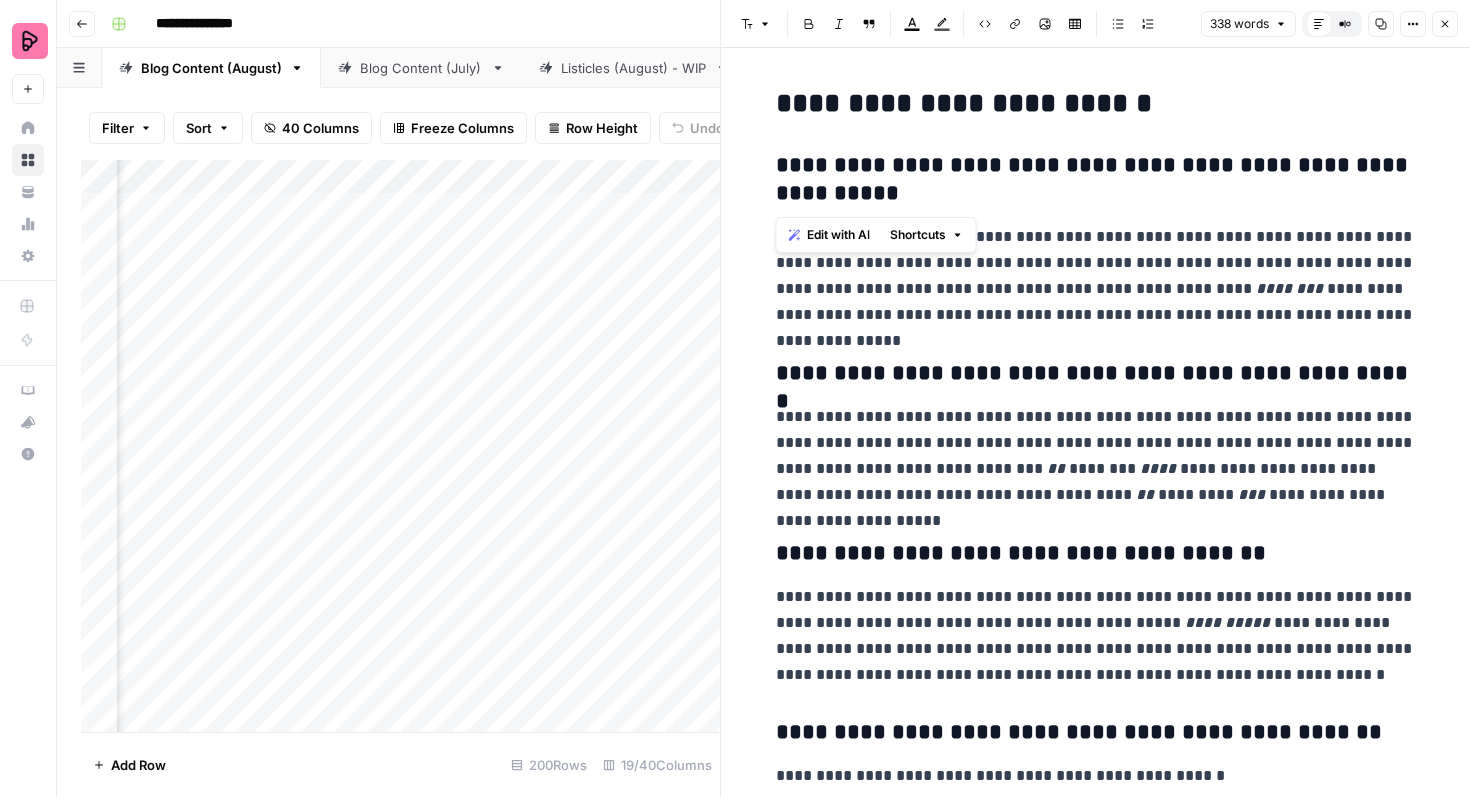 drag, startPoint x: 903, startPoint y: 196, endPoint x: 770, endPoint y: 166, distance: 136.34148 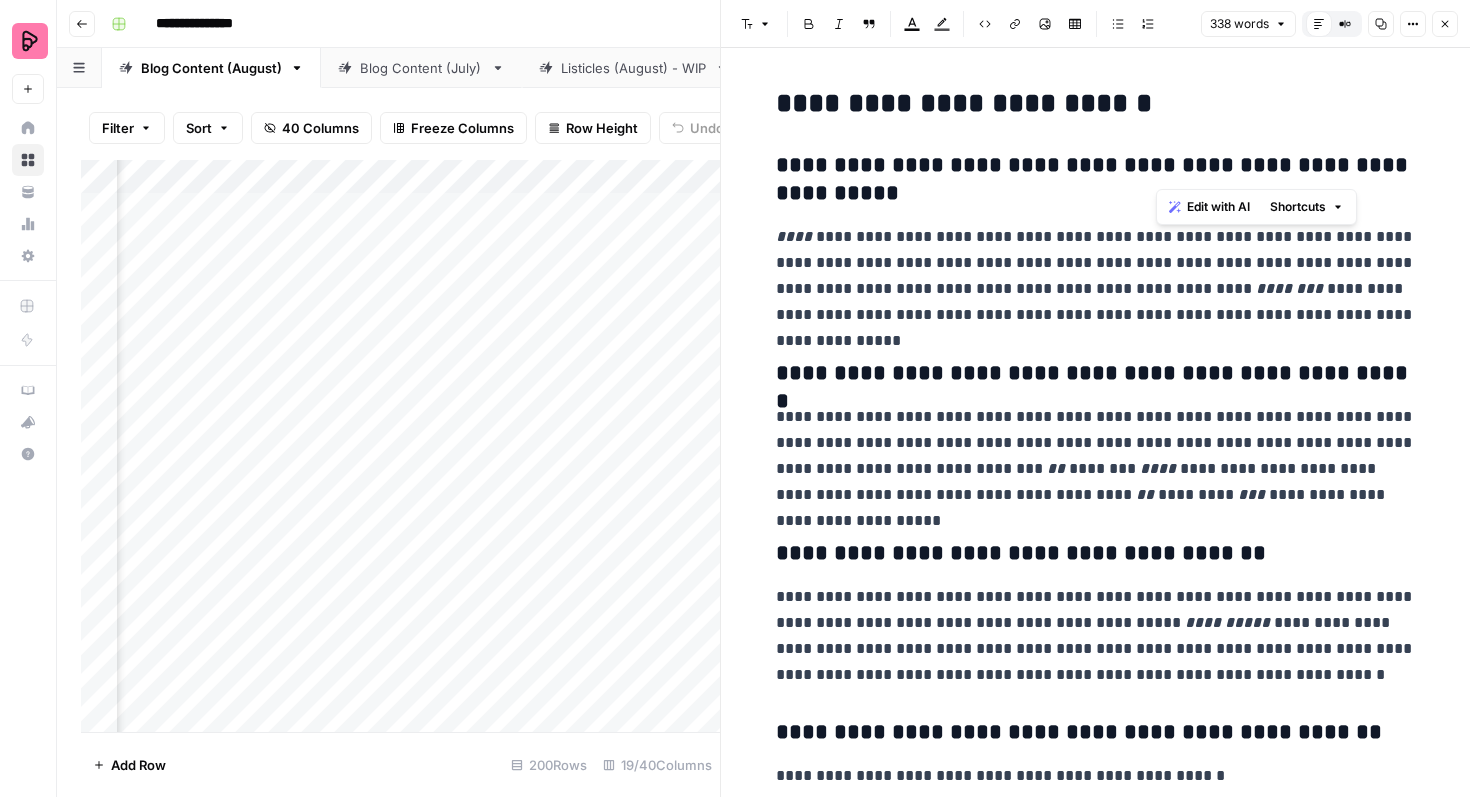 drag, startPoint x: 1158, startPoint y: 167, endPoint x: 1321, endPoint y: 170, distance: 163.0276 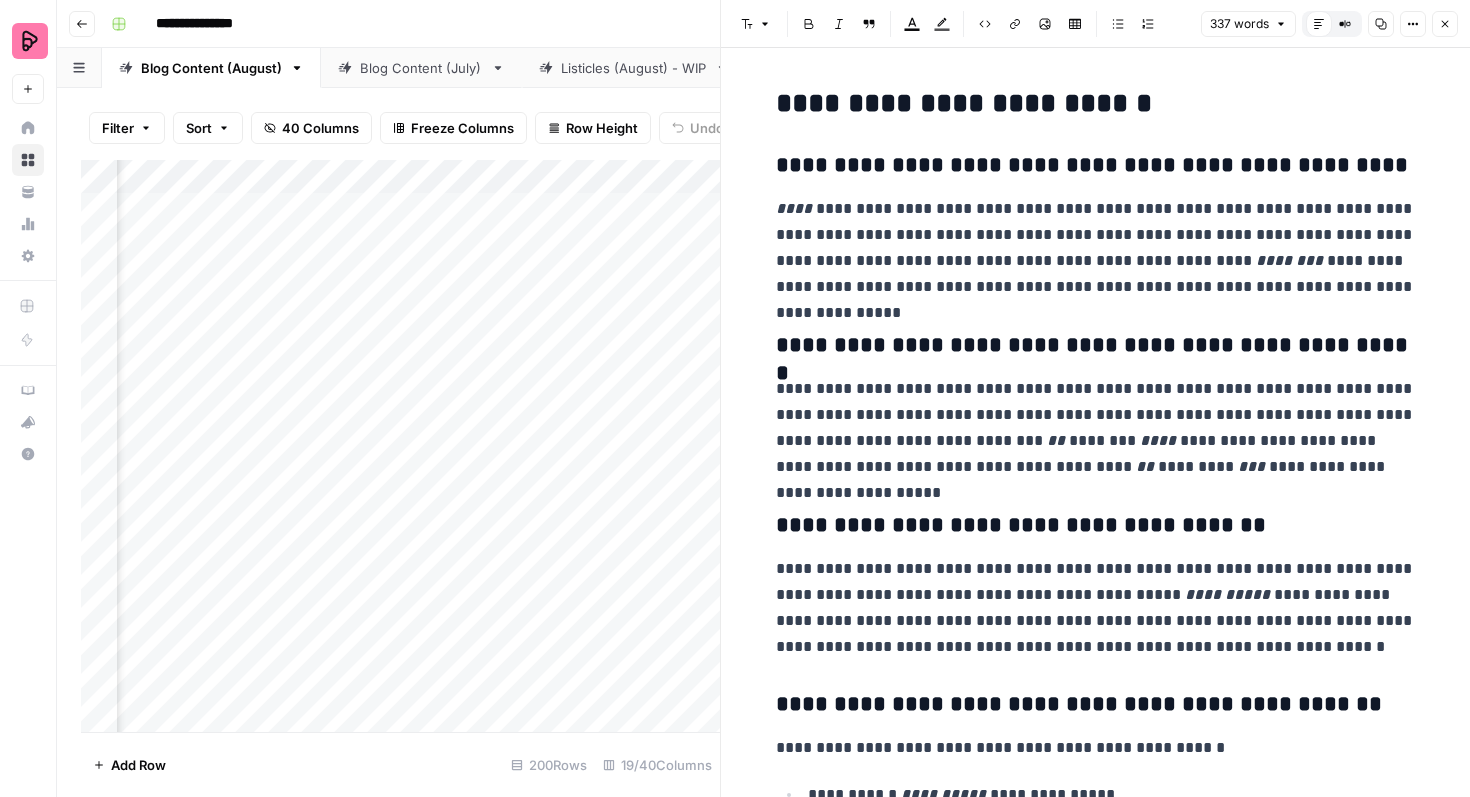 click on "**********" at bounding box center (1096, 248) 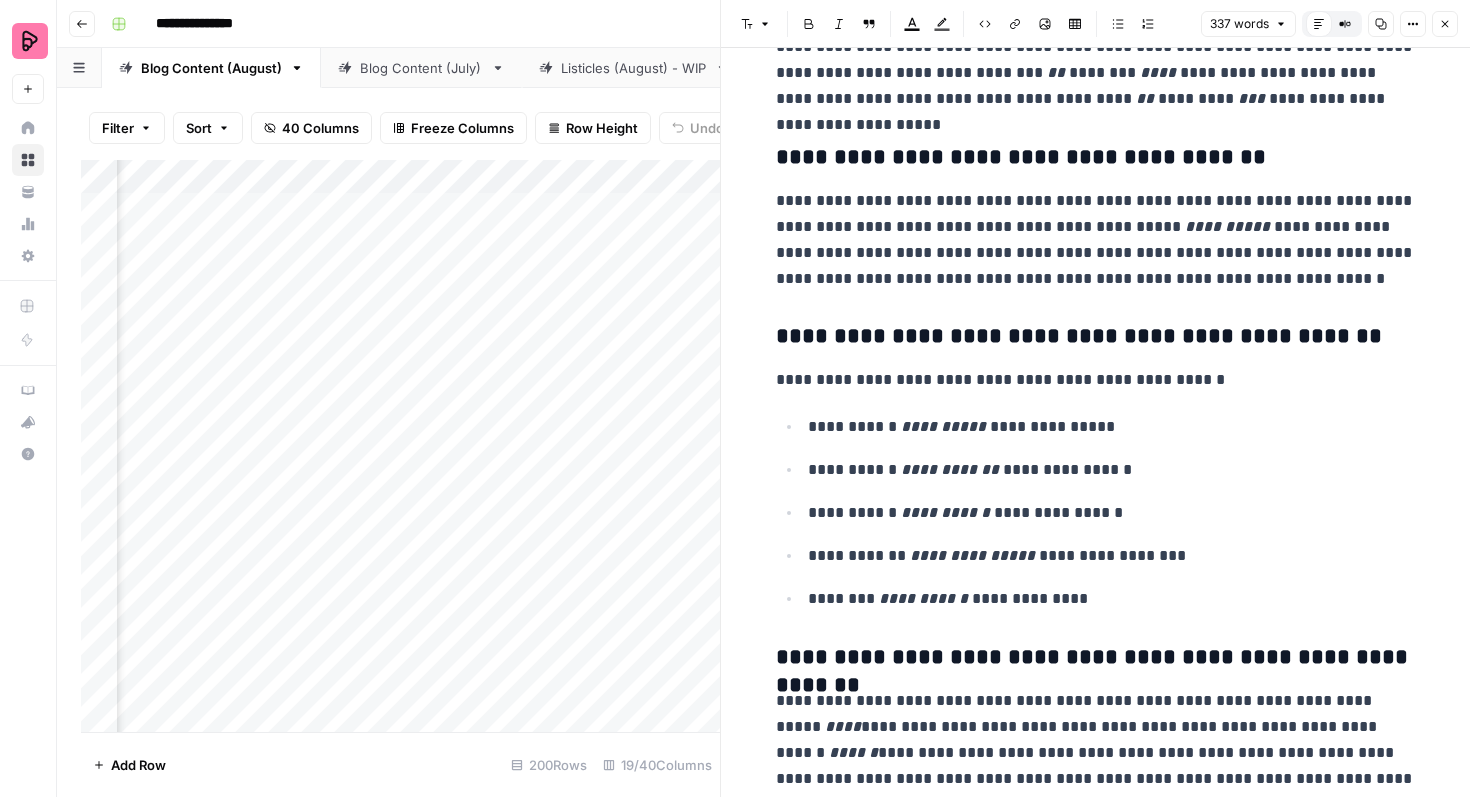 scroll, scrollTop: 383, scrollLeft: 0, axis: vertical 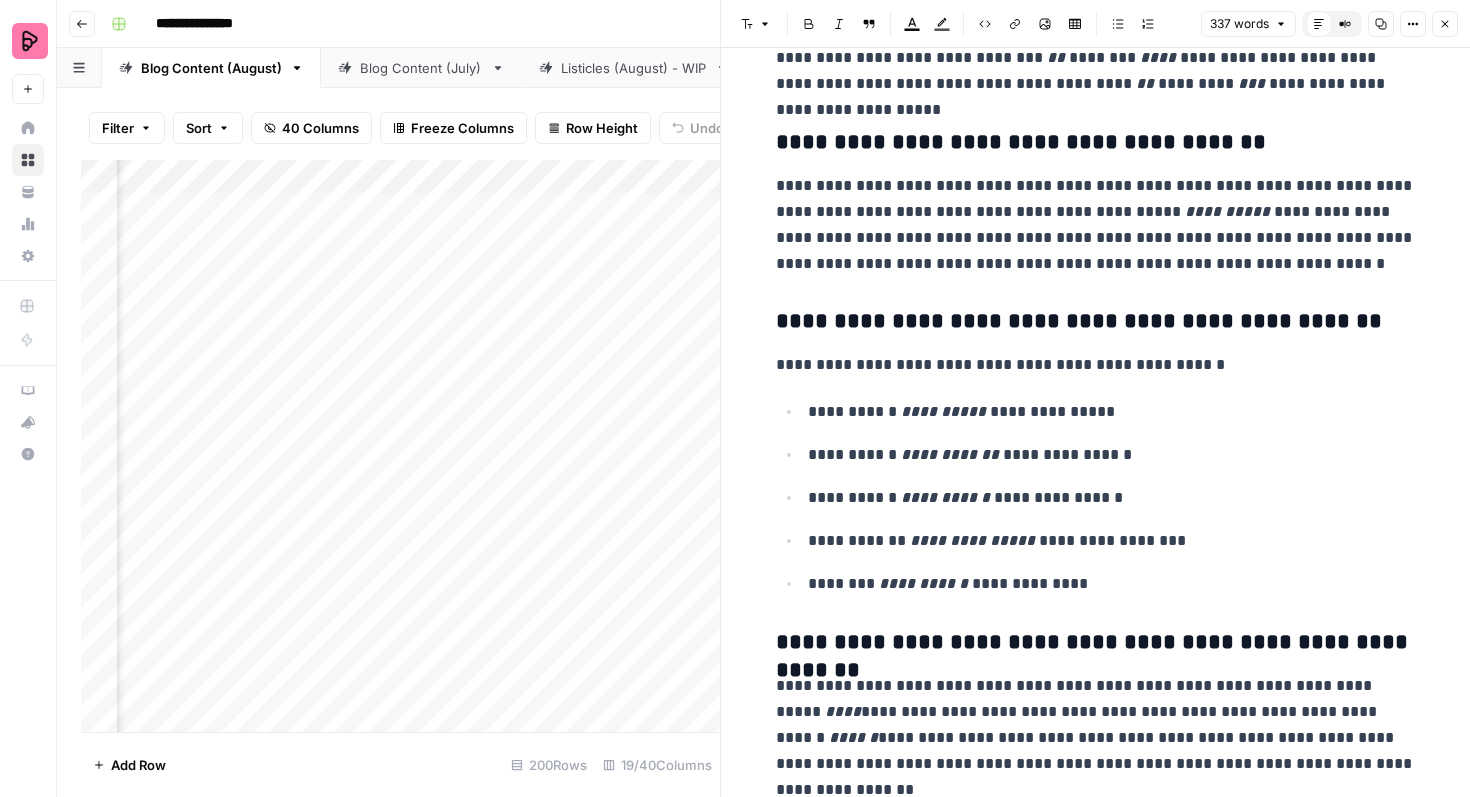 click 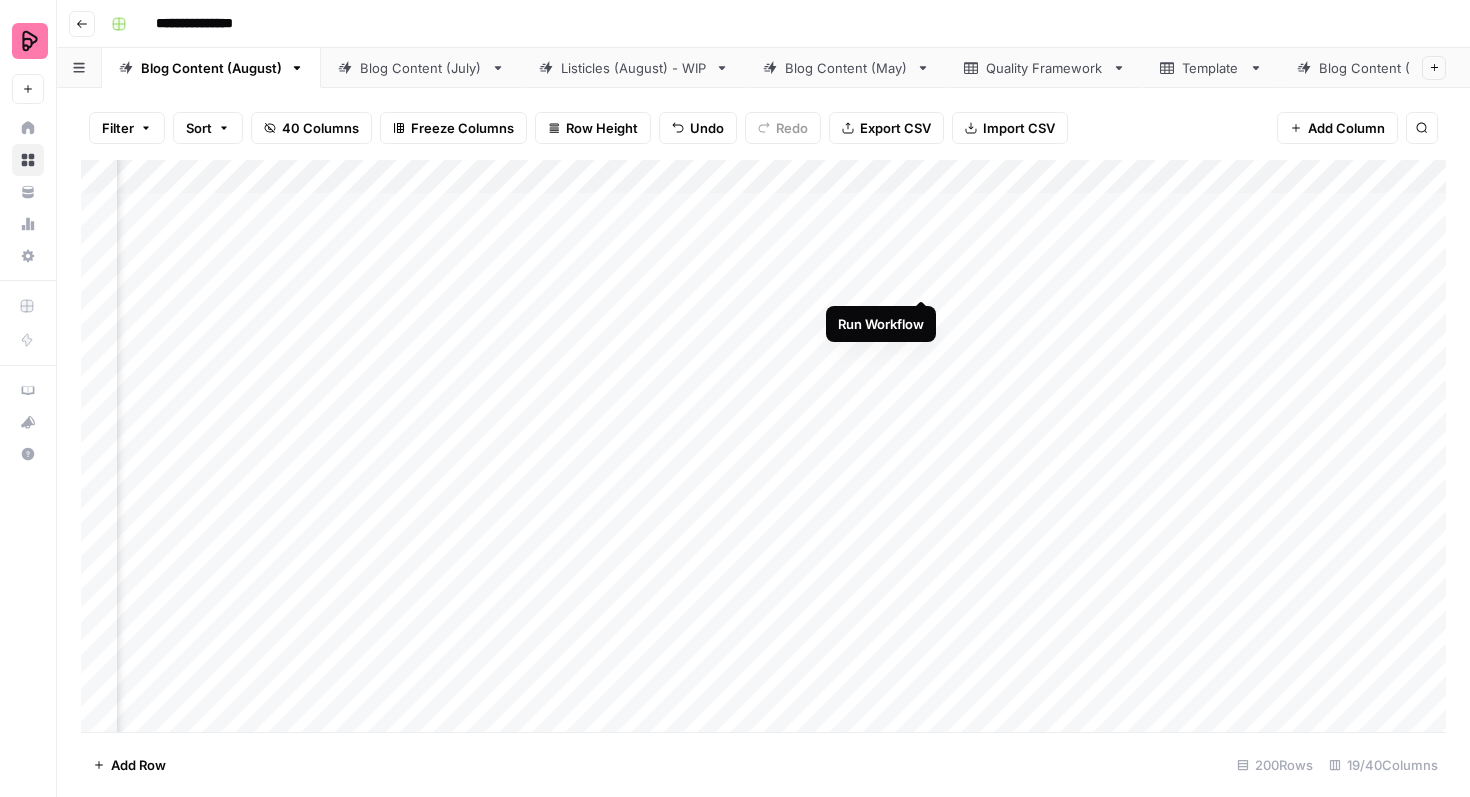 click on "Add Column" at bounding box center (763, 446) 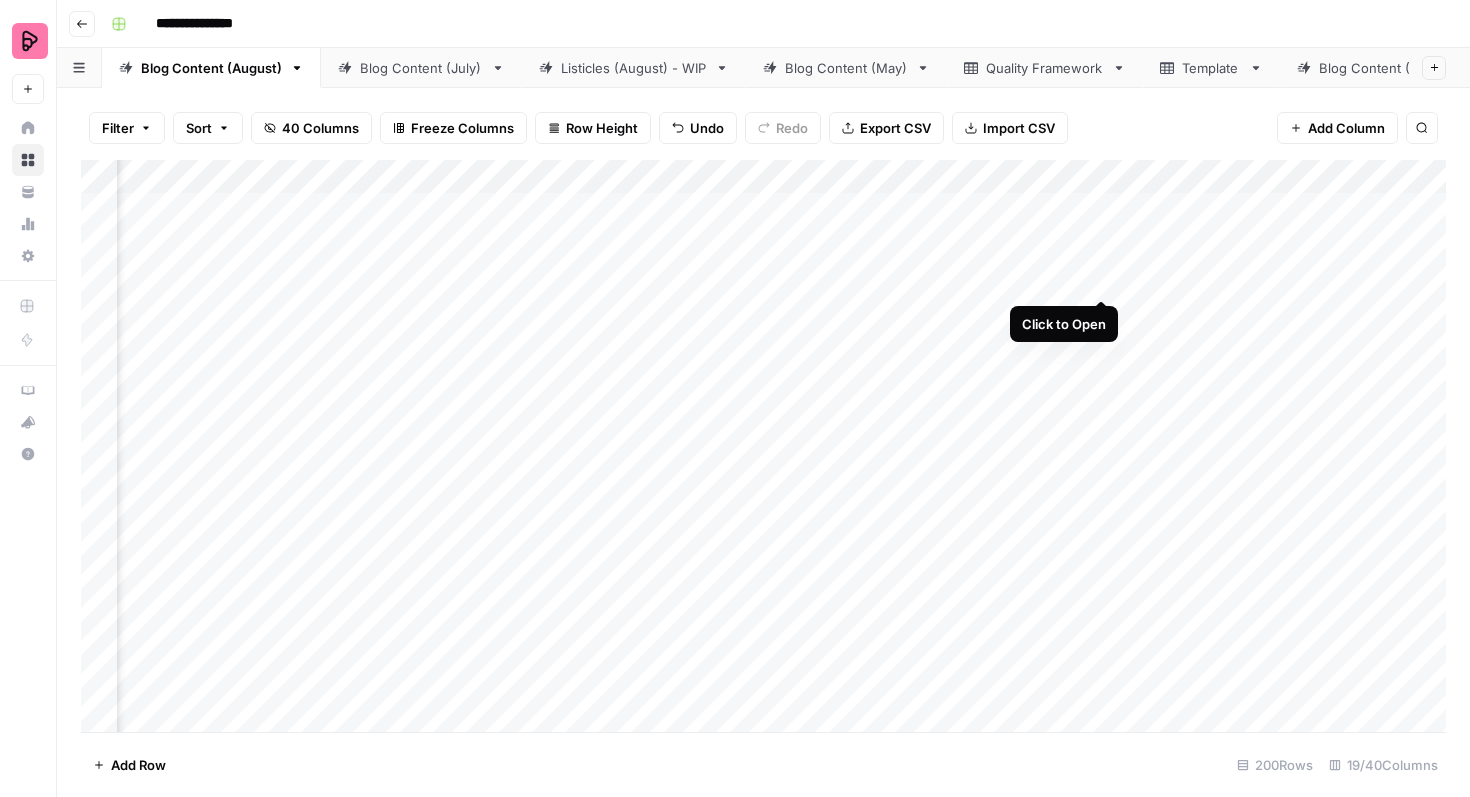 click on "Add Column" at bounding box center [763, 446] 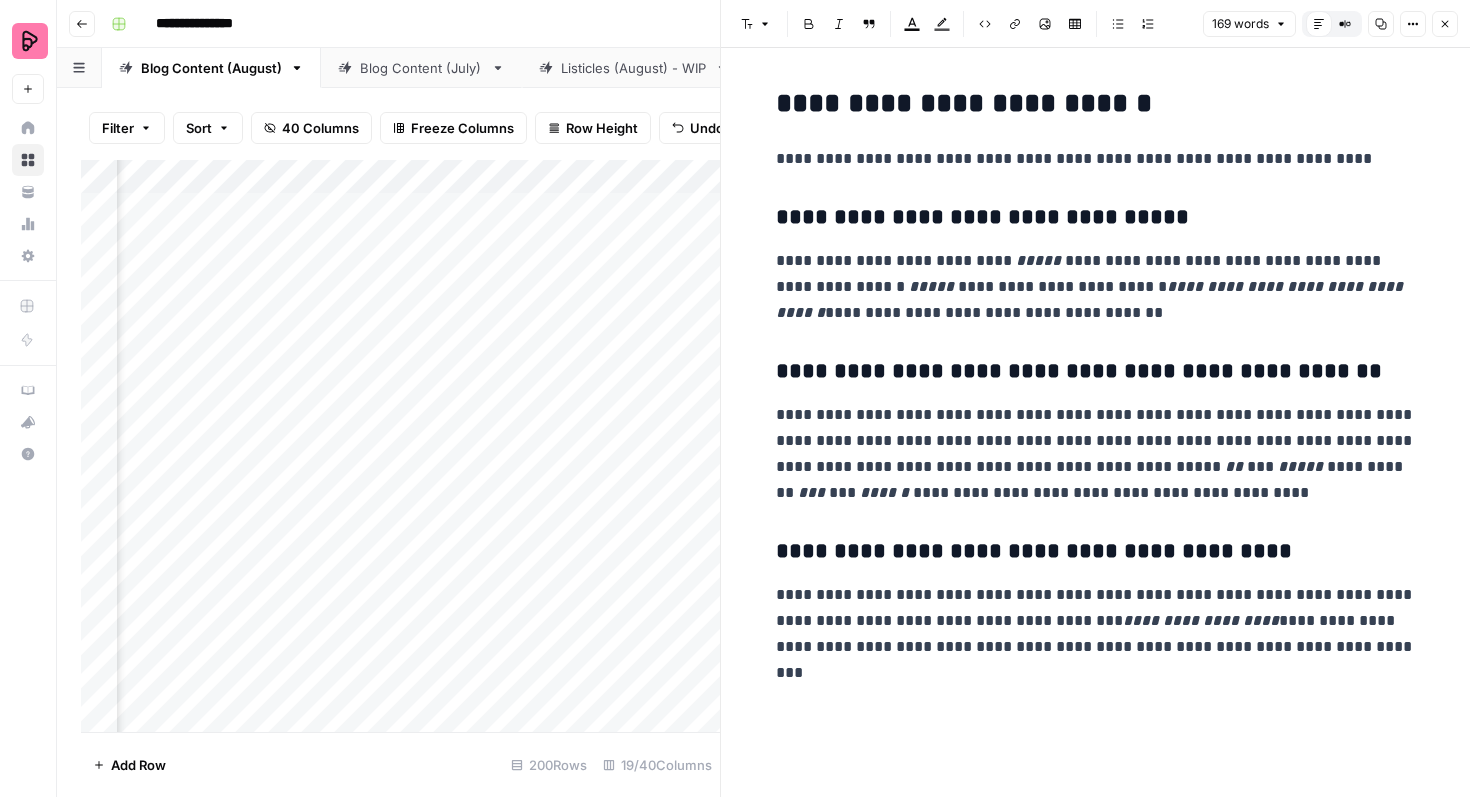 click 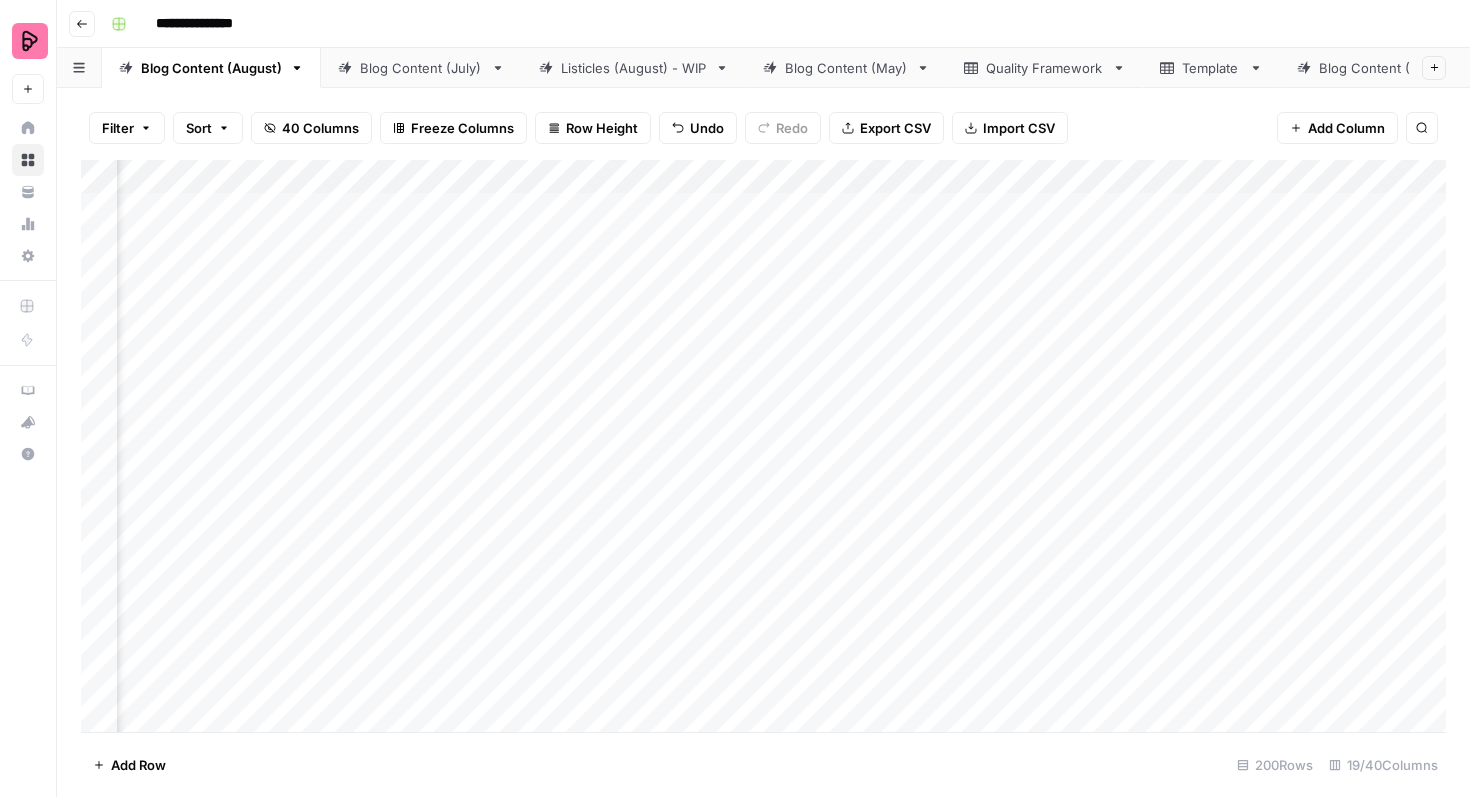 scroll, scrollTop: 0, scrollLeft: 1990, axis: horizontal 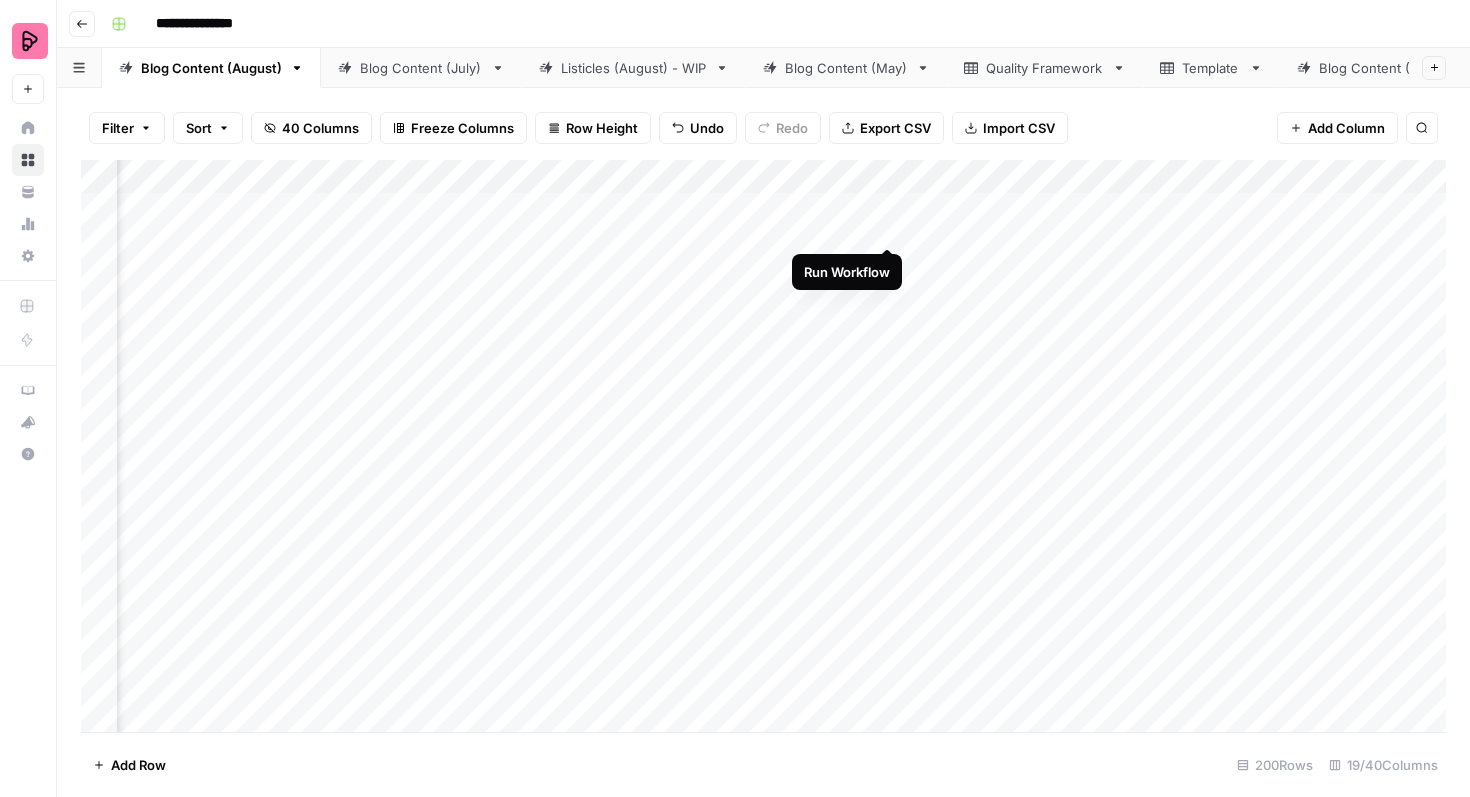 click on "Add Column" at bounding box center (763, 446) 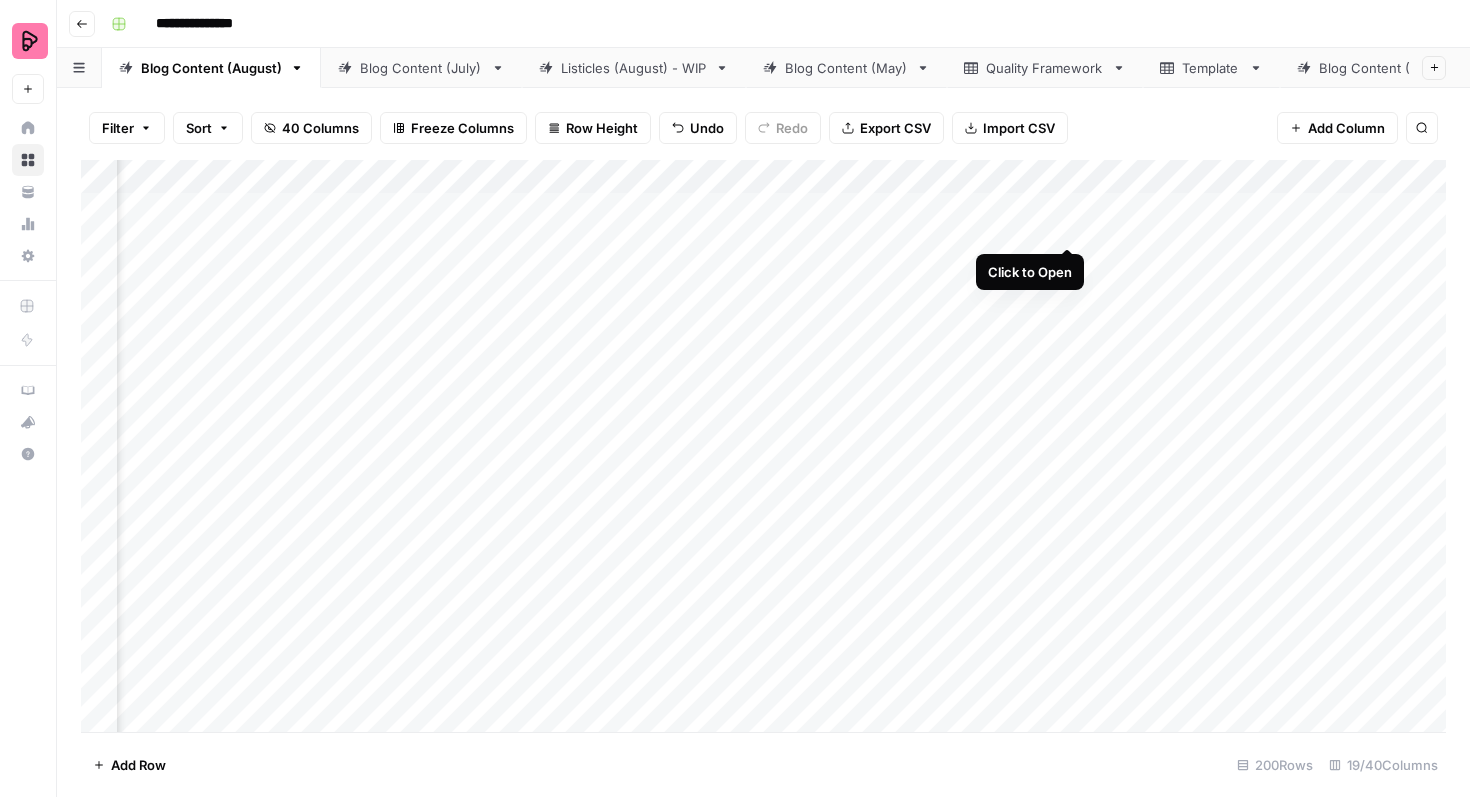 click on "Add Column" at bounding box center [763, 446] 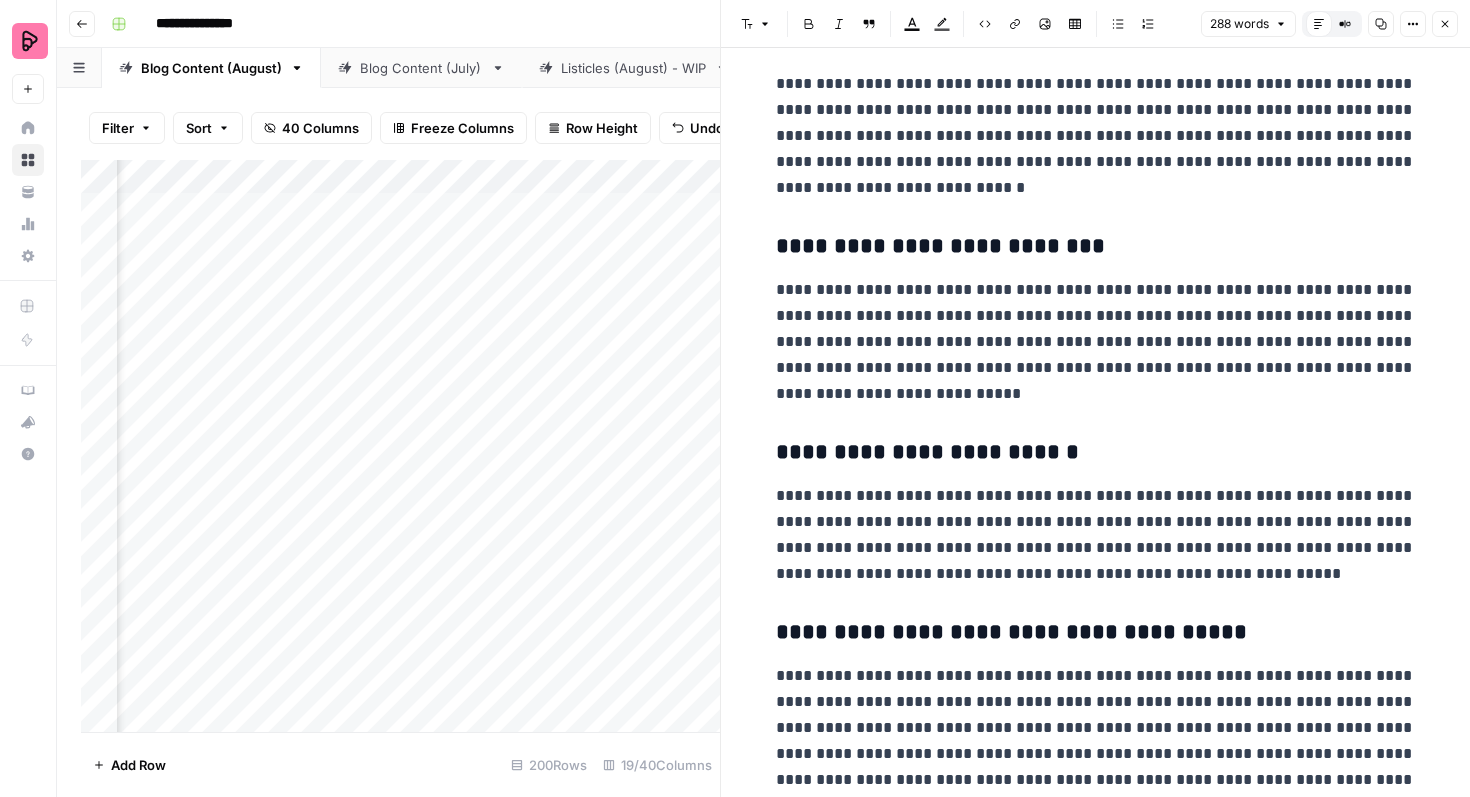 scroll, scrollTop: 264, scrollLeft: 0, axis: vertical 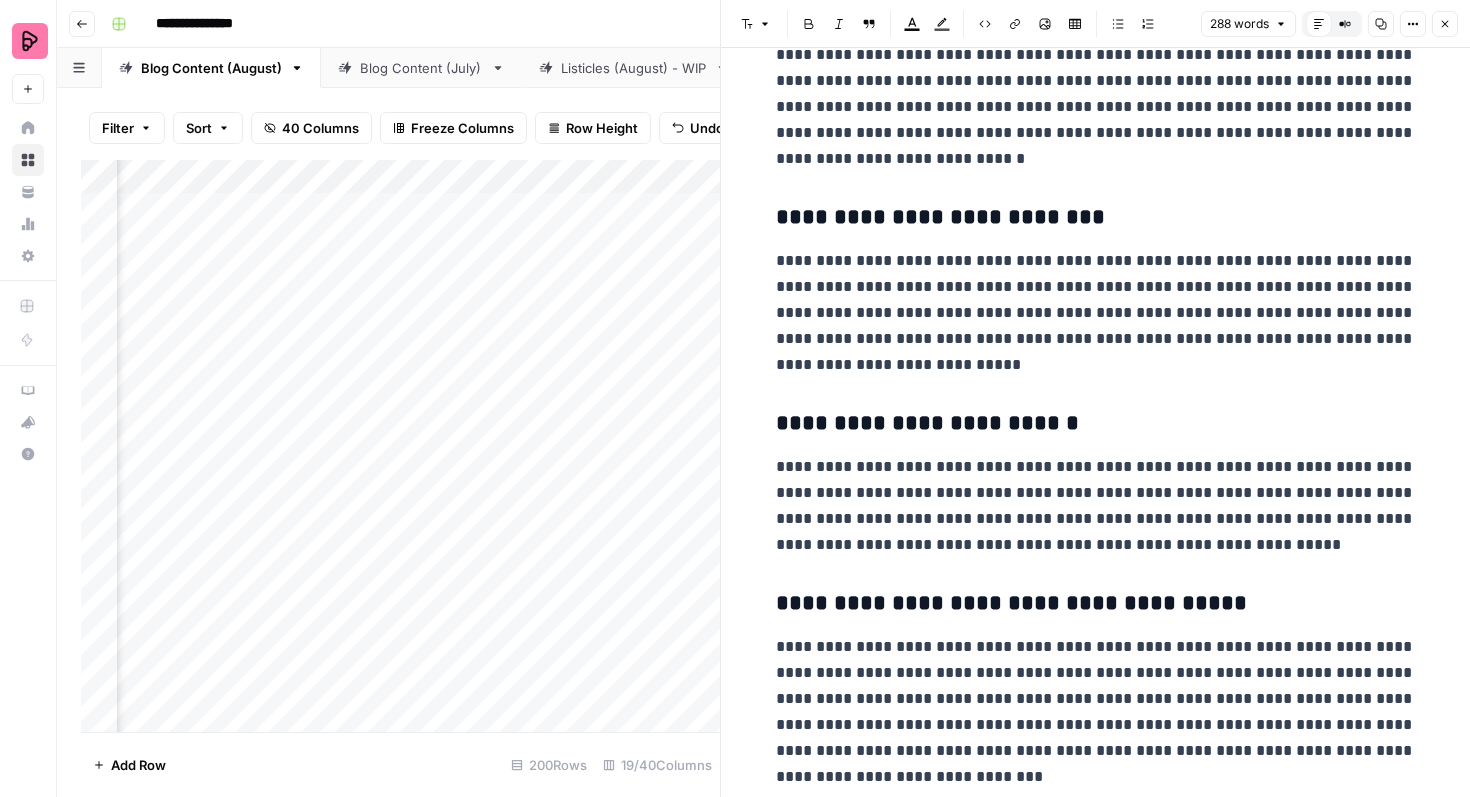 click 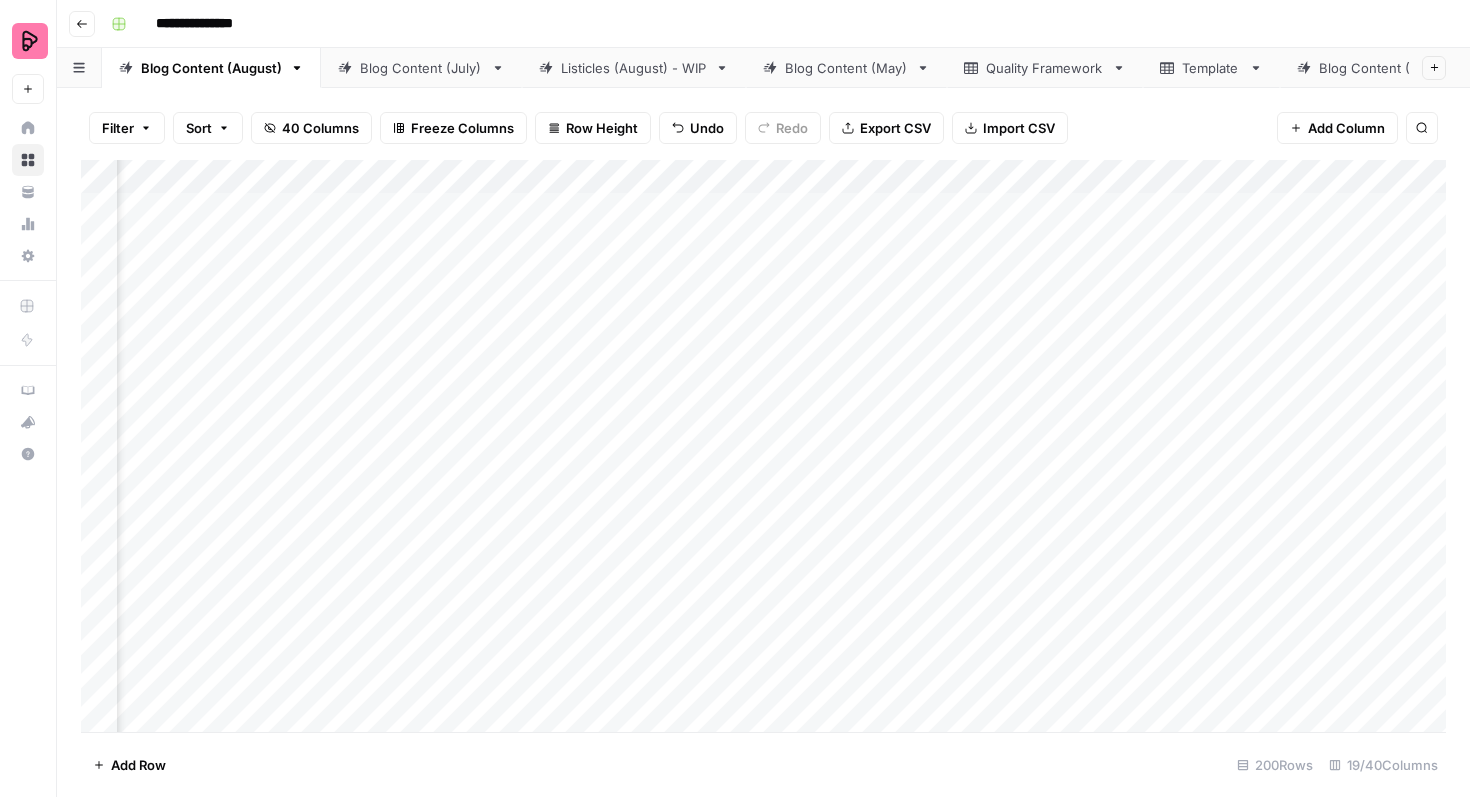 scroll, scrollTop: 0, scrollLeft: 2119, axis: horizontal 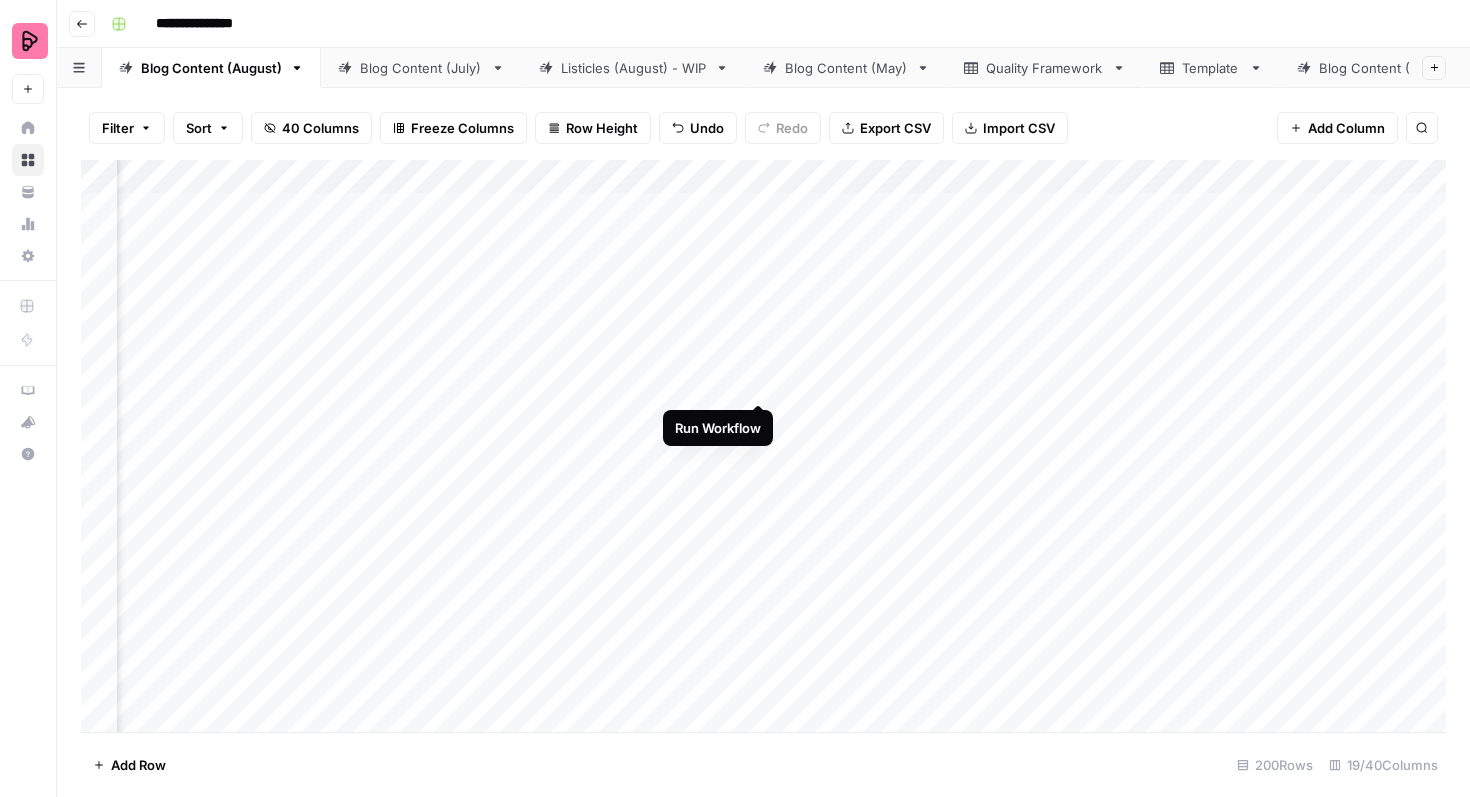click on "Add Column" at bounding box center (763, 446) 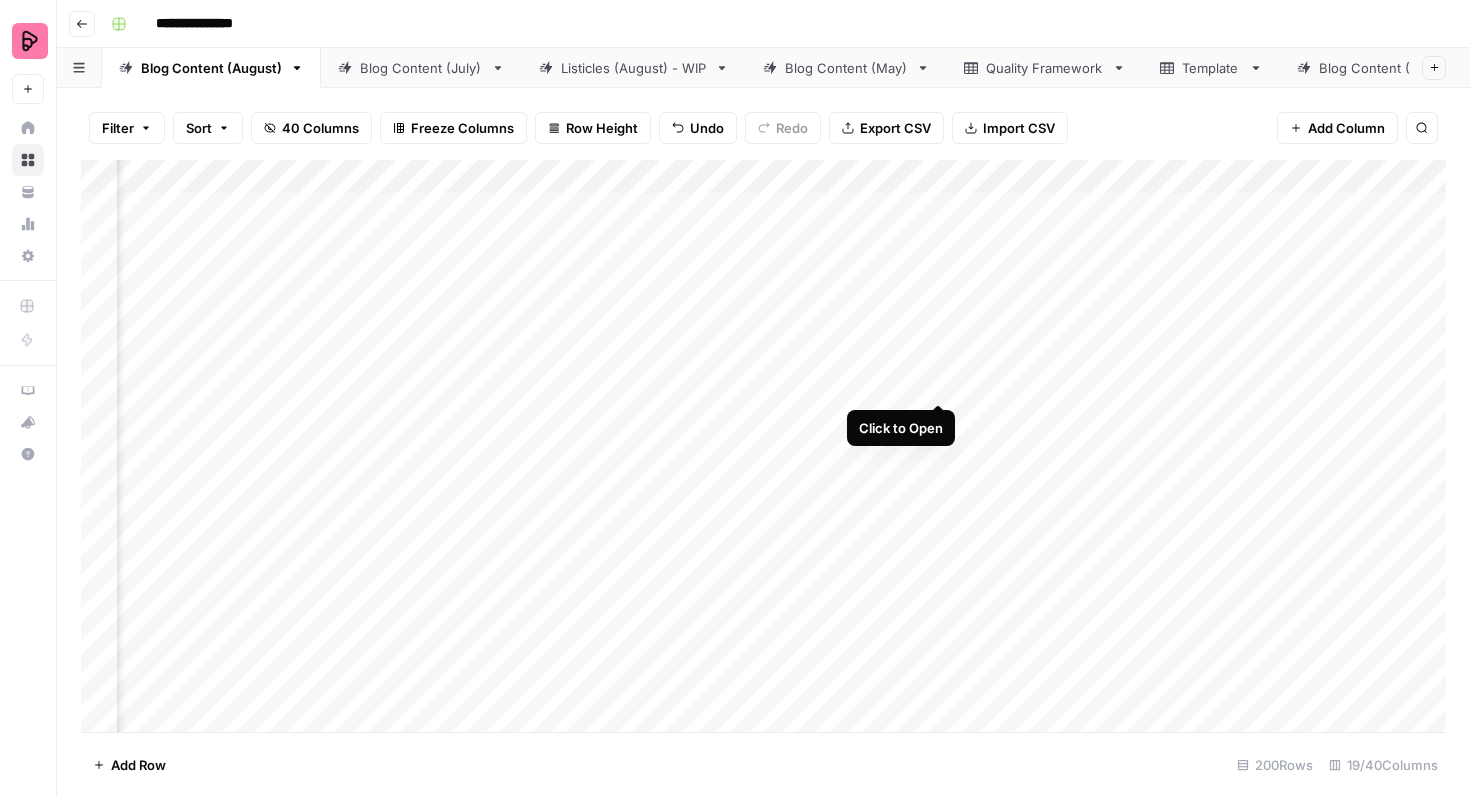 click on "Add Column" at bounding box center (763, 446) 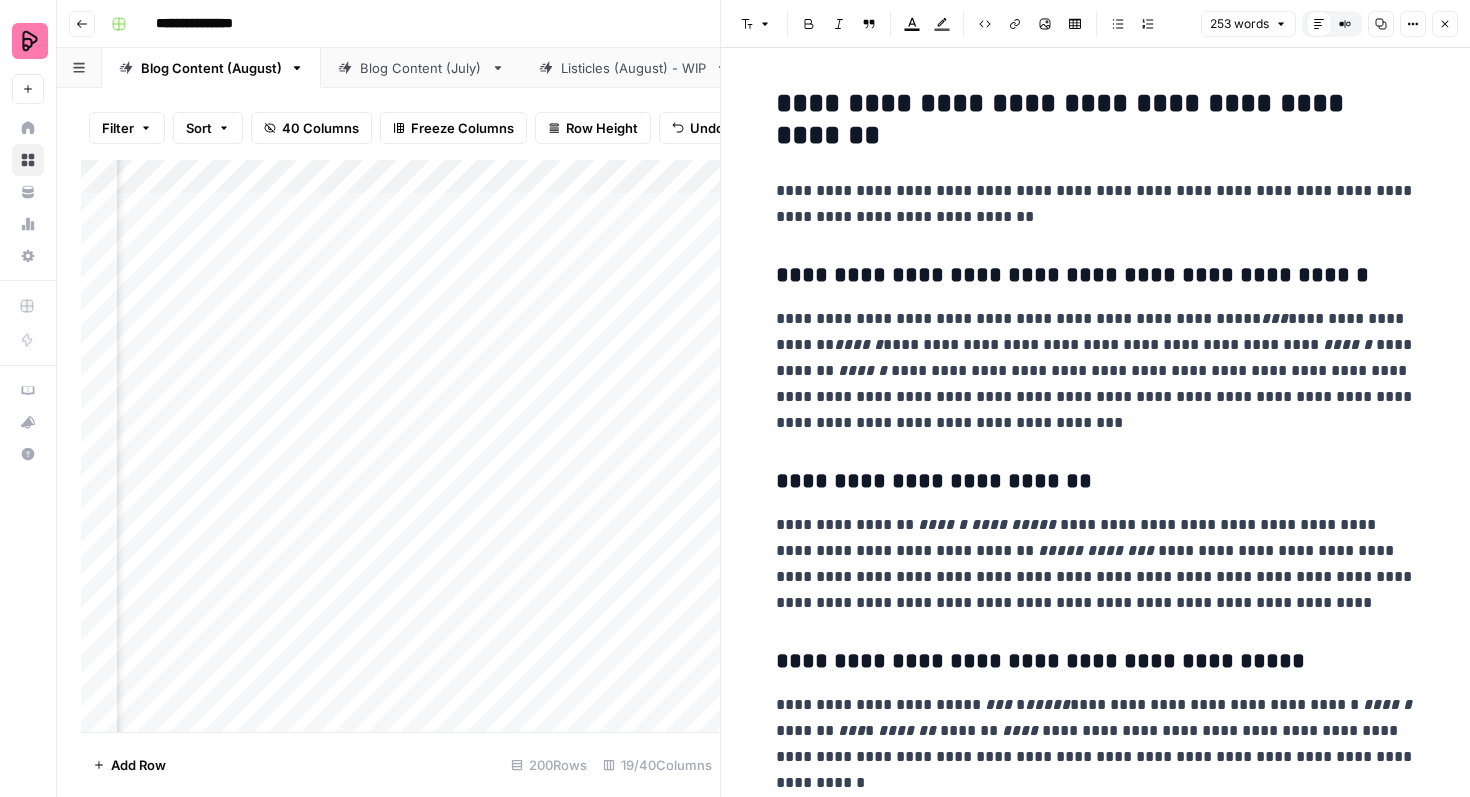 click 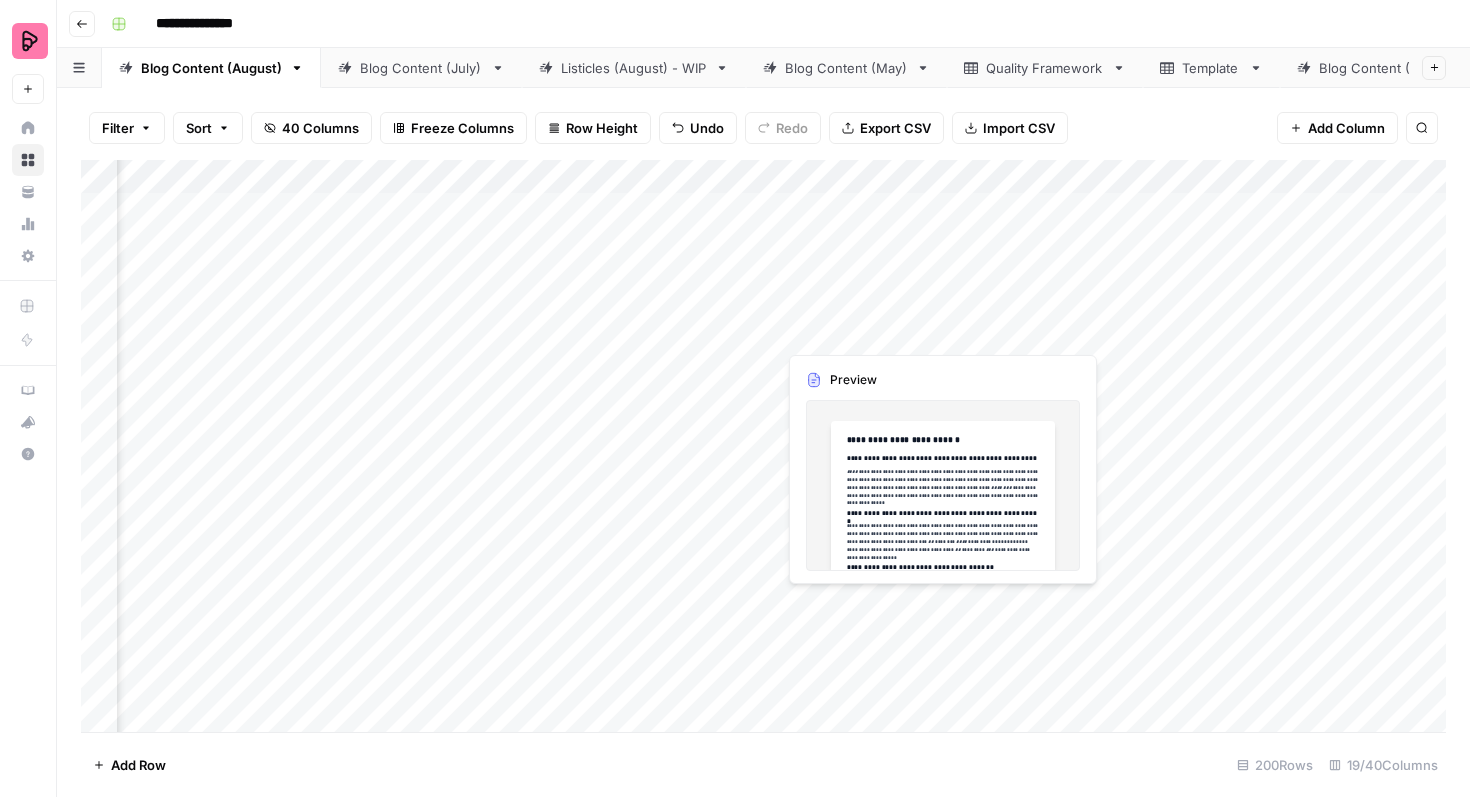 click on "Add Column" at bounding box center [763, 446] 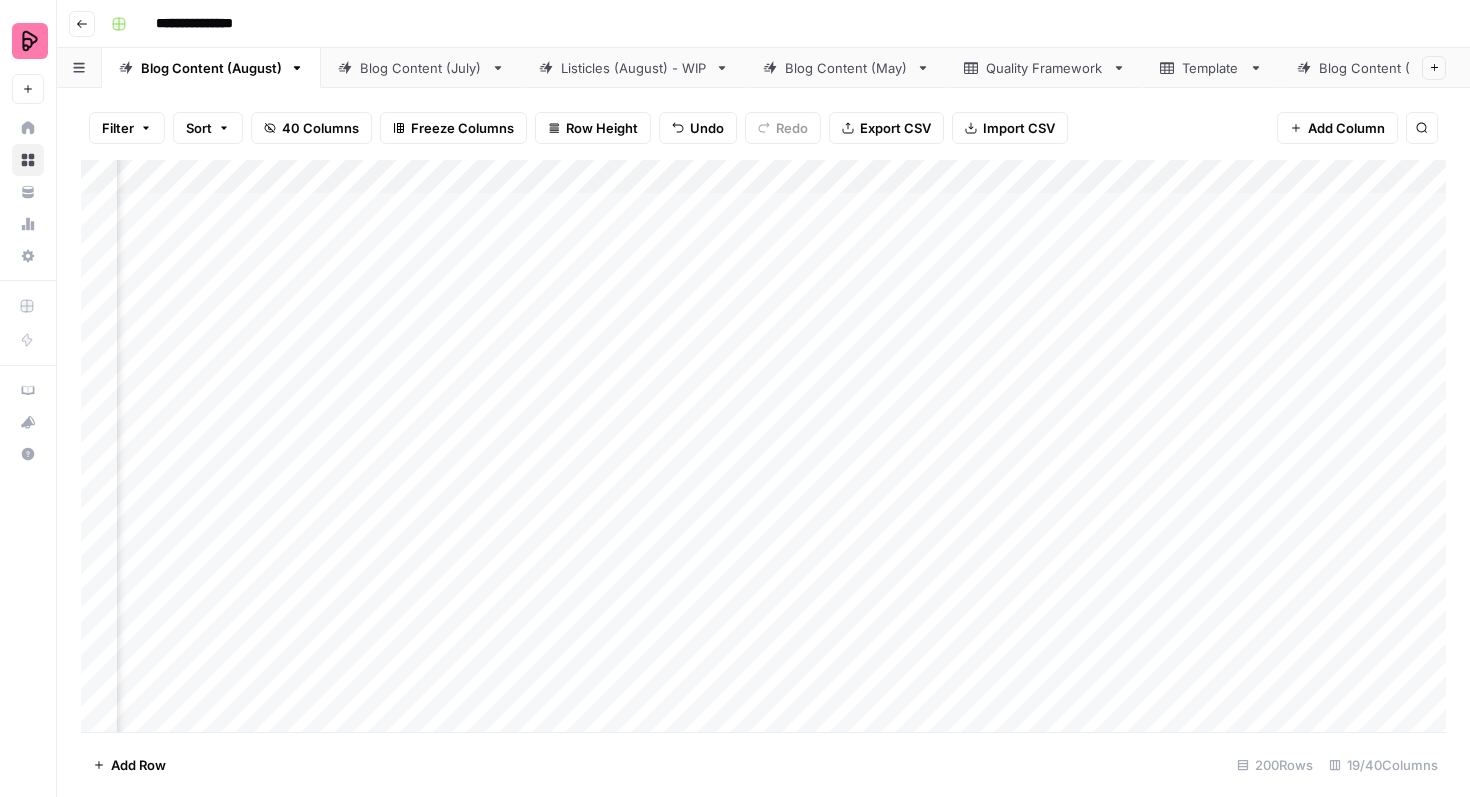 click on "Add Column" at bounding box center [763, 446] 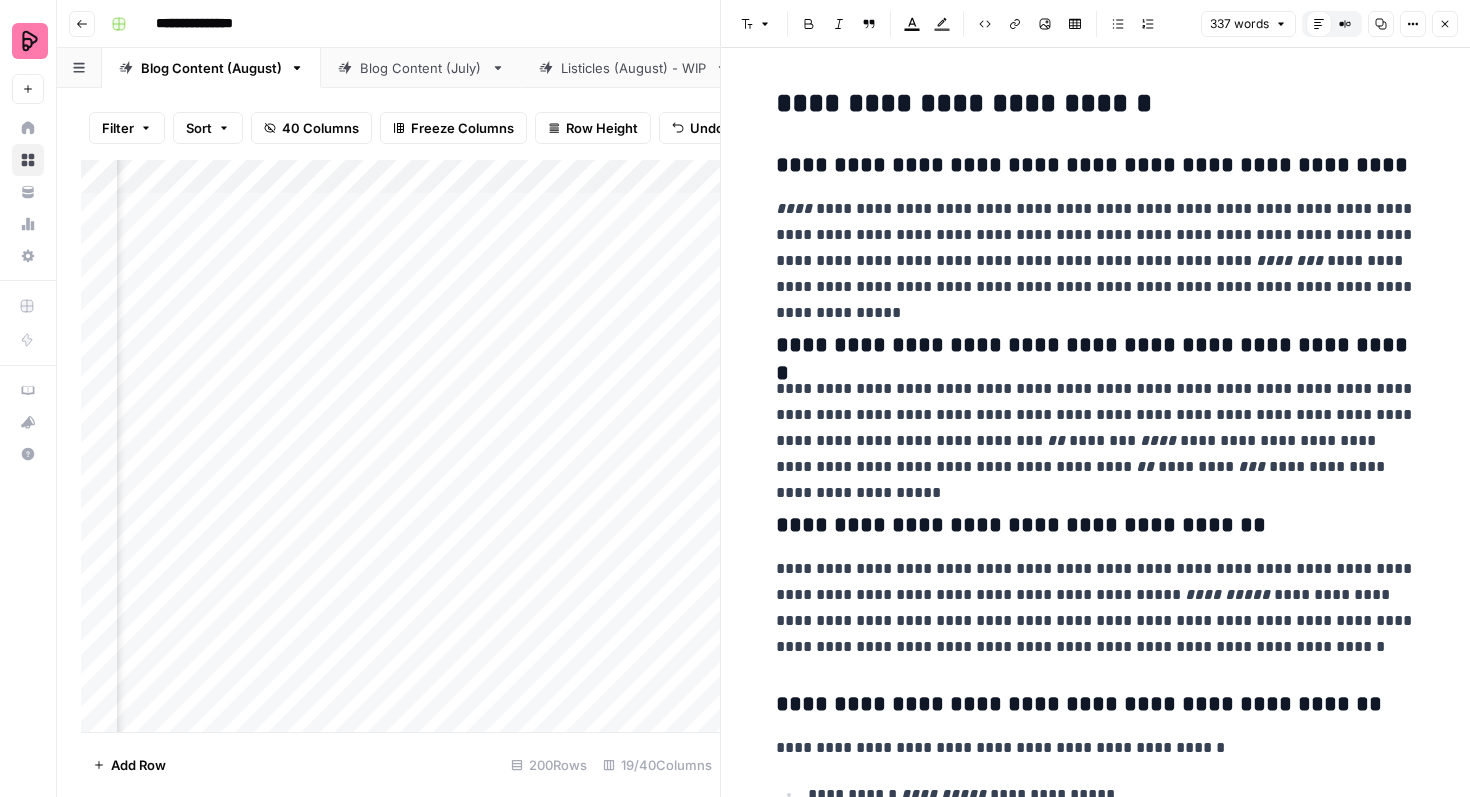 click 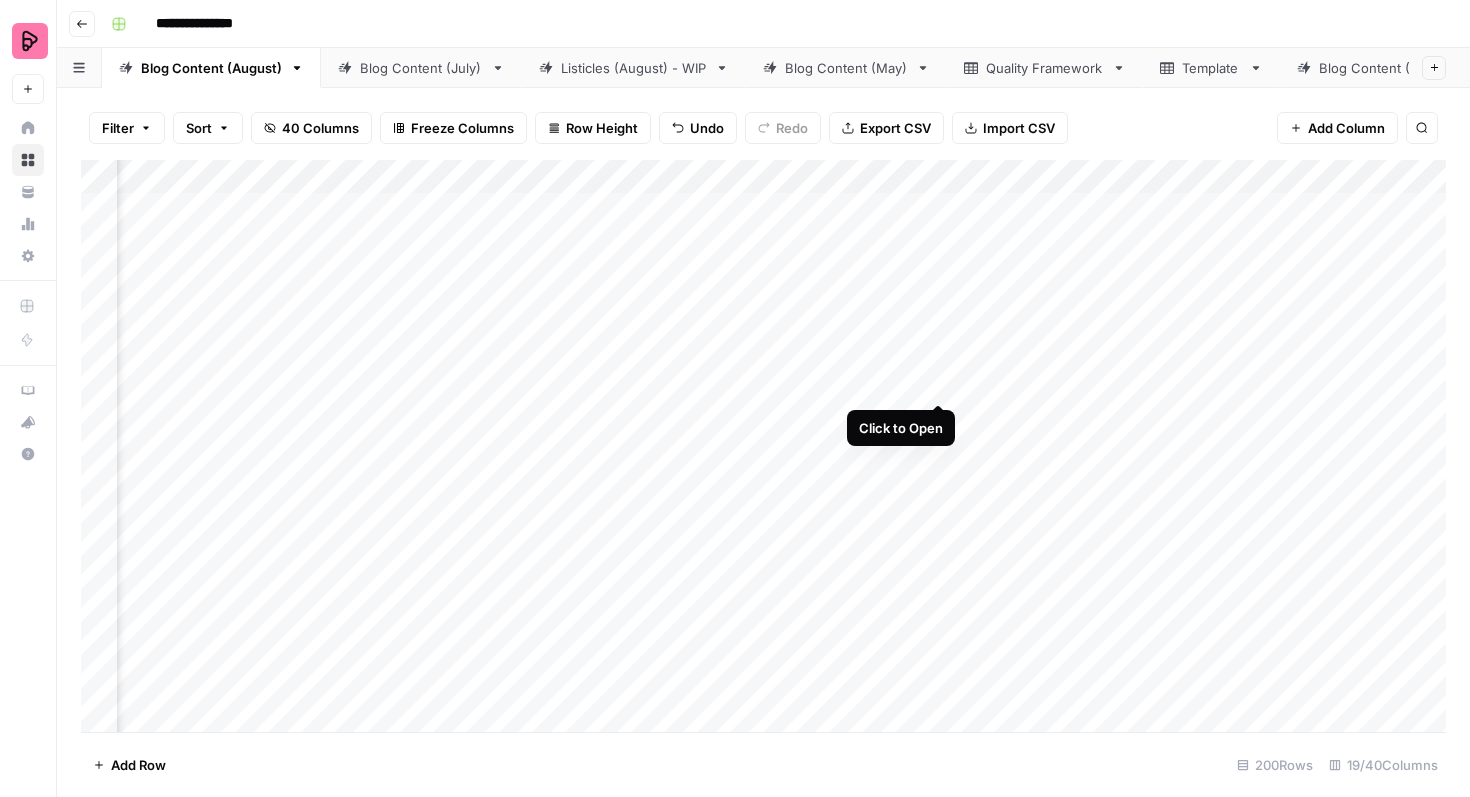 click on "Add Column" at bounding box center [763, 446] 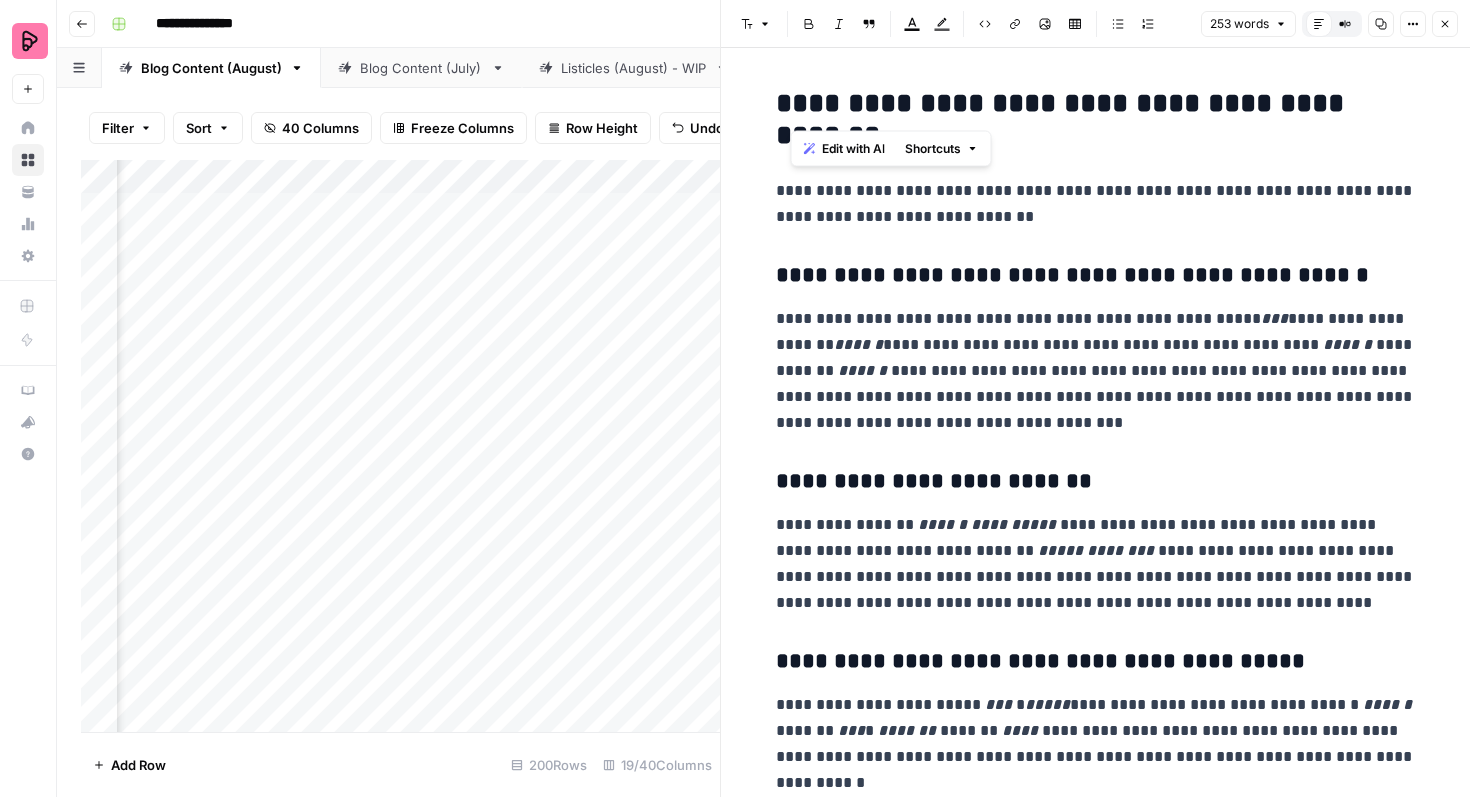 drag, startPoint x: 1129, startPoint y: 112, endPoint x: 789, endPoint y: 111, distance: 340.00146 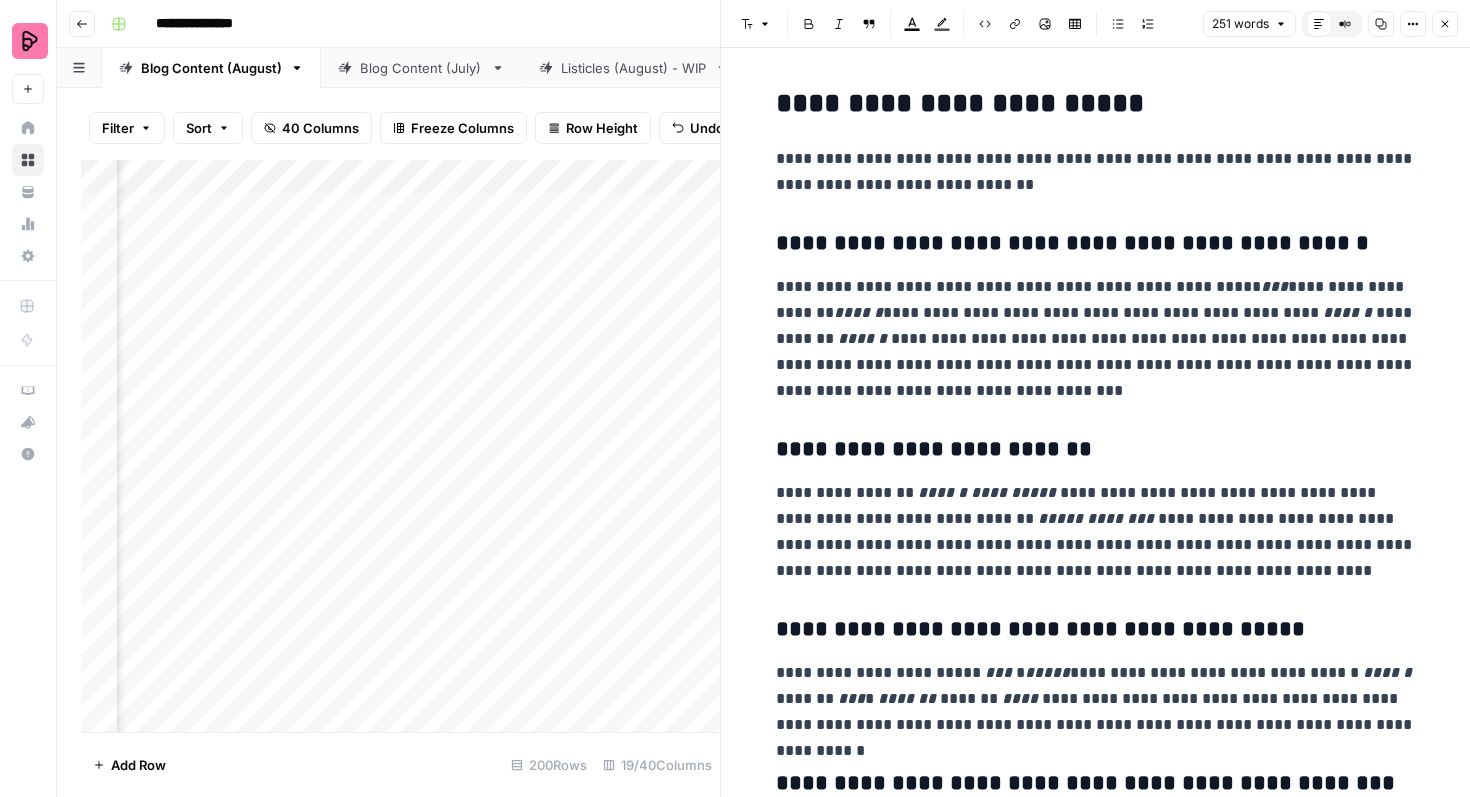 click 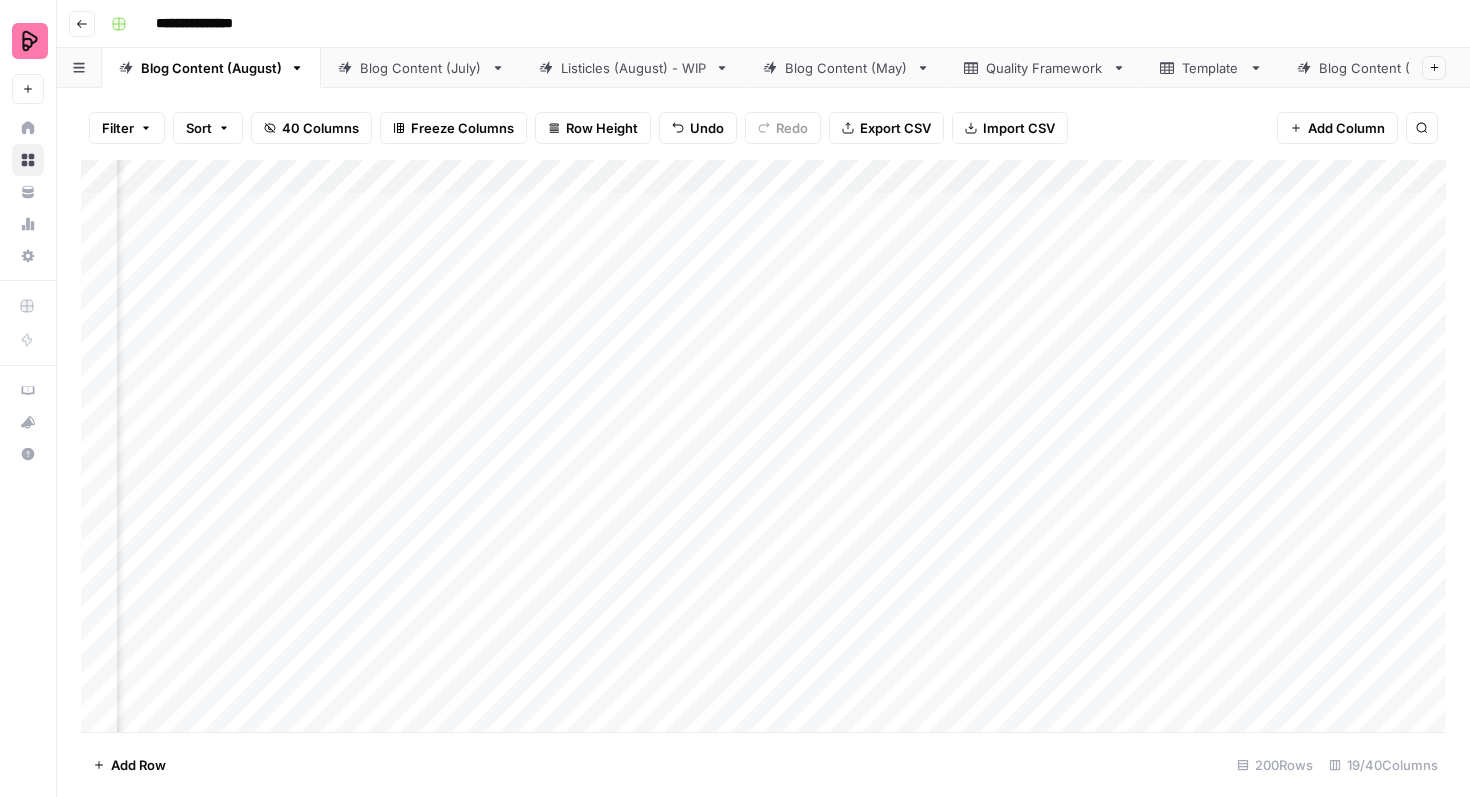 click on "Add Column" at bounding box center (763, 446) 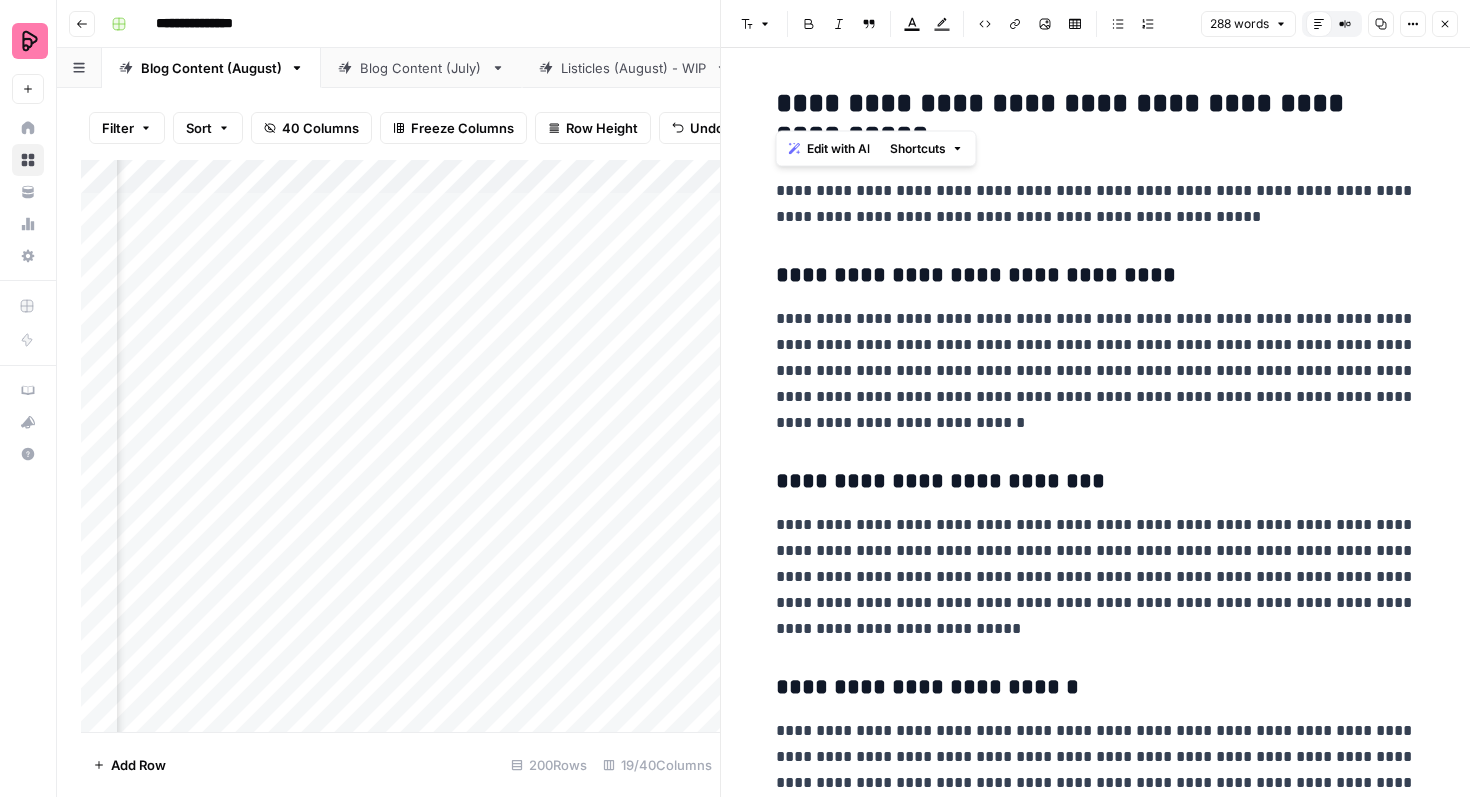 drag, startPoint x: 1130, startPoint y: 111, endPoint x: 773, endPoint y: 108, distance: 357.0126 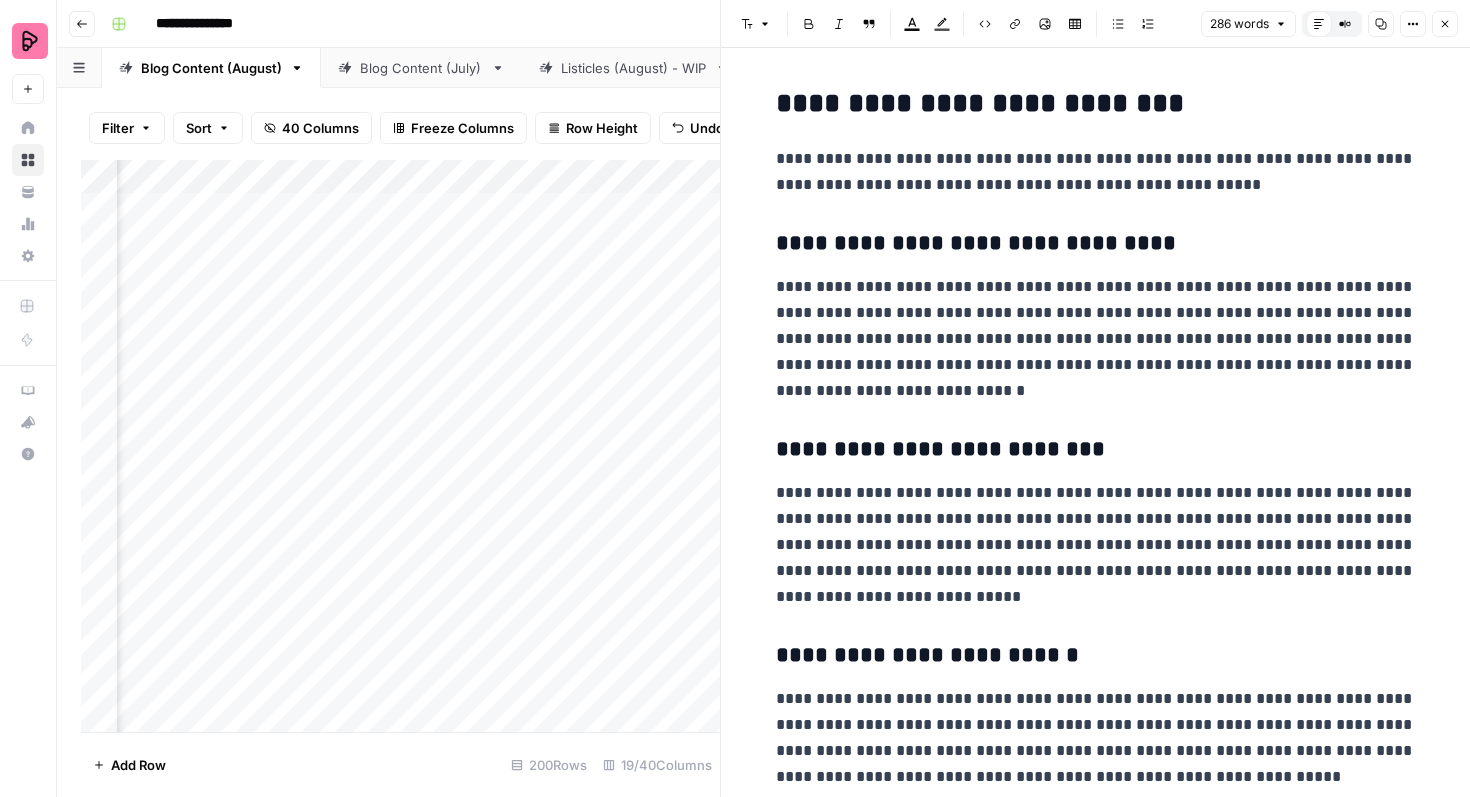 click on "Close" at bounding box center (1445, 24) 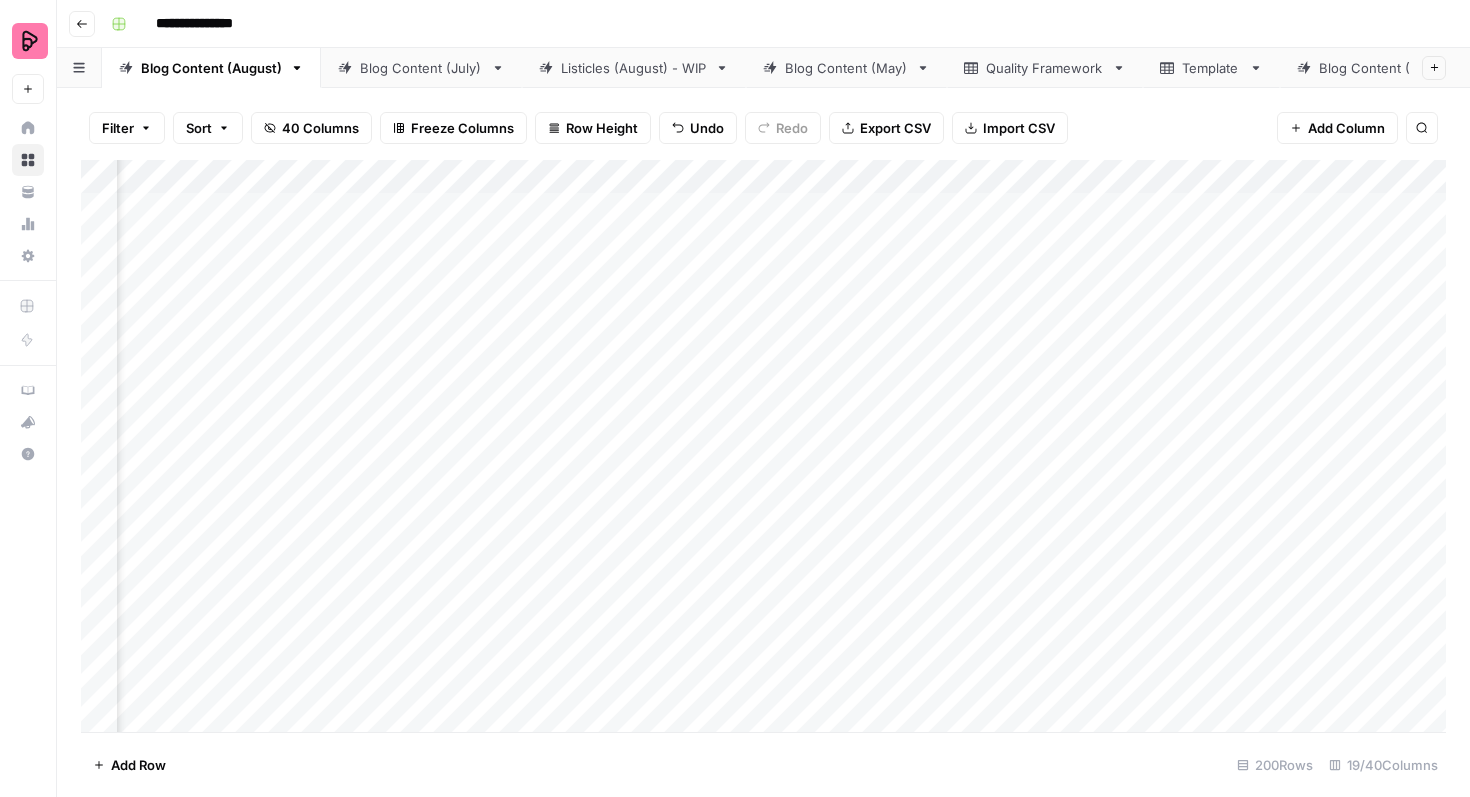 scroll, scrollTop: 0, scrollLeft: 2120, axis: horizontal 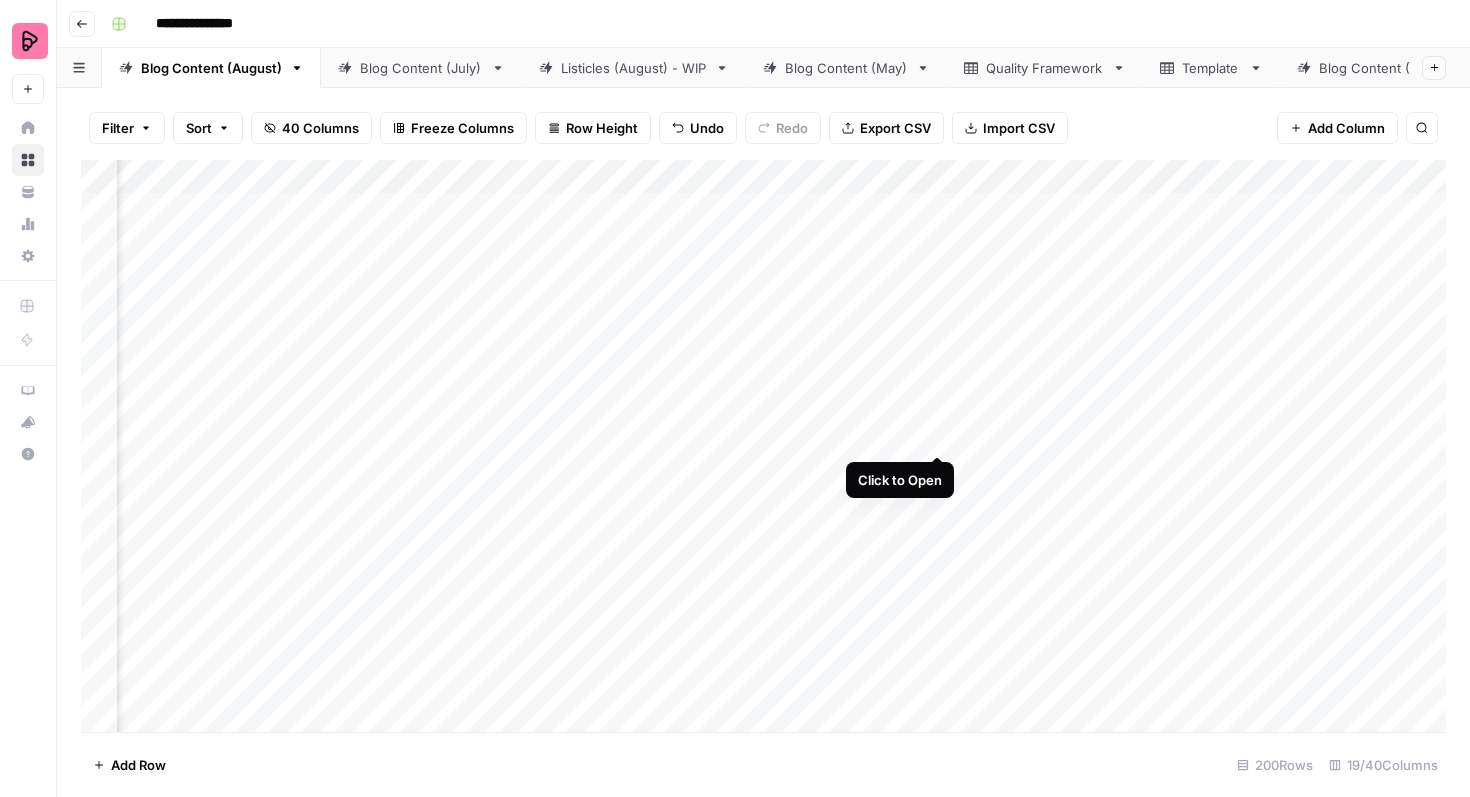 click on "Add Column" at bounding box center [763, 446] 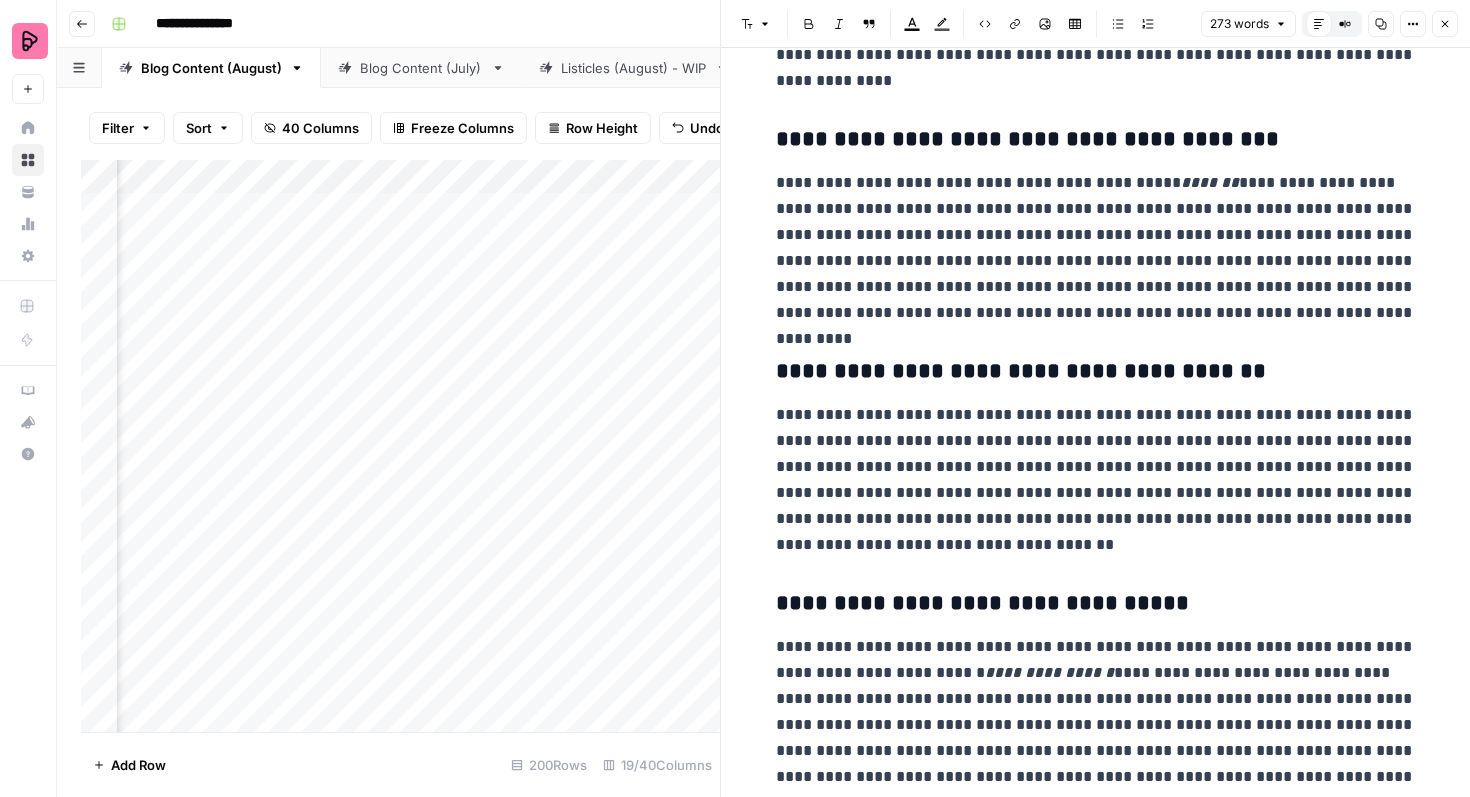 scroll, scrollTop: 131, scrollLeft: 0, axis: vertical 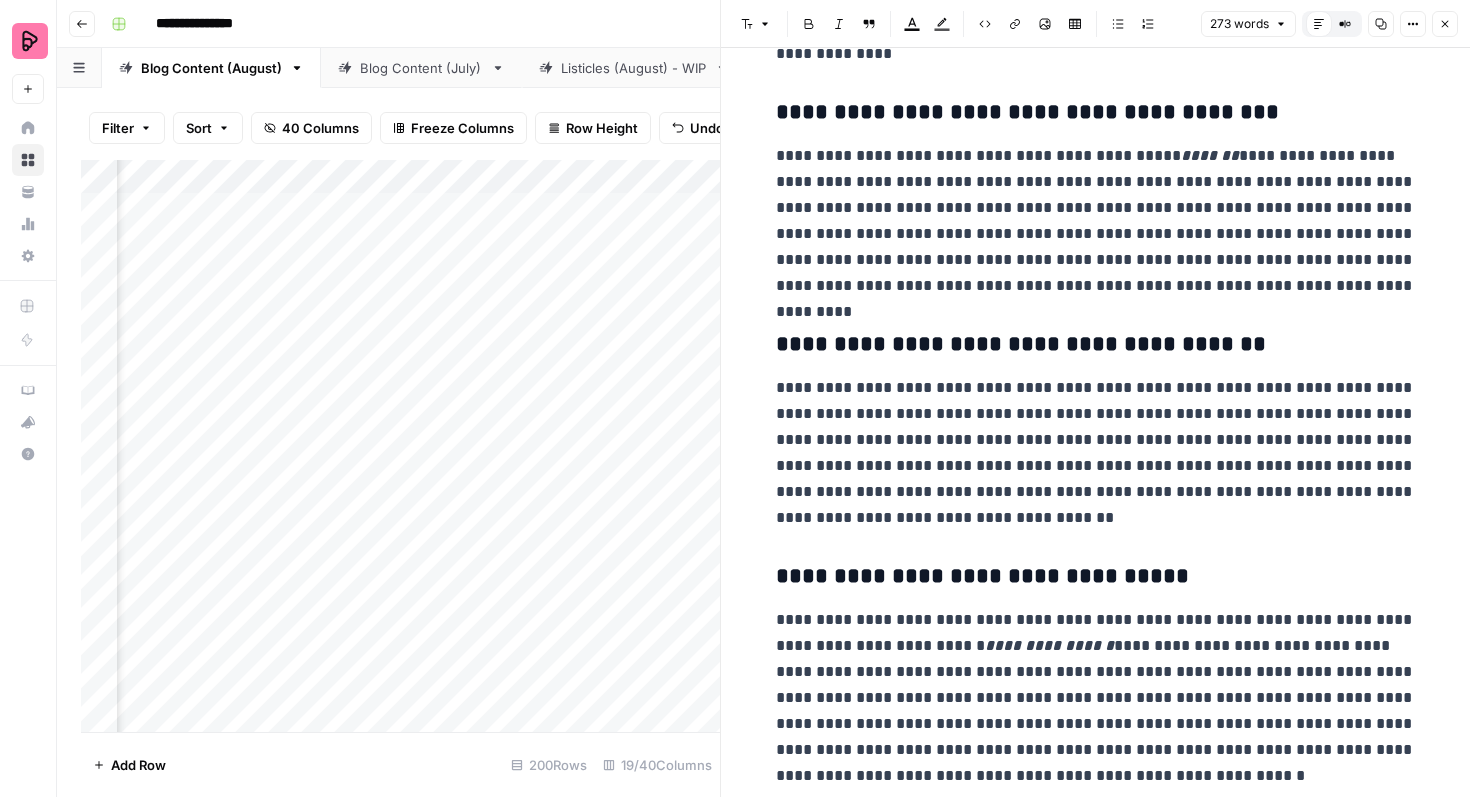 click 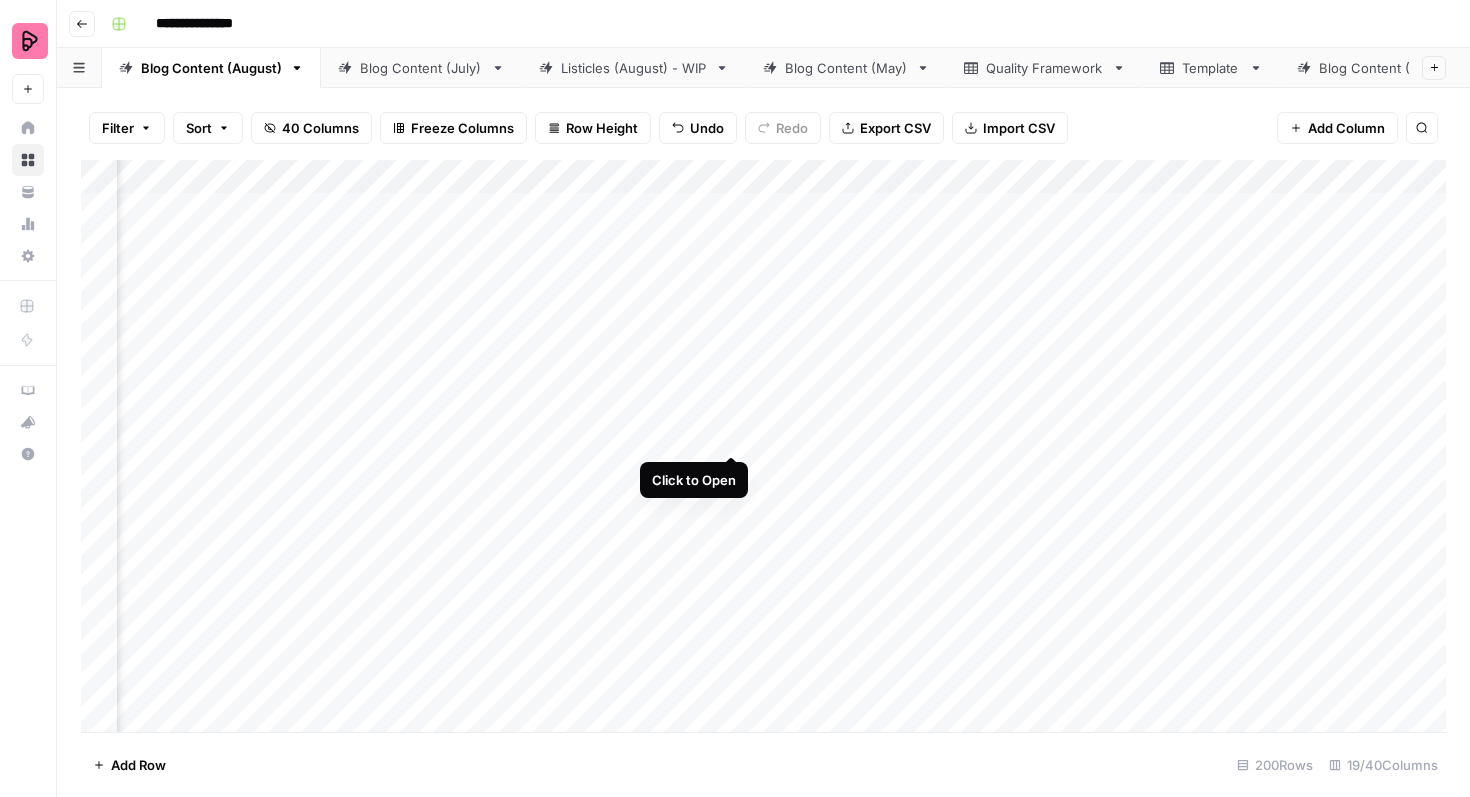 click on "Add Column" at bounding box center [763, 446] 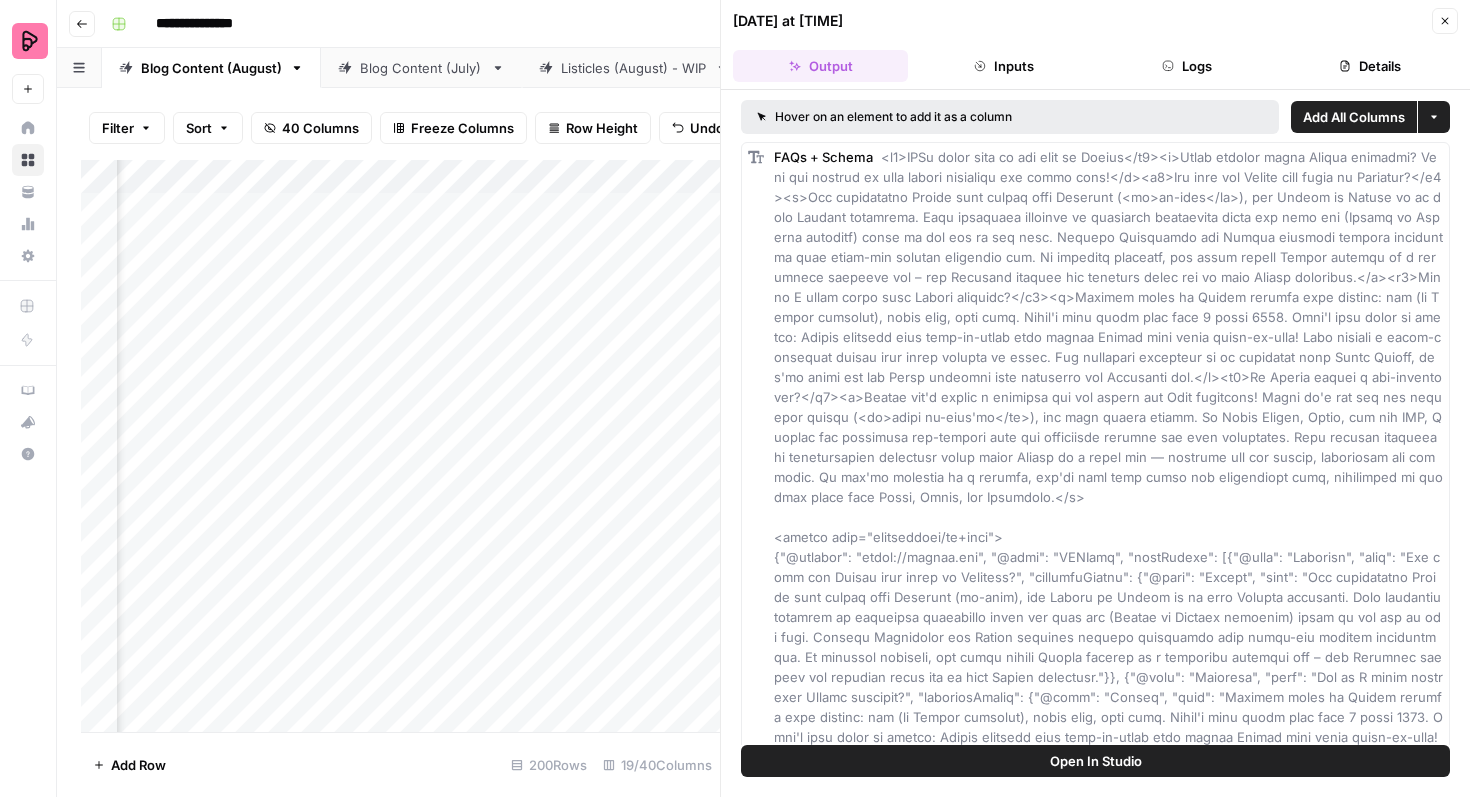 click on "Open In Studio" at bounding box center (1095, 761) 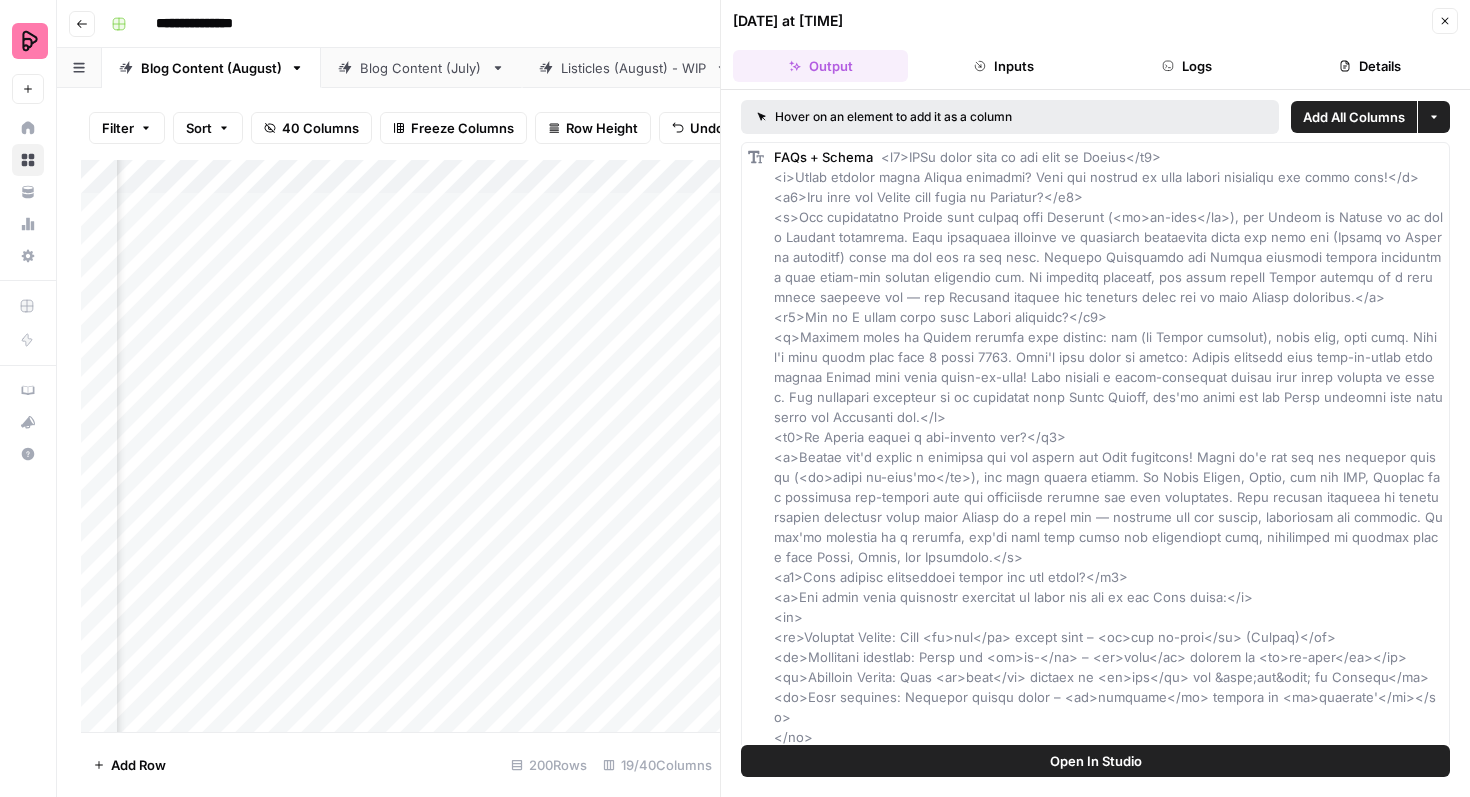 click on "Close" at bounding box center [1445, 21] 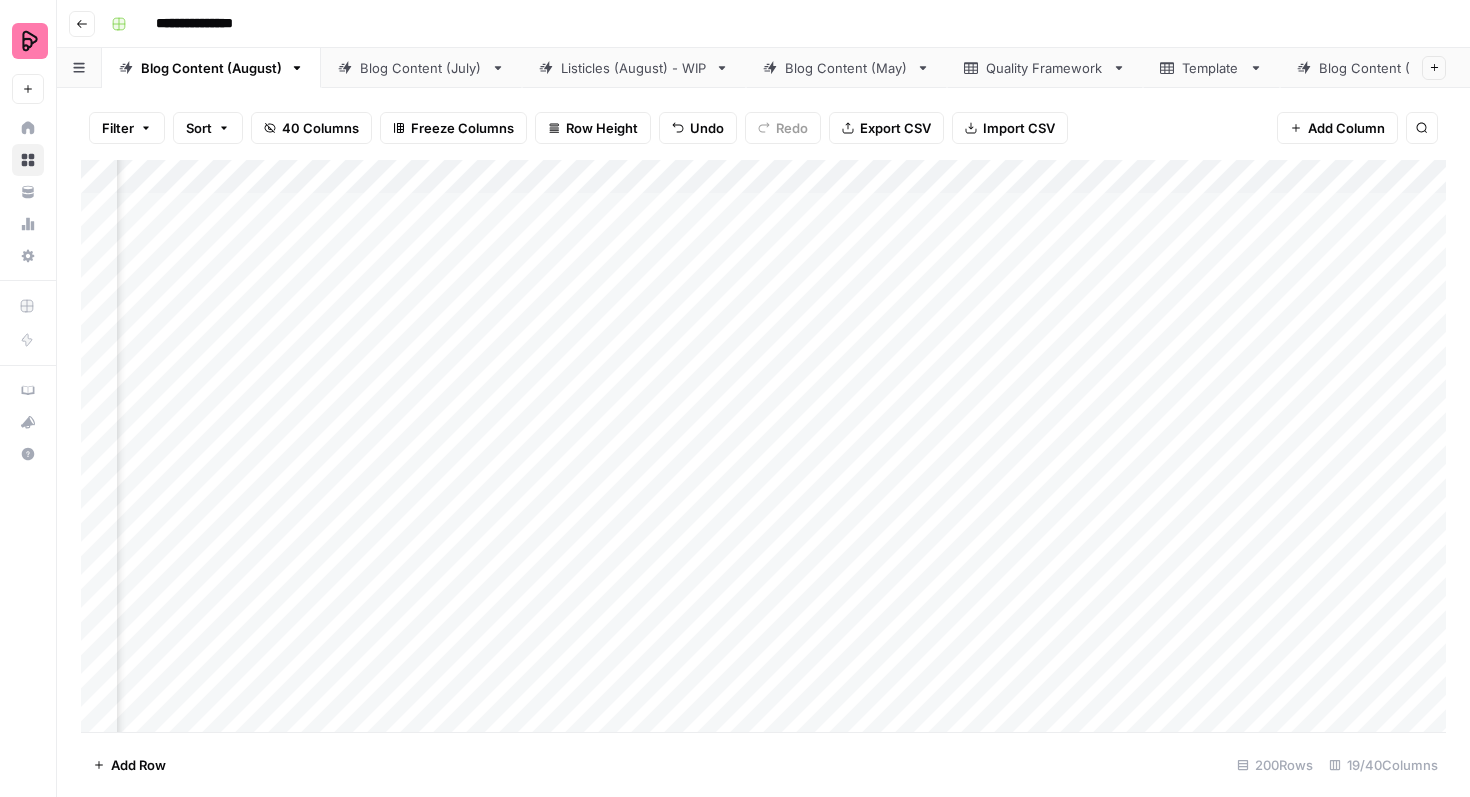 scroll, scrollTop: 0, scrollLeft: 1232, axis: horizontal 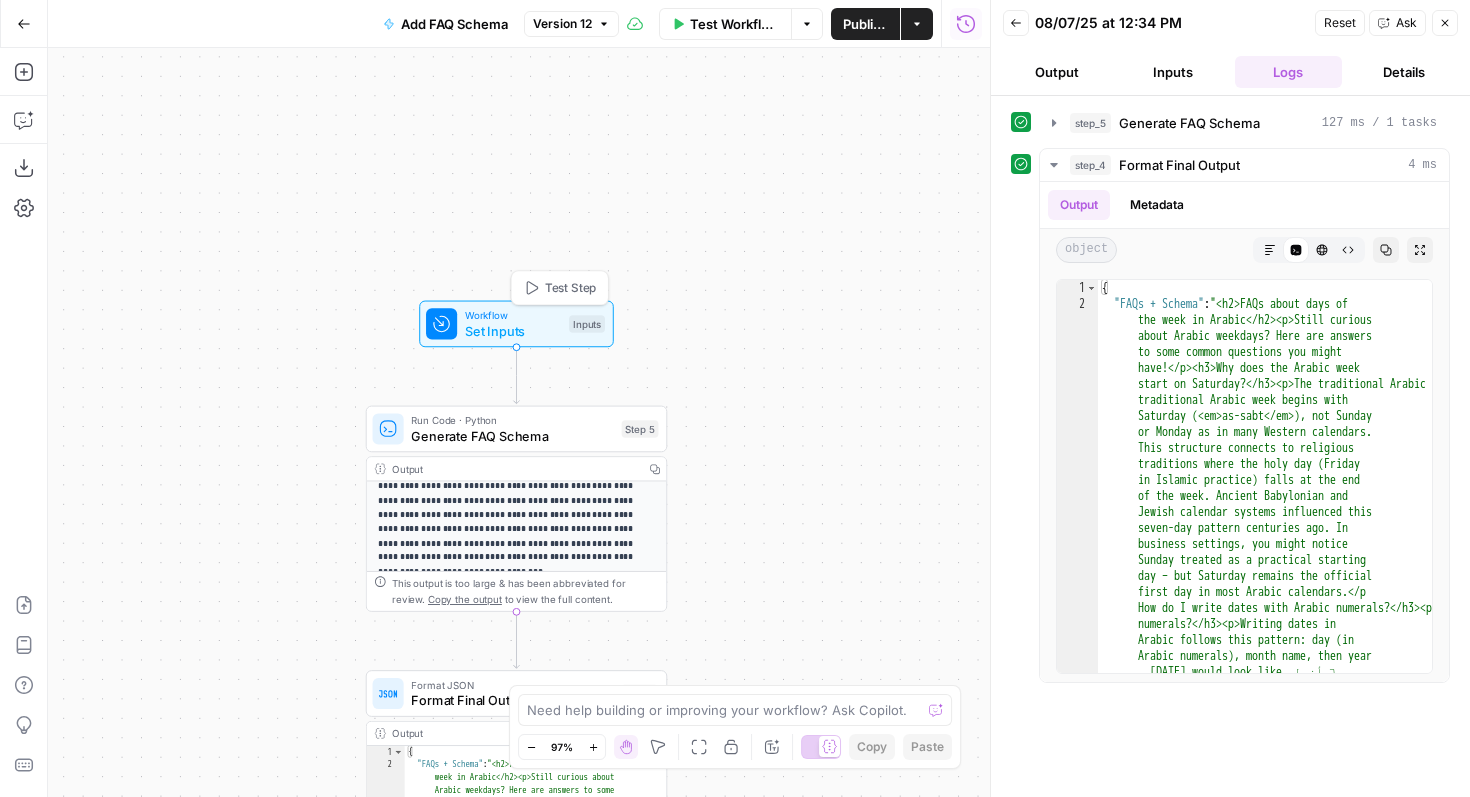 click on "Set Inputs" at bounding box center (513, 330) 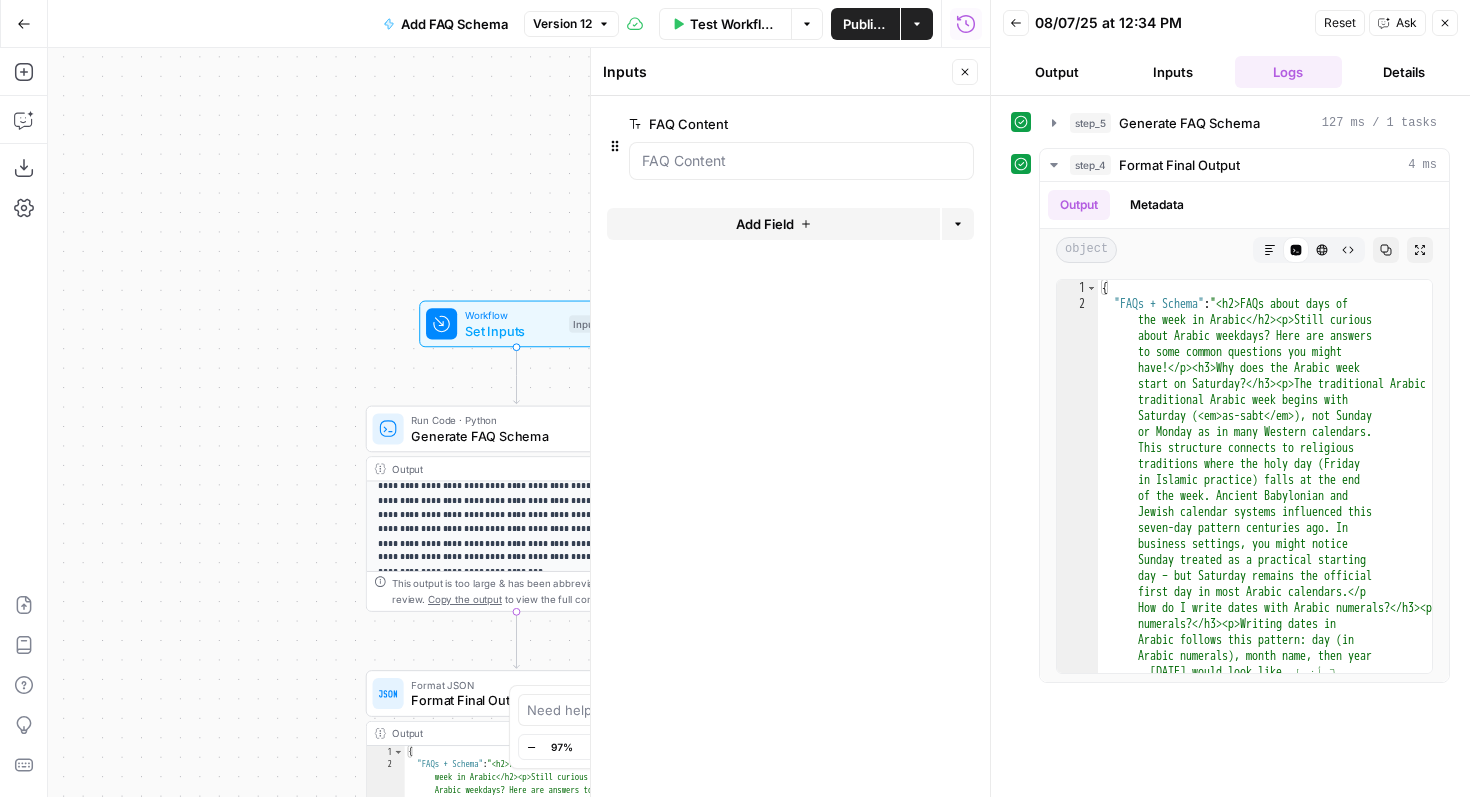 click 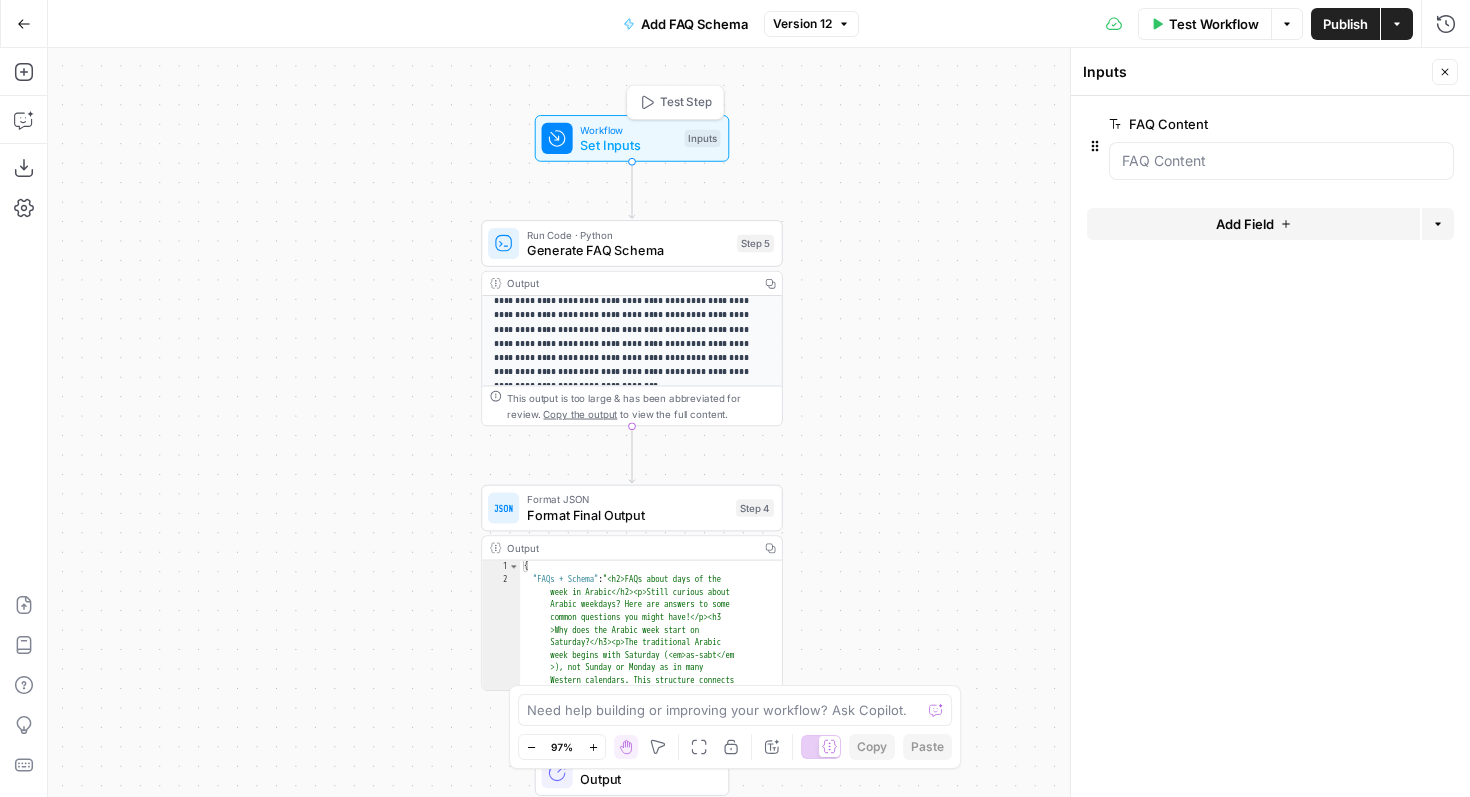 click on "Set Inputs" at bounding box center [628, 144] 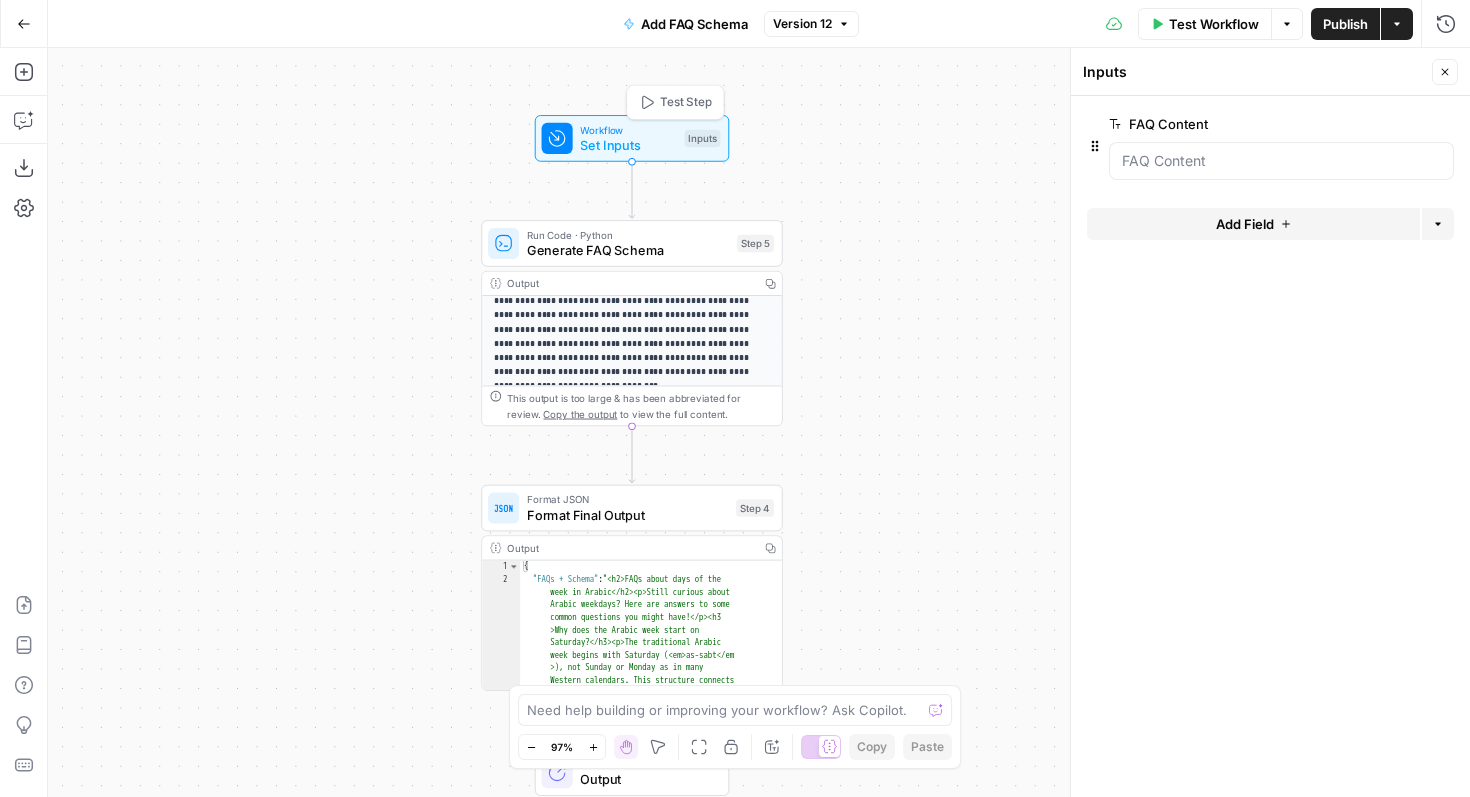click on "Set Inputs" at bounding box center (628, 144) 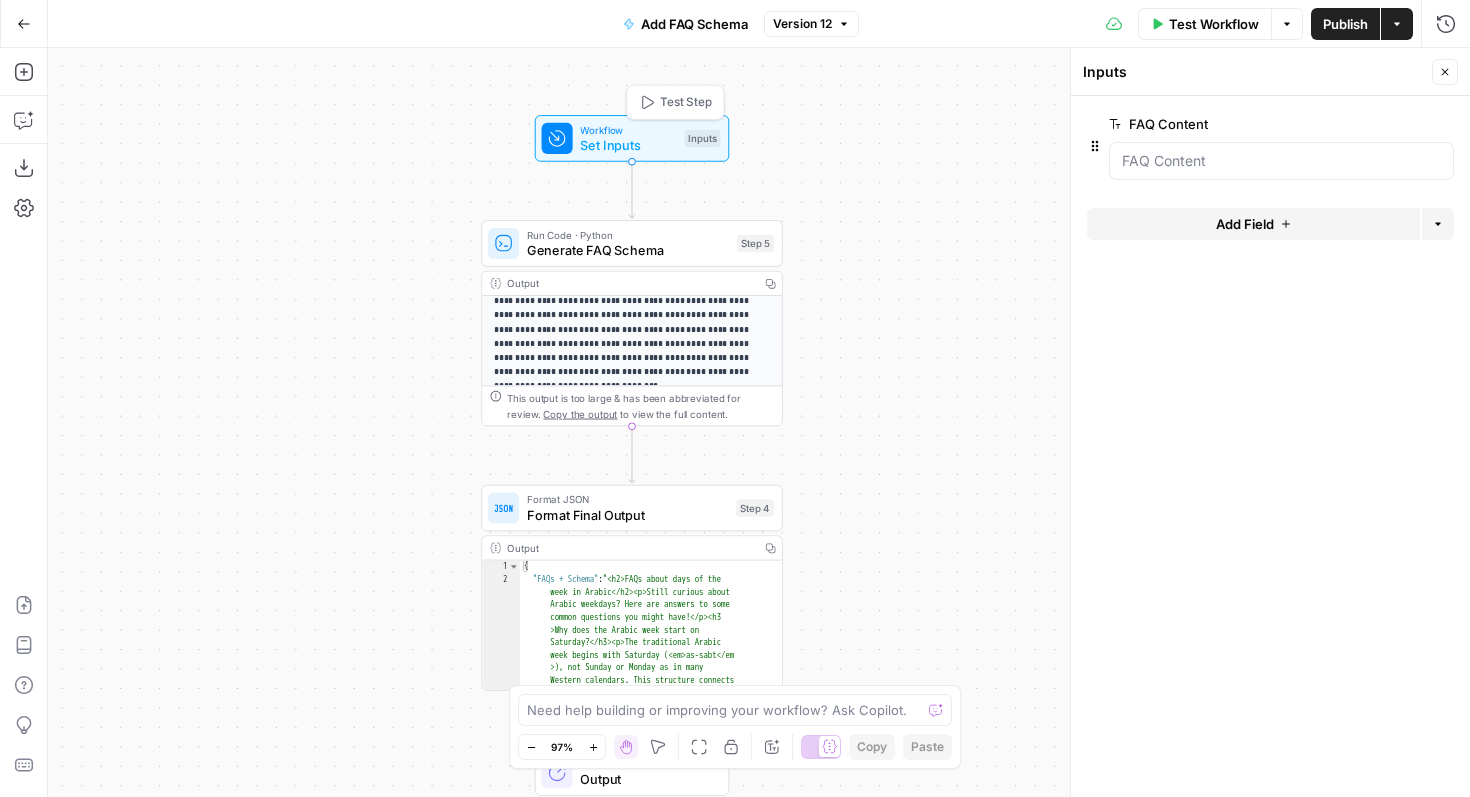 click on "Set Inputs" at bounding box center [628, 144] 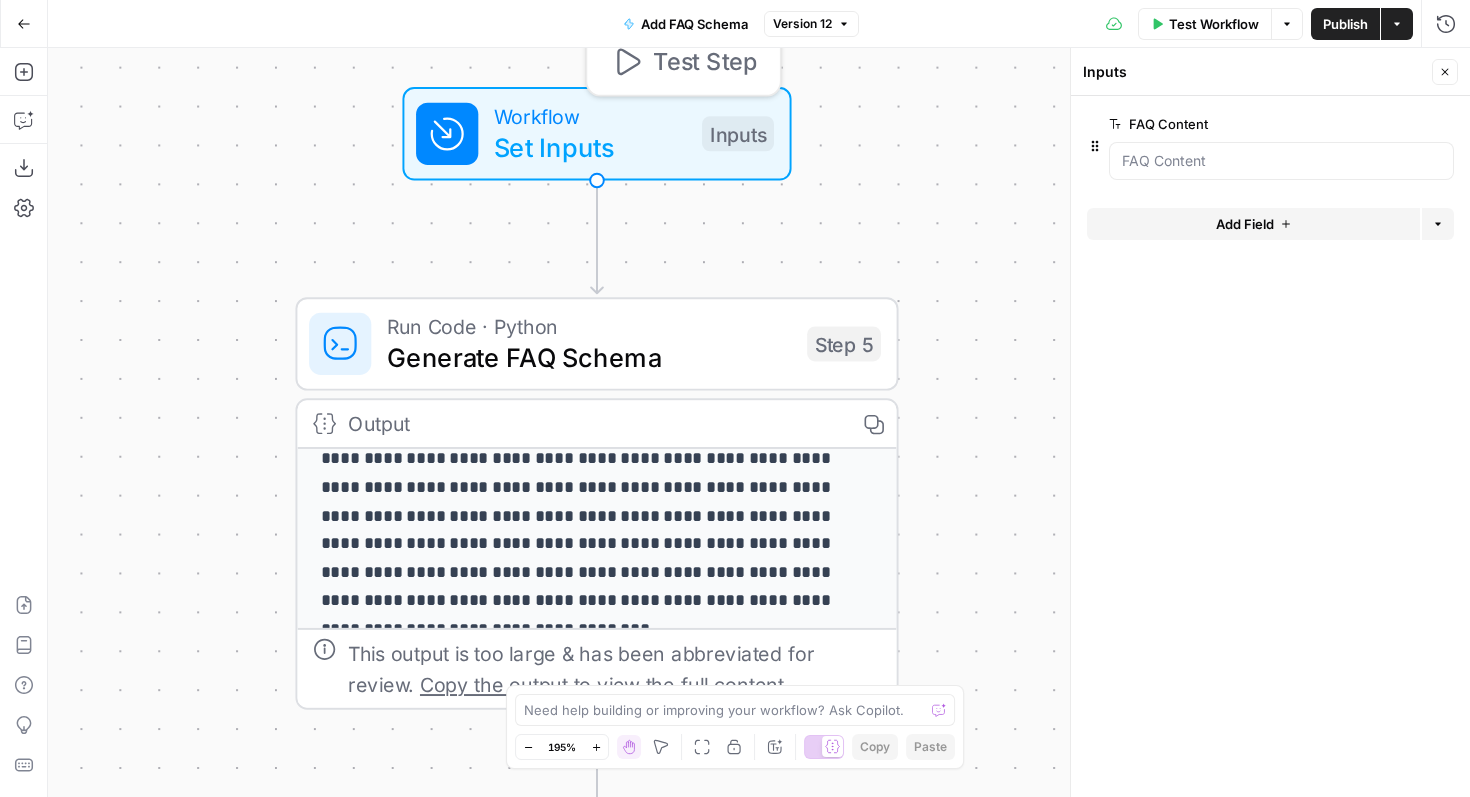 click on "Set Inputs" at bounding box center [590, 147] 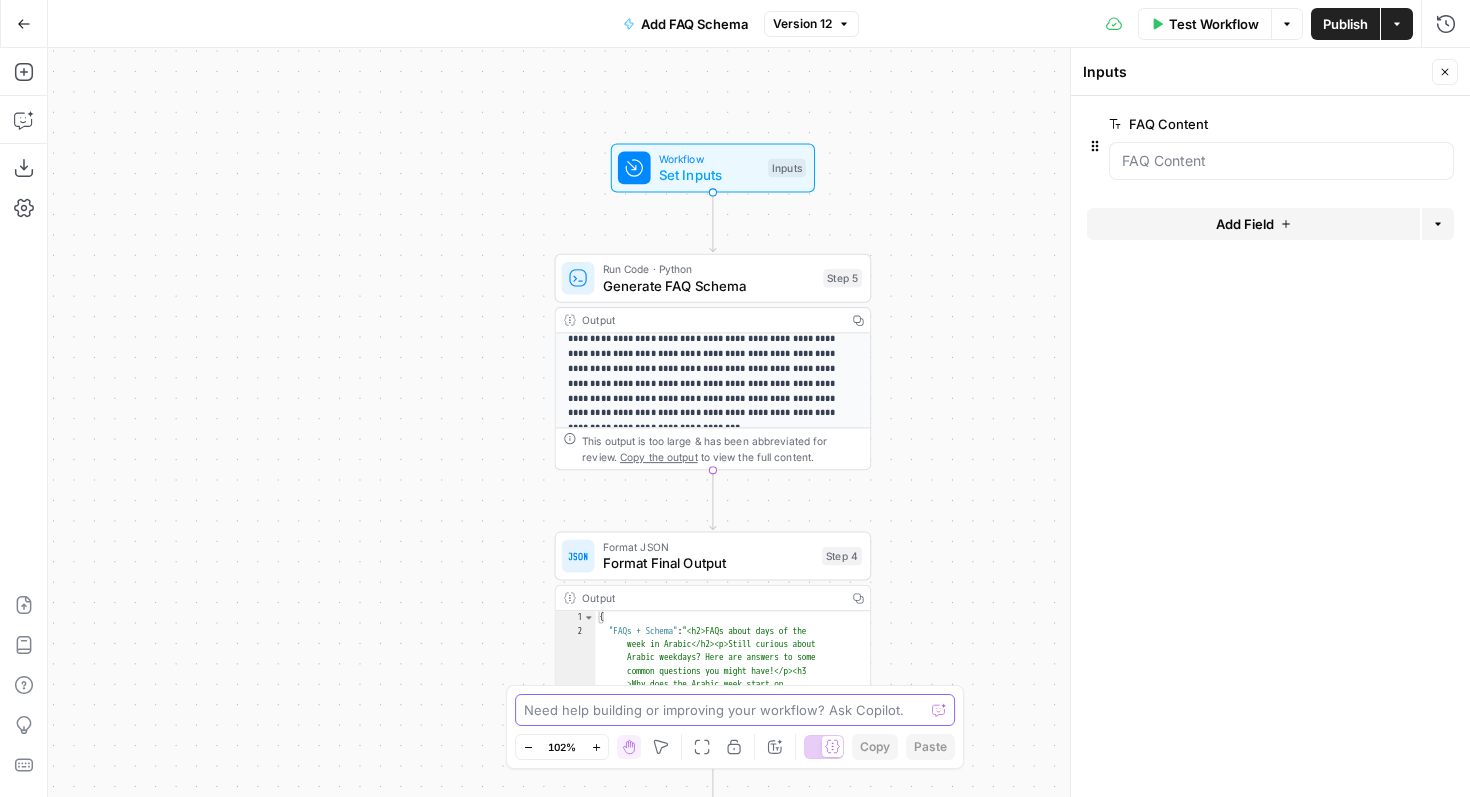 click at bounding box center (724, 710) 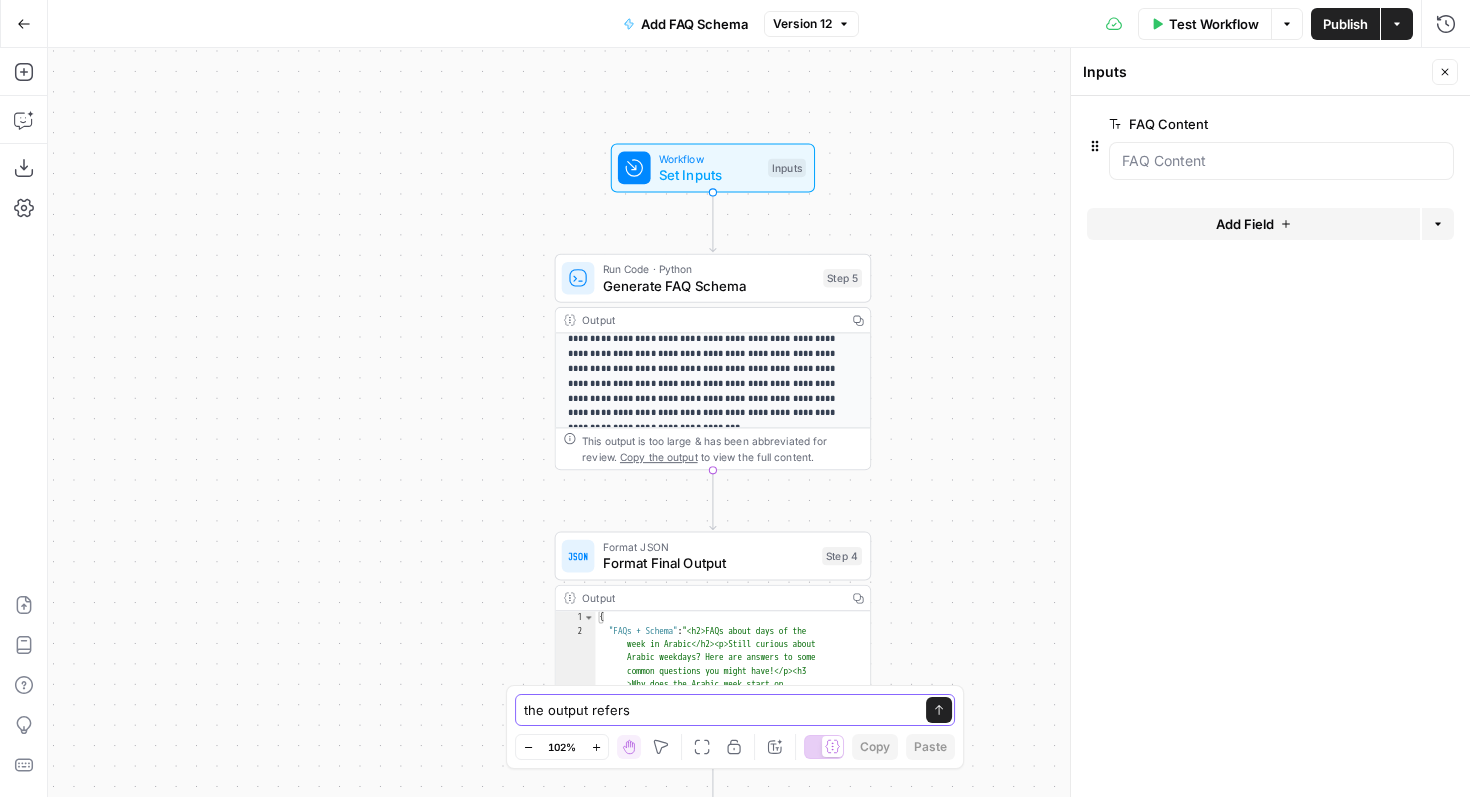click on "the output refers" at bounding box center (715, 710) 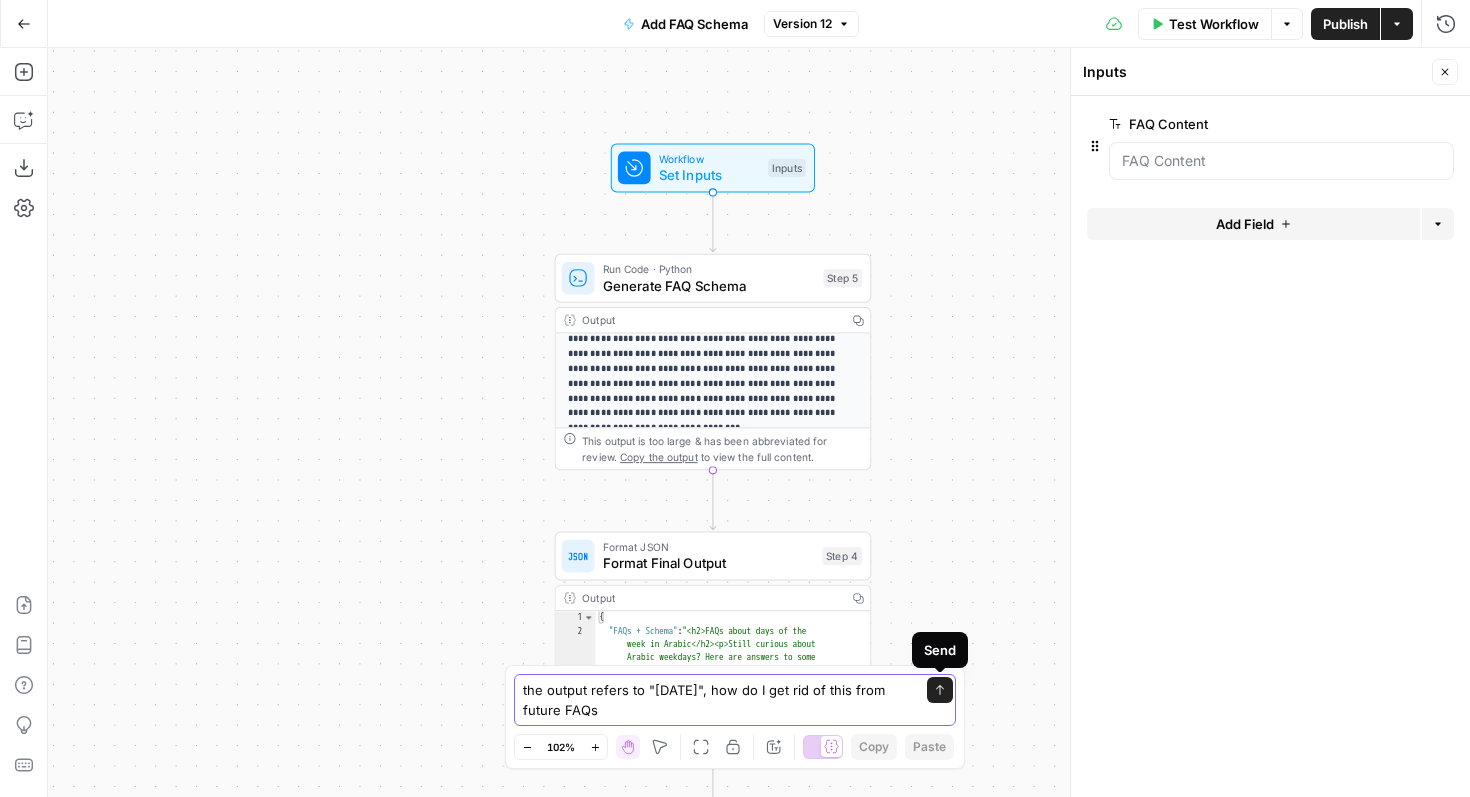 type on "the output refers to "[DATE]", how do I get rid of this from future FAQs" 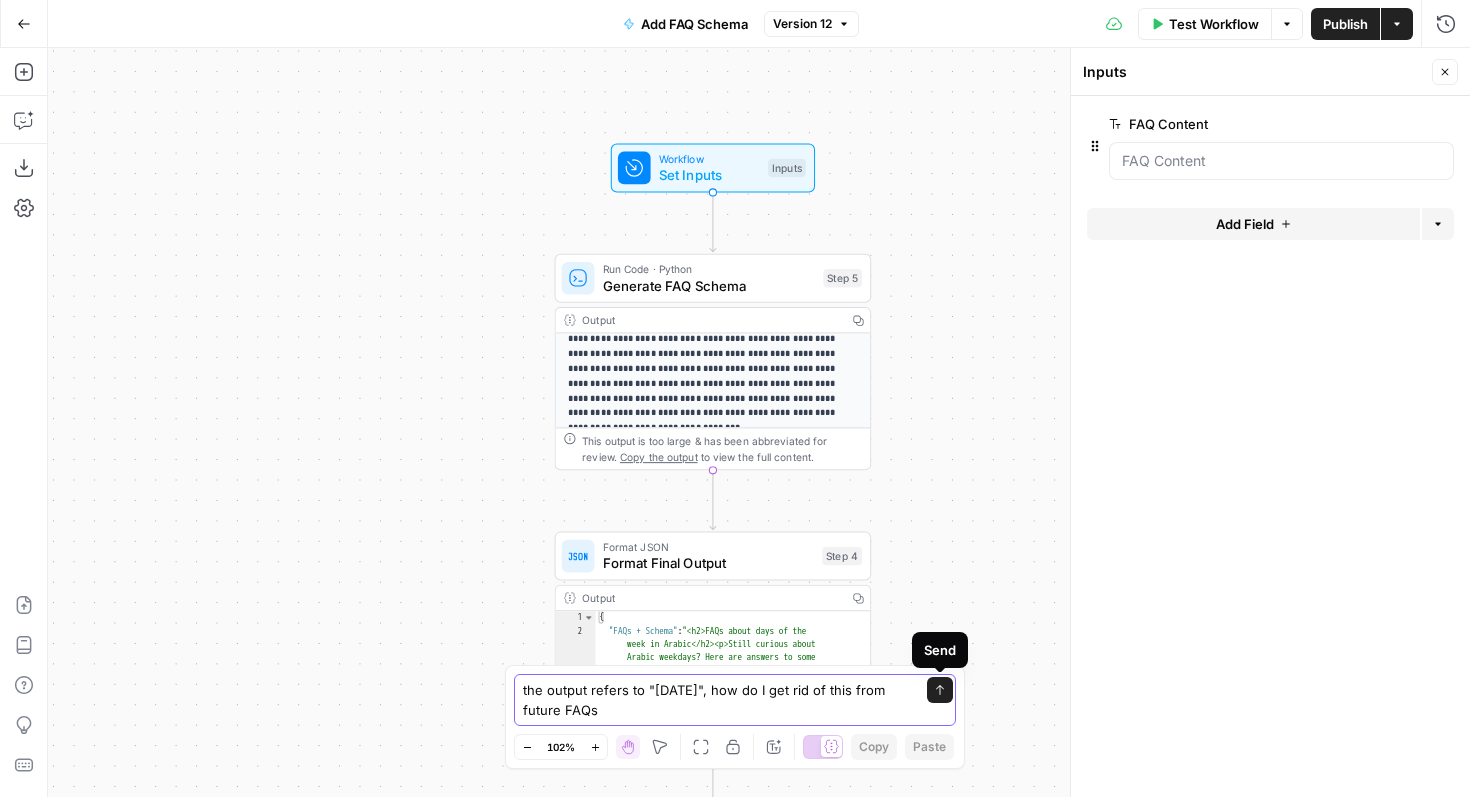 click on "Send" at bounding box center [940, 690] 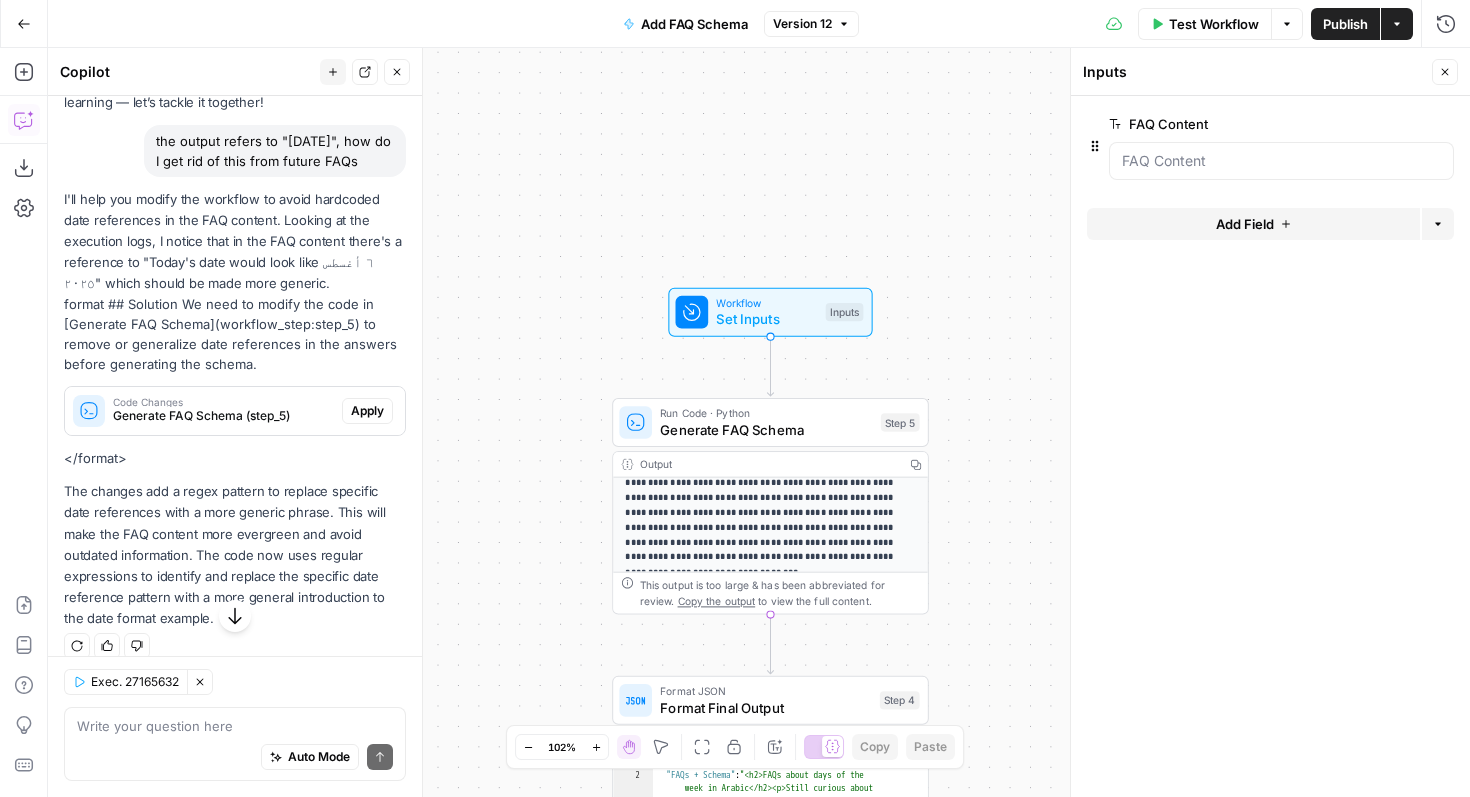 scroll, scrollTop: 134, scrollLeft: 0, axis: vertical 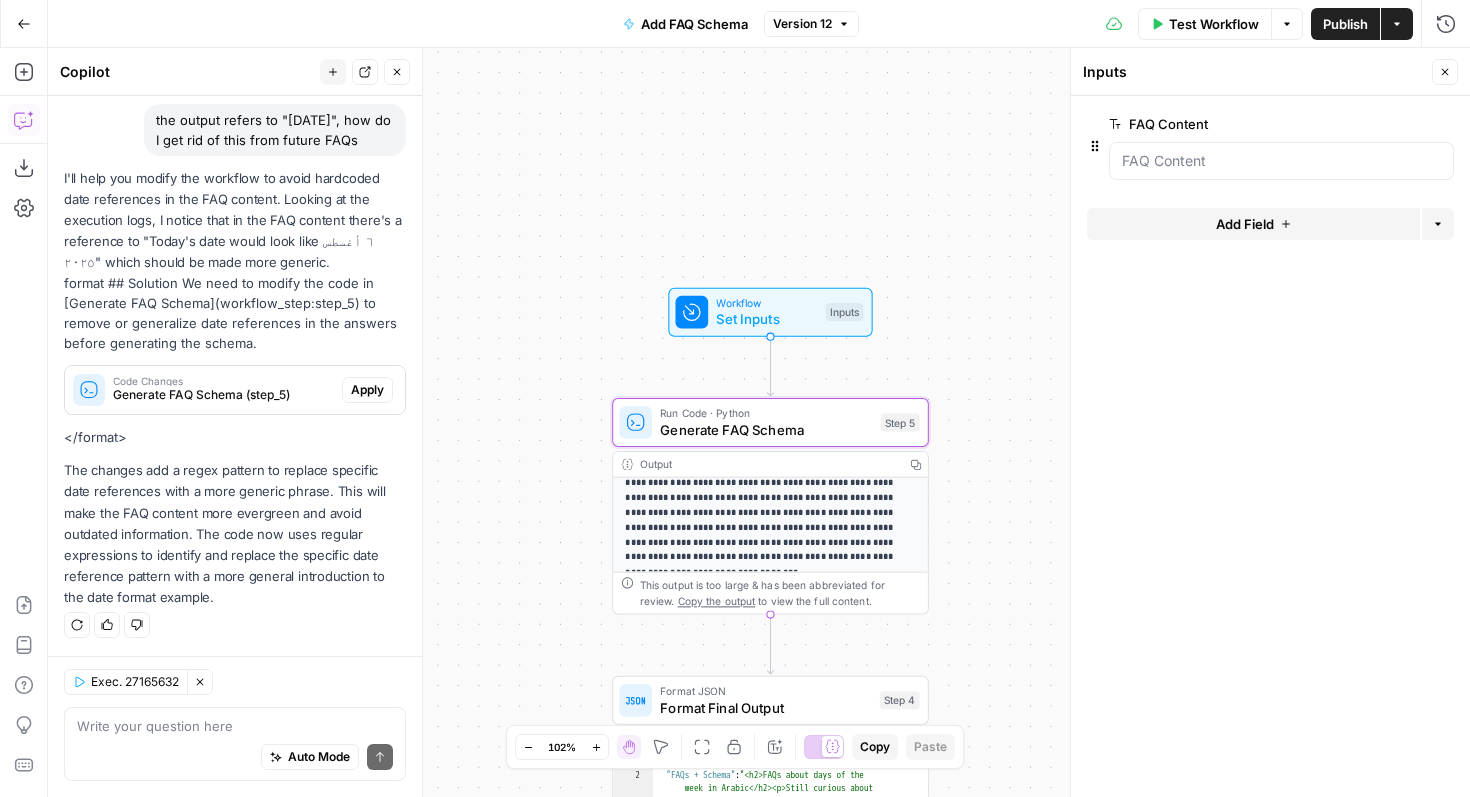 click on "Apply" at bounding box center [367, 390] 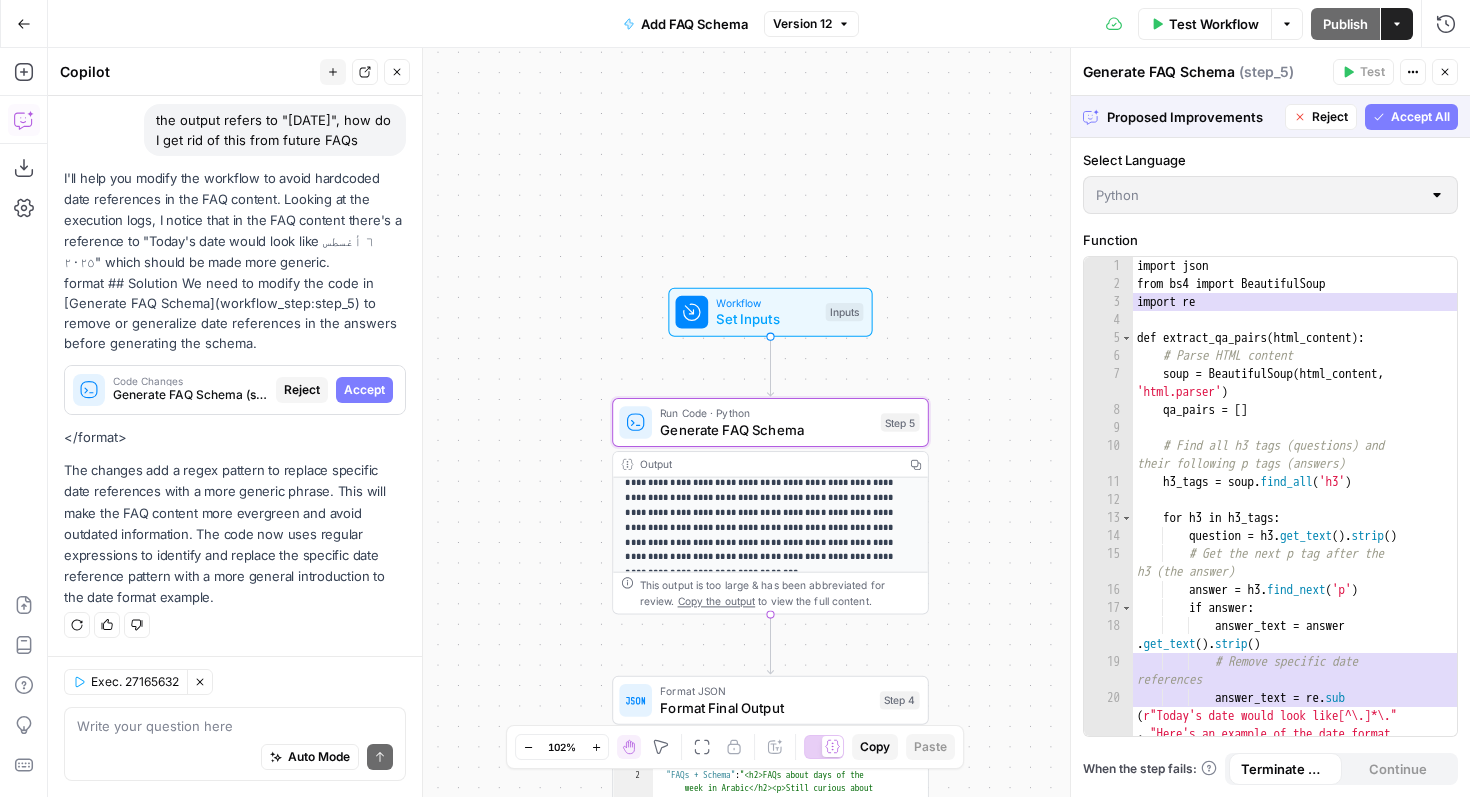 click on "Accept" at bounding box center [364, 390] 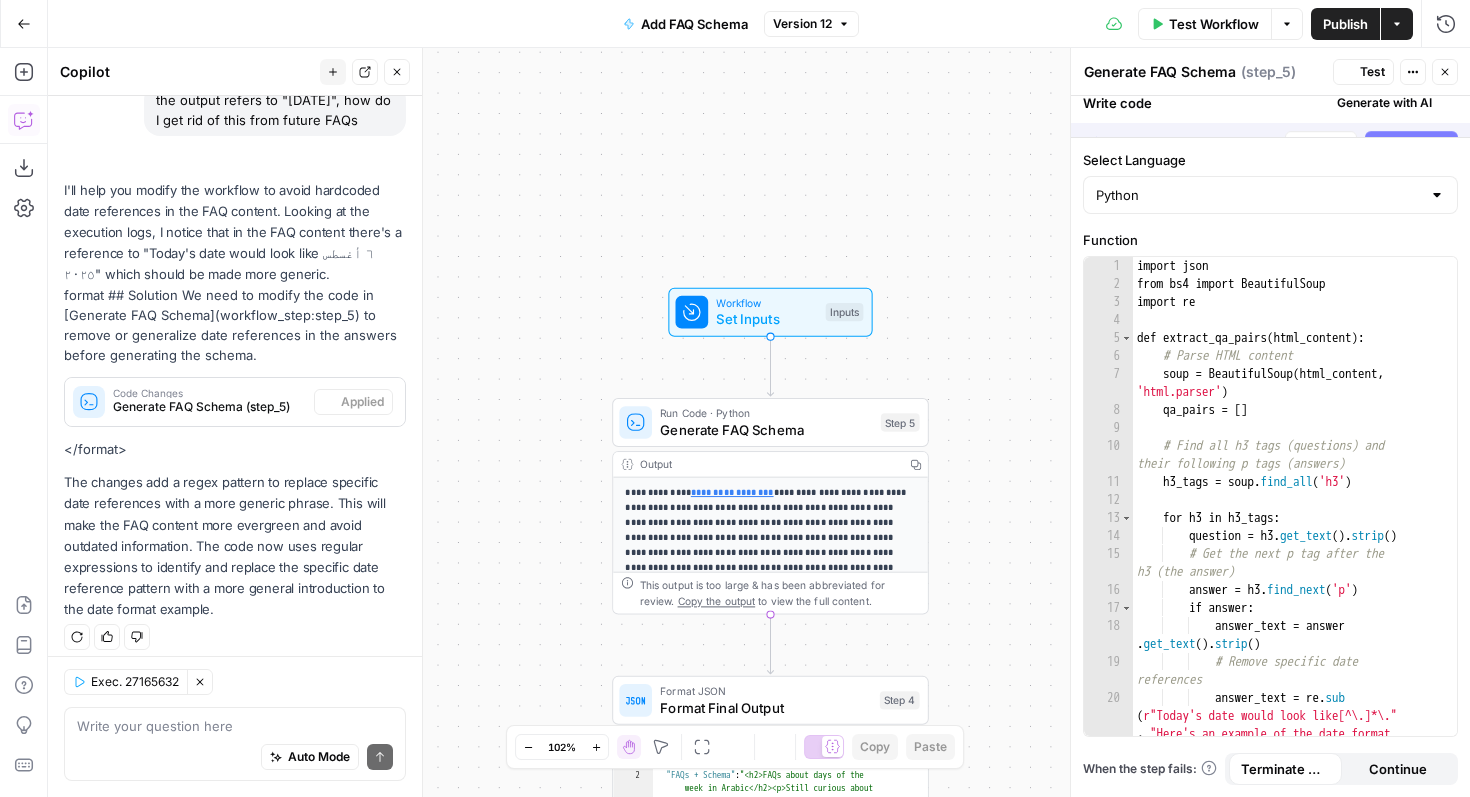 scroll, scrollTop: 204, scrollLeft: 0, axis: vertical 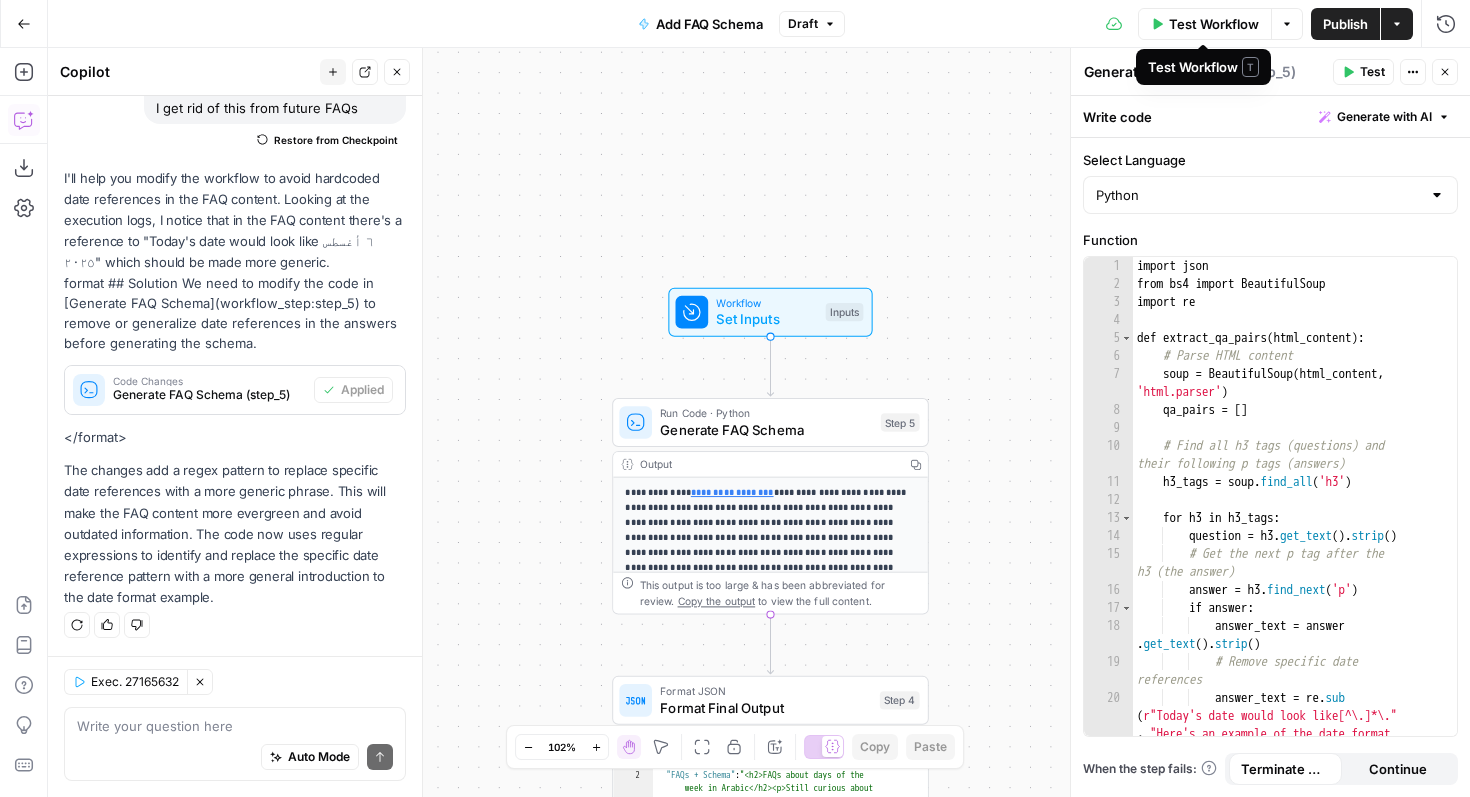 click on "Test Workflow" at bounding box center [1214, 24] 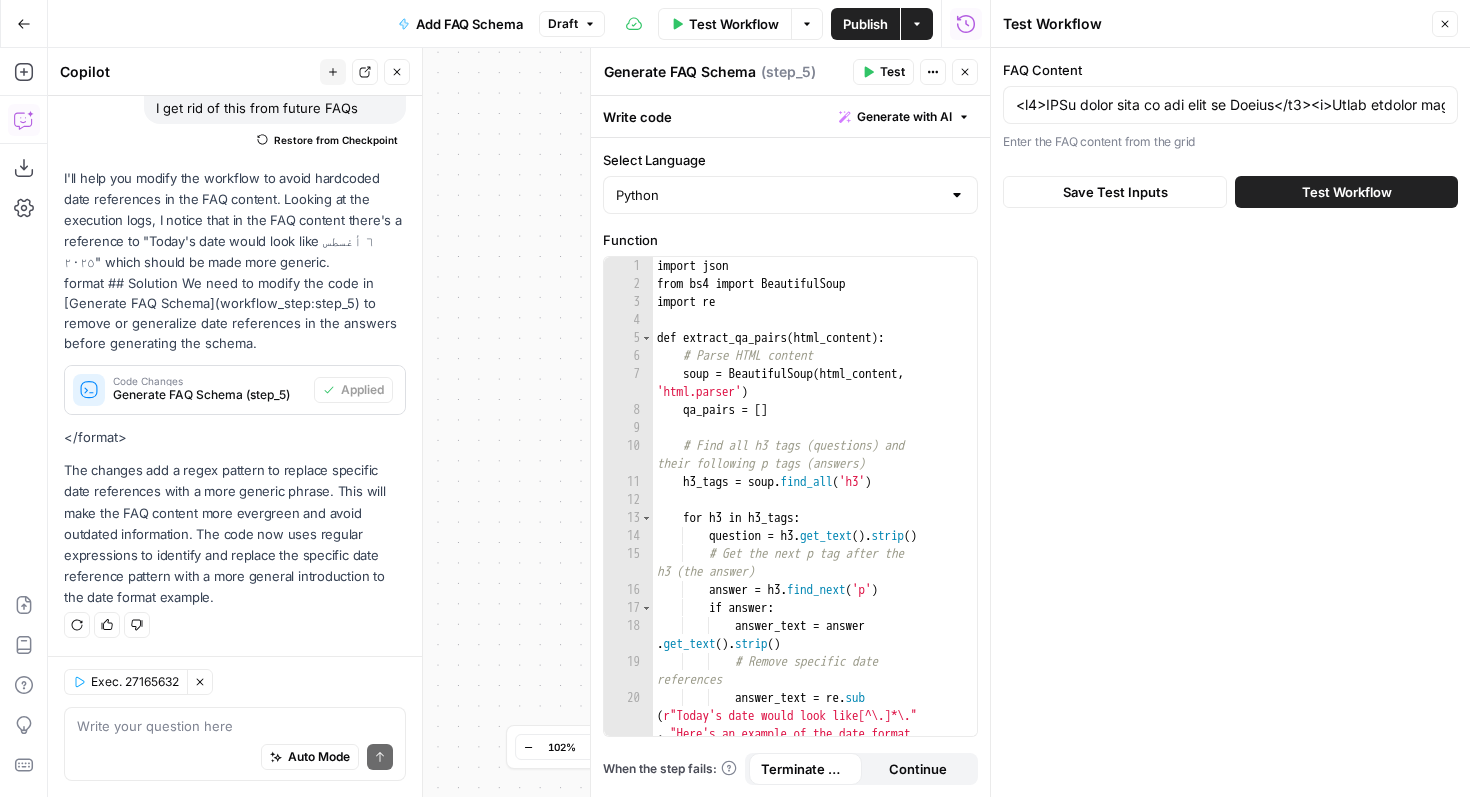 click on "Test Workflow" at bounding box center (1347, 192) 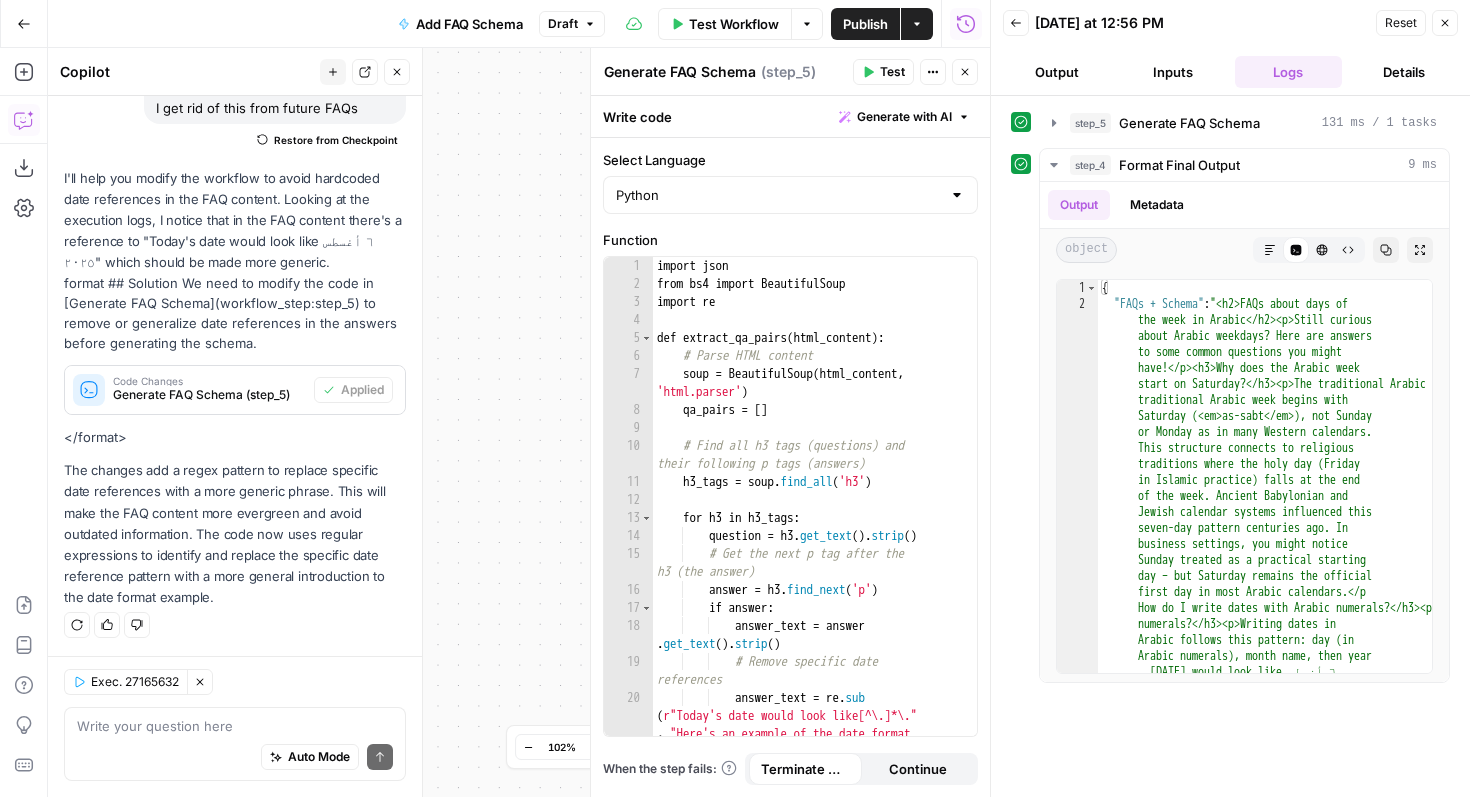 click on "Inputs" at bounding box center [1173, 72] 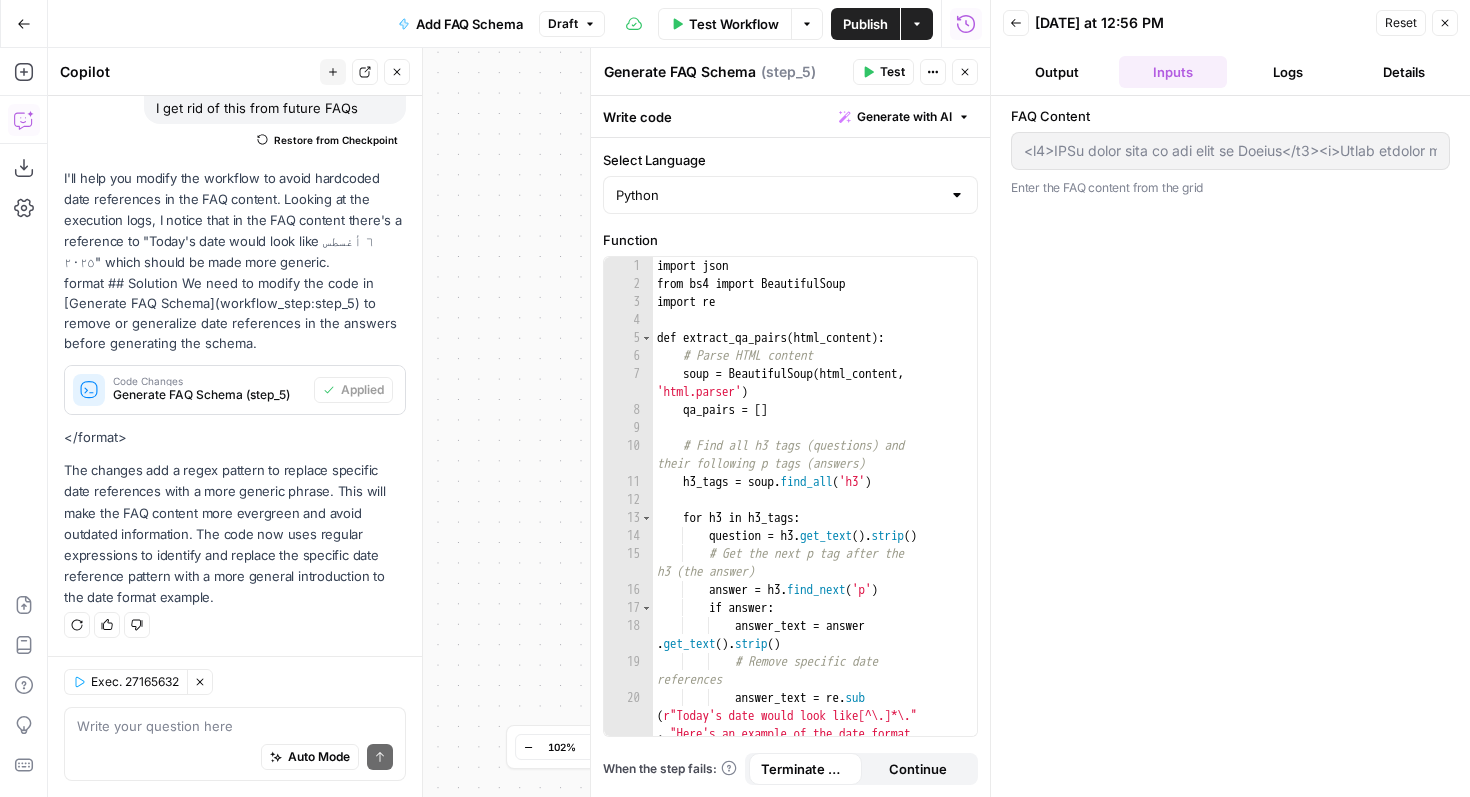 click on "Output" at bounding box center (1057, 72) 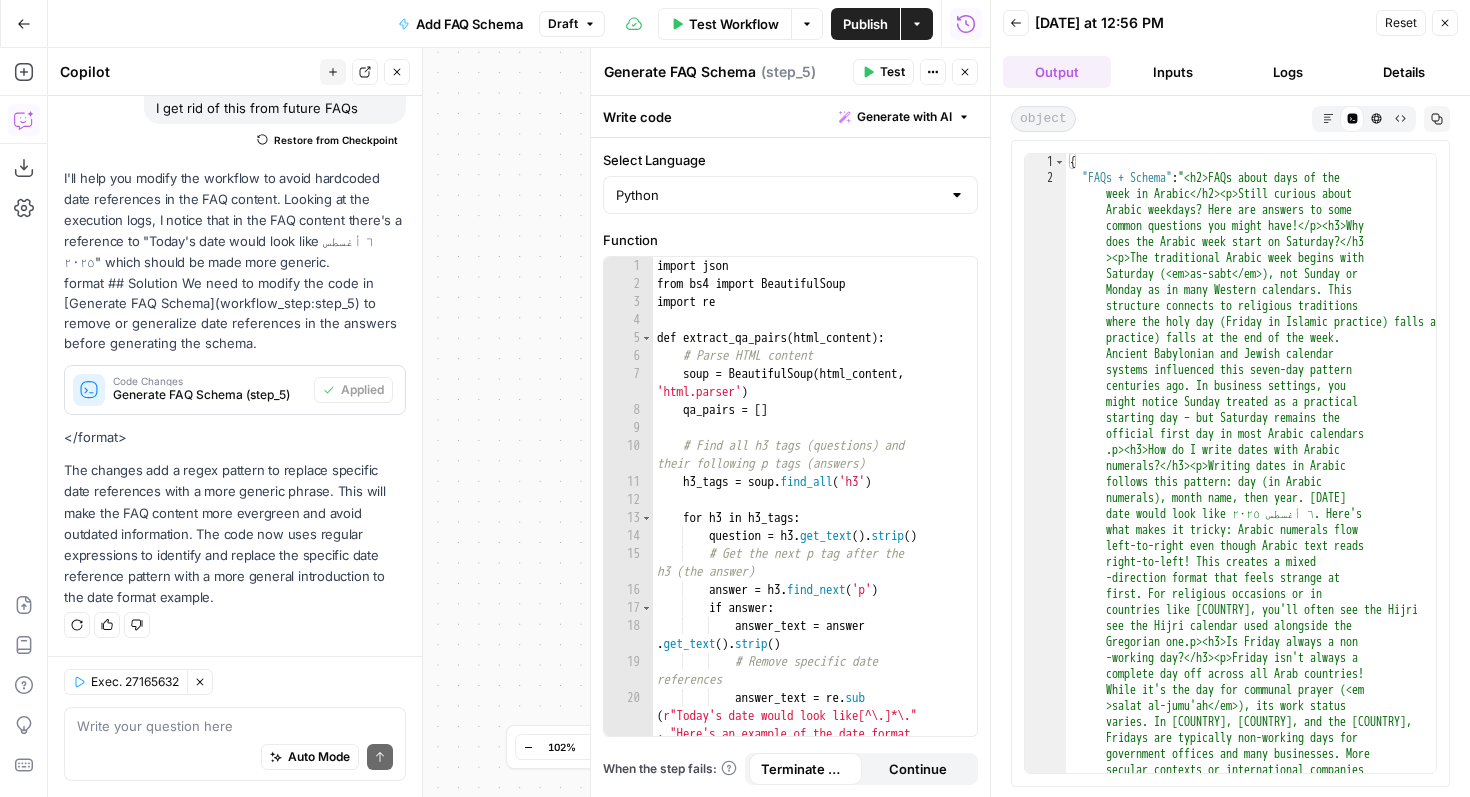 click on "Logs" at bounding box center (1289, 72) 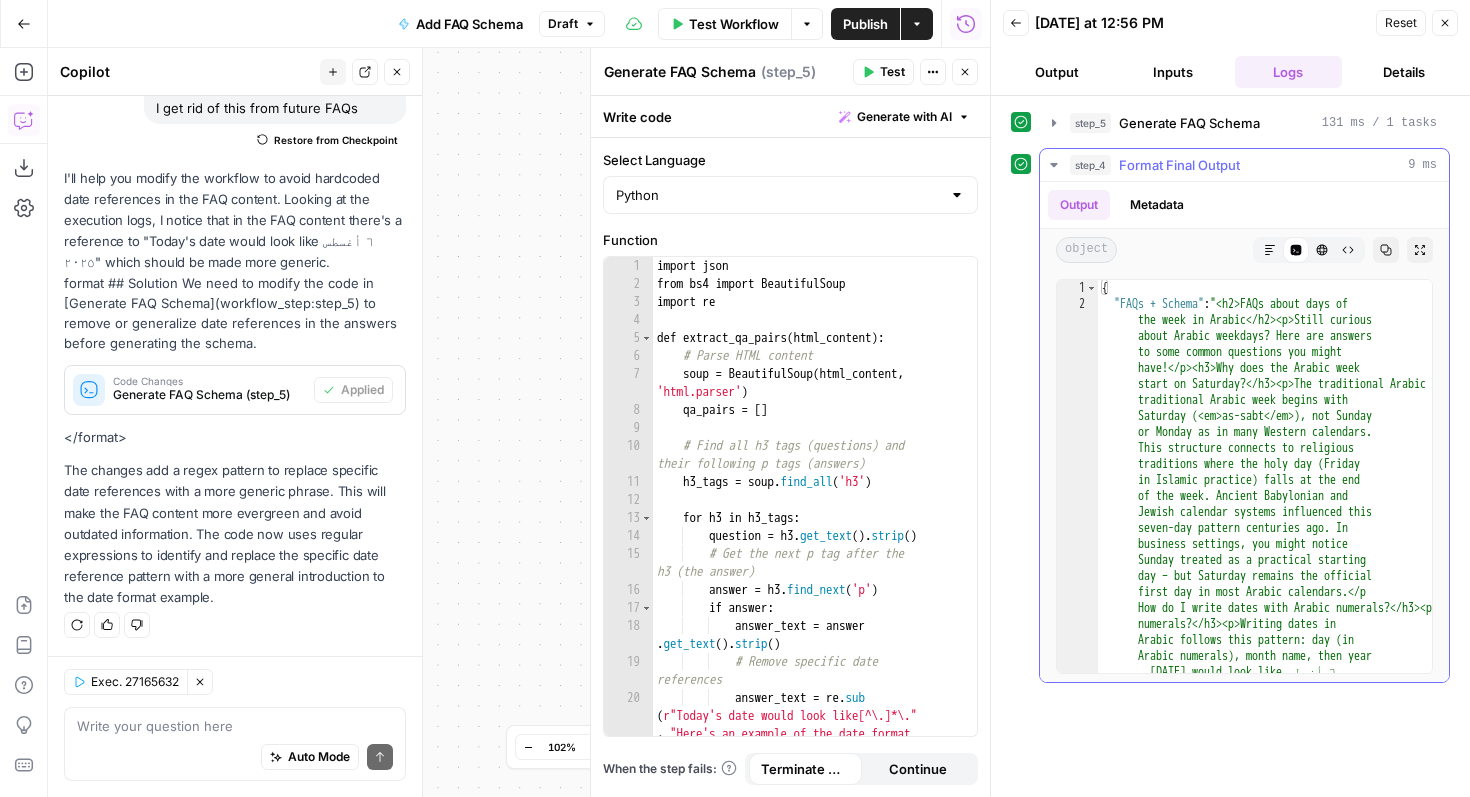 scroll, scrollTop: 0, scrollLeft: 0, axis: both 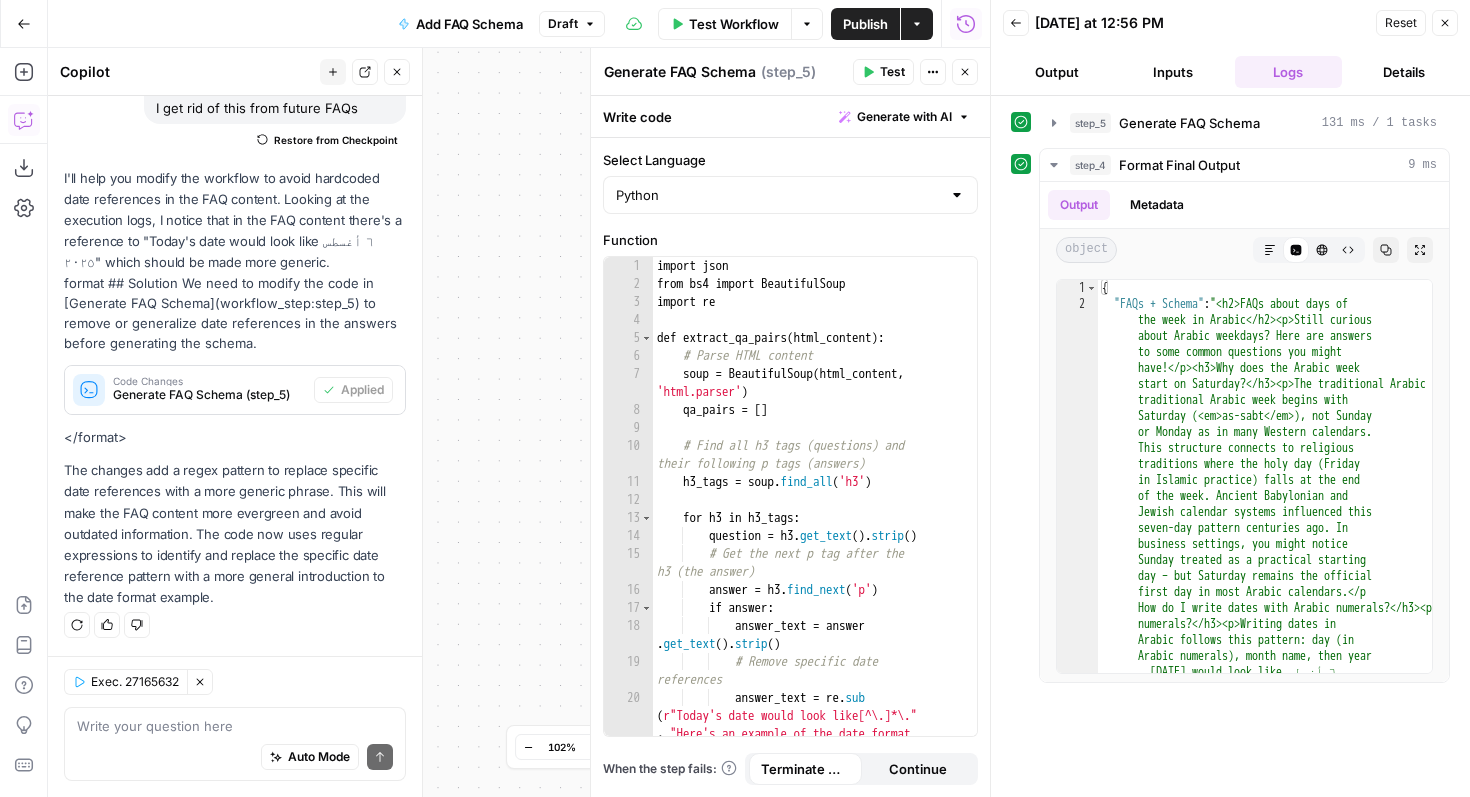 click 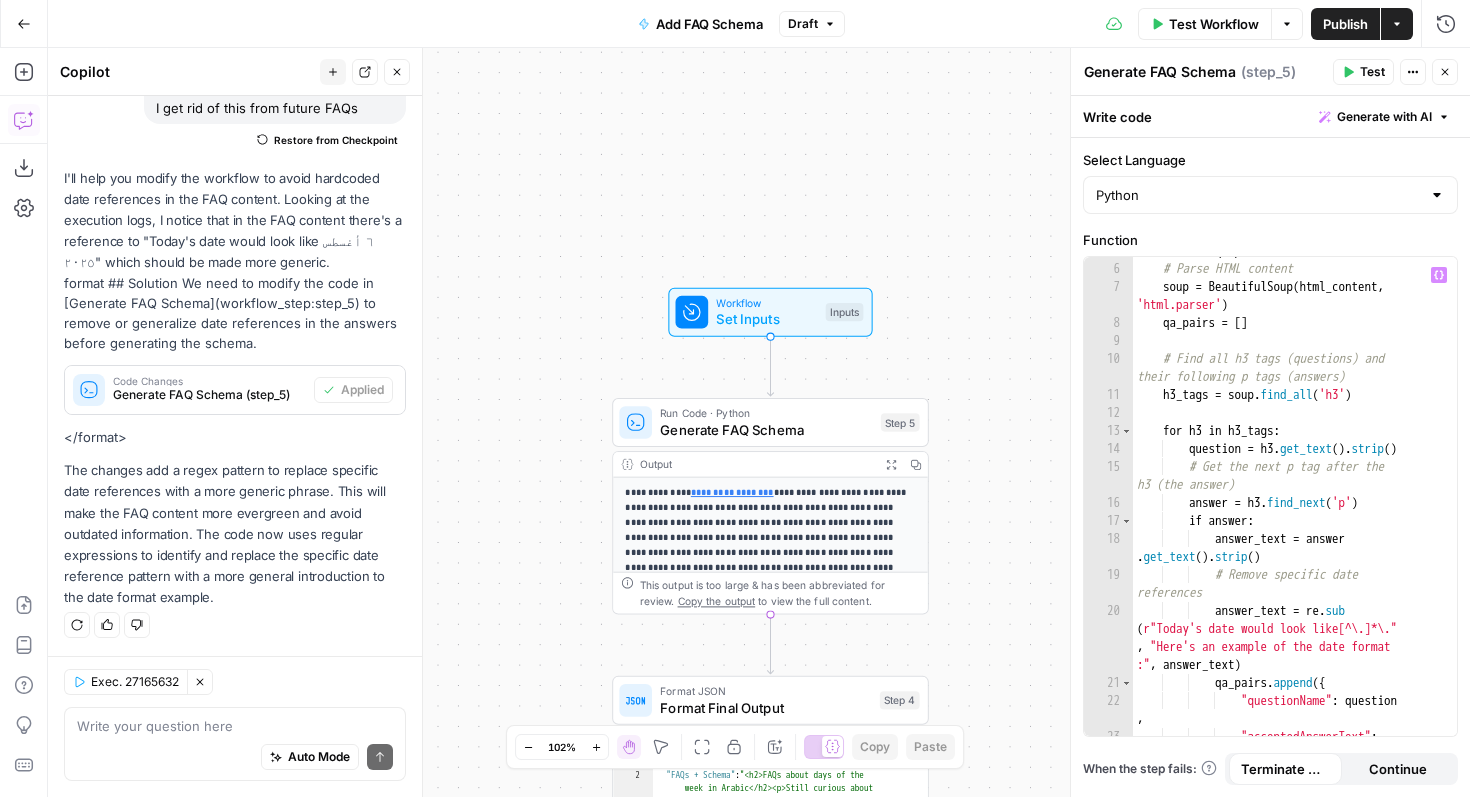 scroll, scrollTop: 0, scrollLeft: 0, axis: both 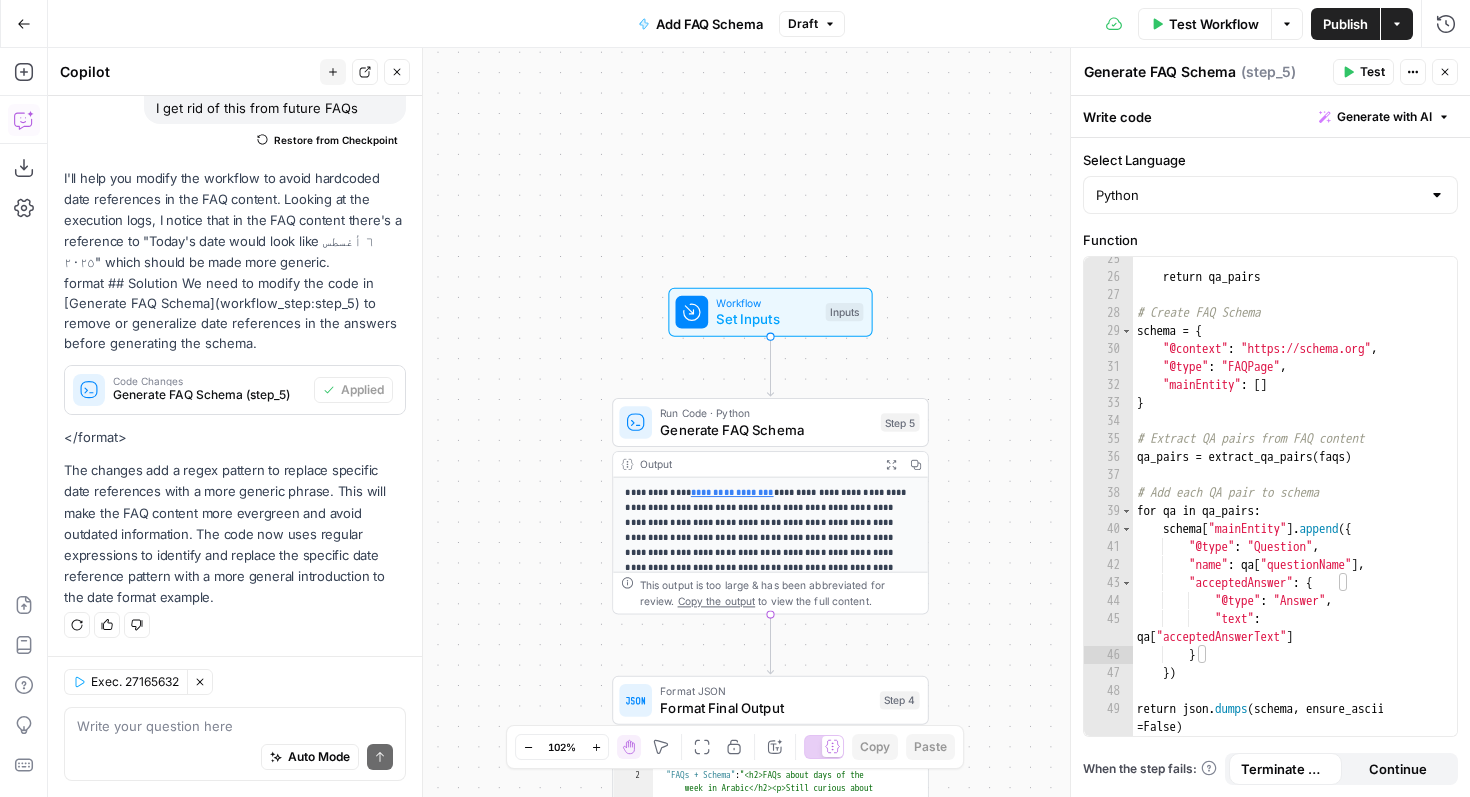 click 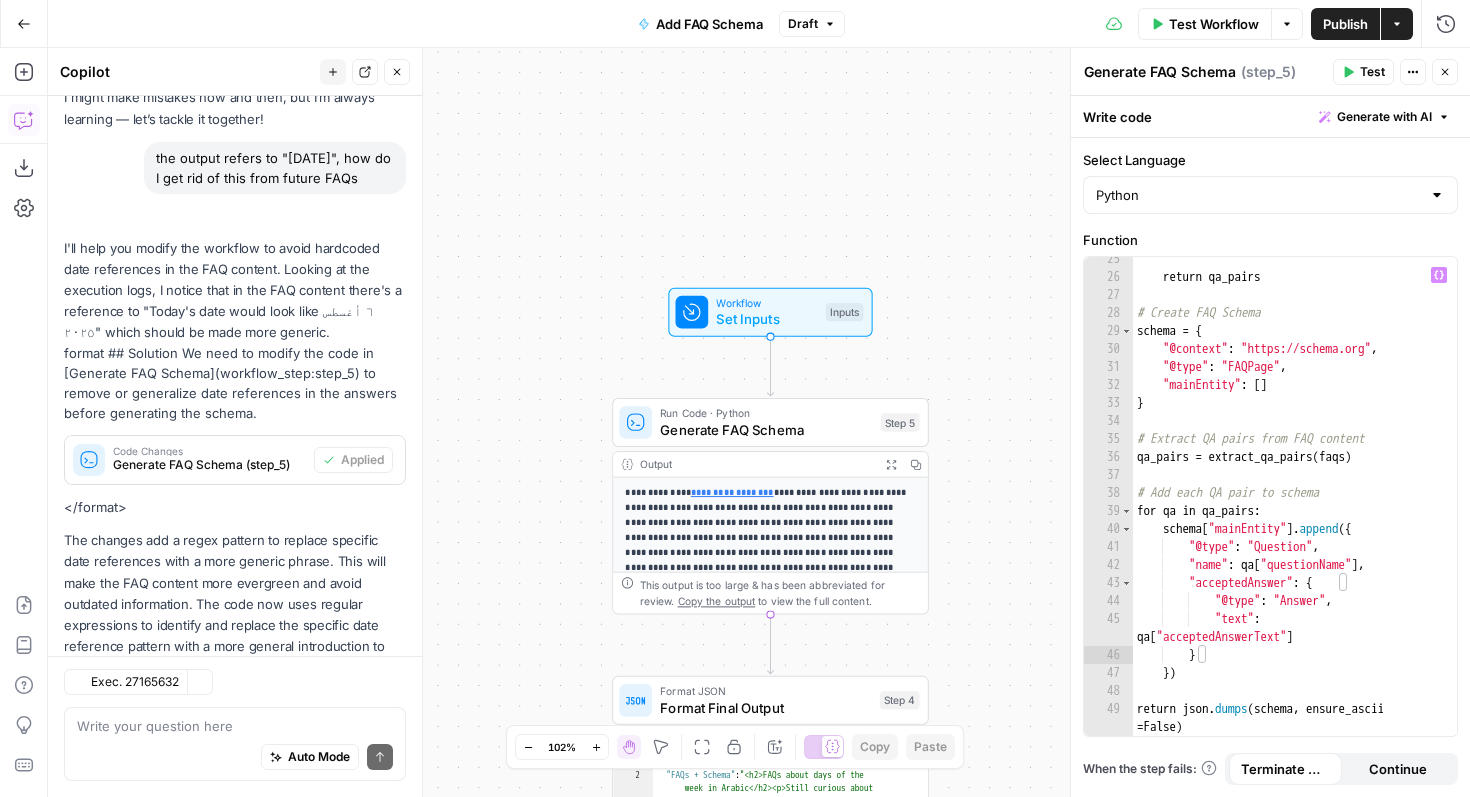 scroll, scrollTop: 204, scrollLeft: 0, axis: vertical 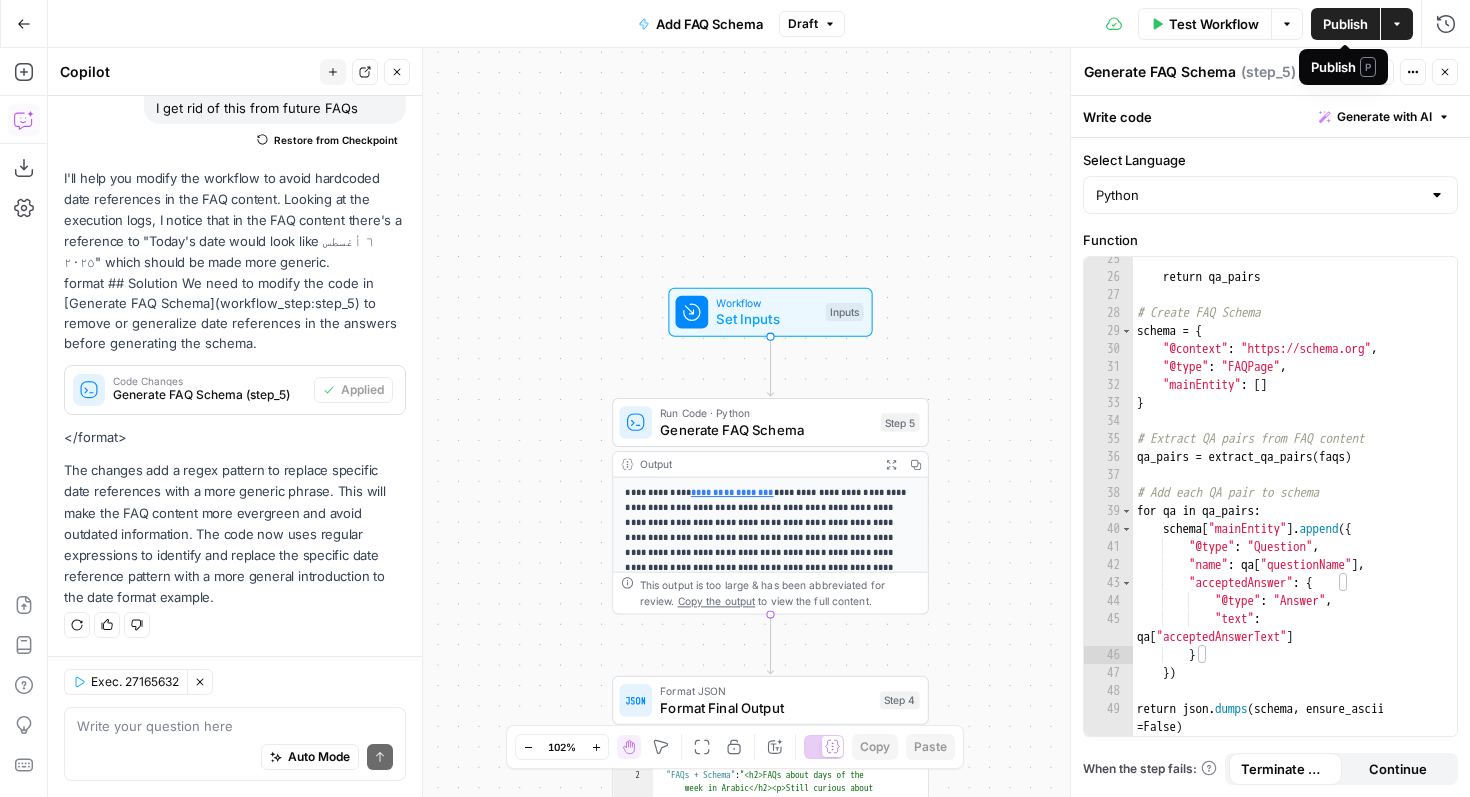 click on "Publish" at bounding box center (1345, 24) 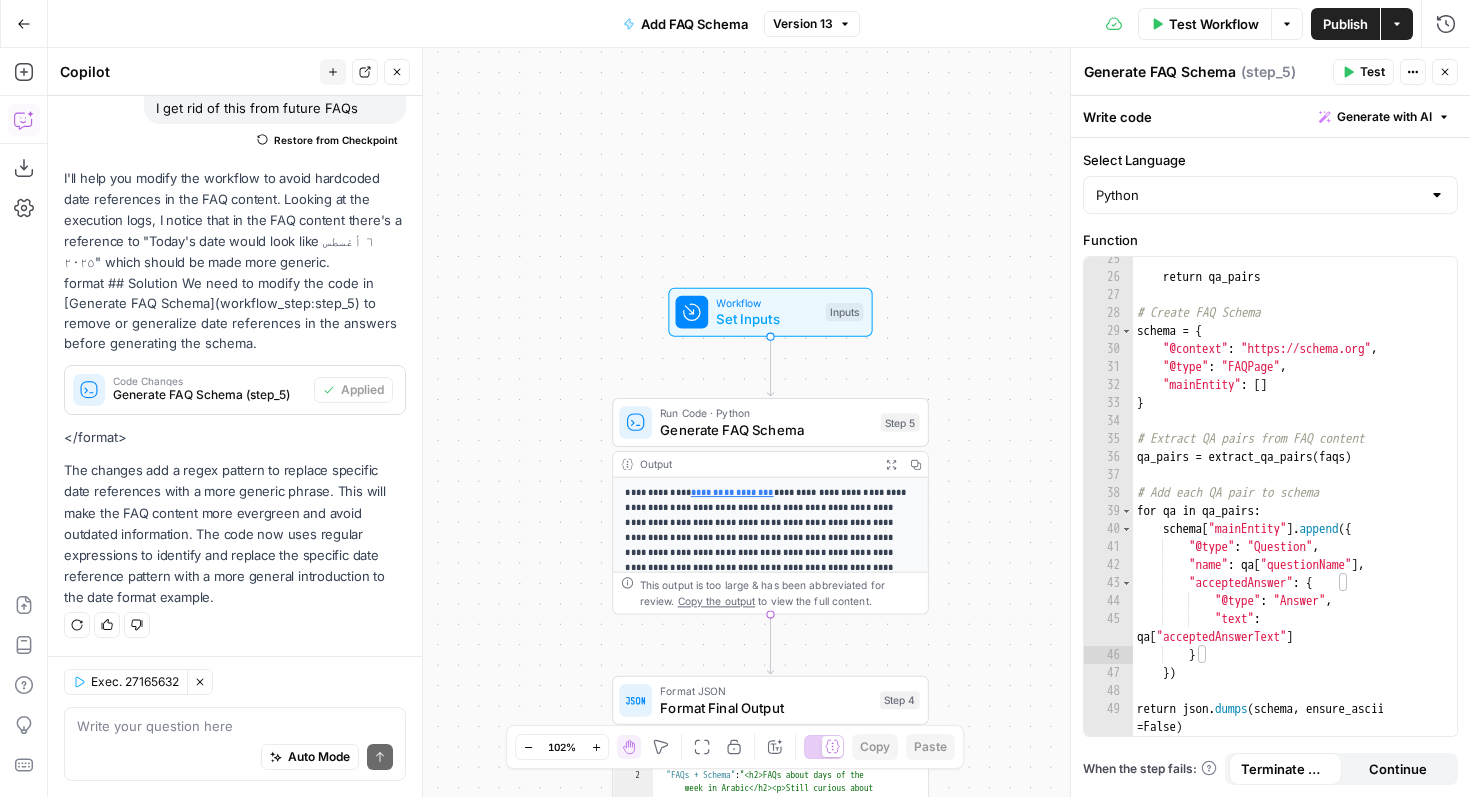 click on "Go Back" at bounding box center (24, 24) 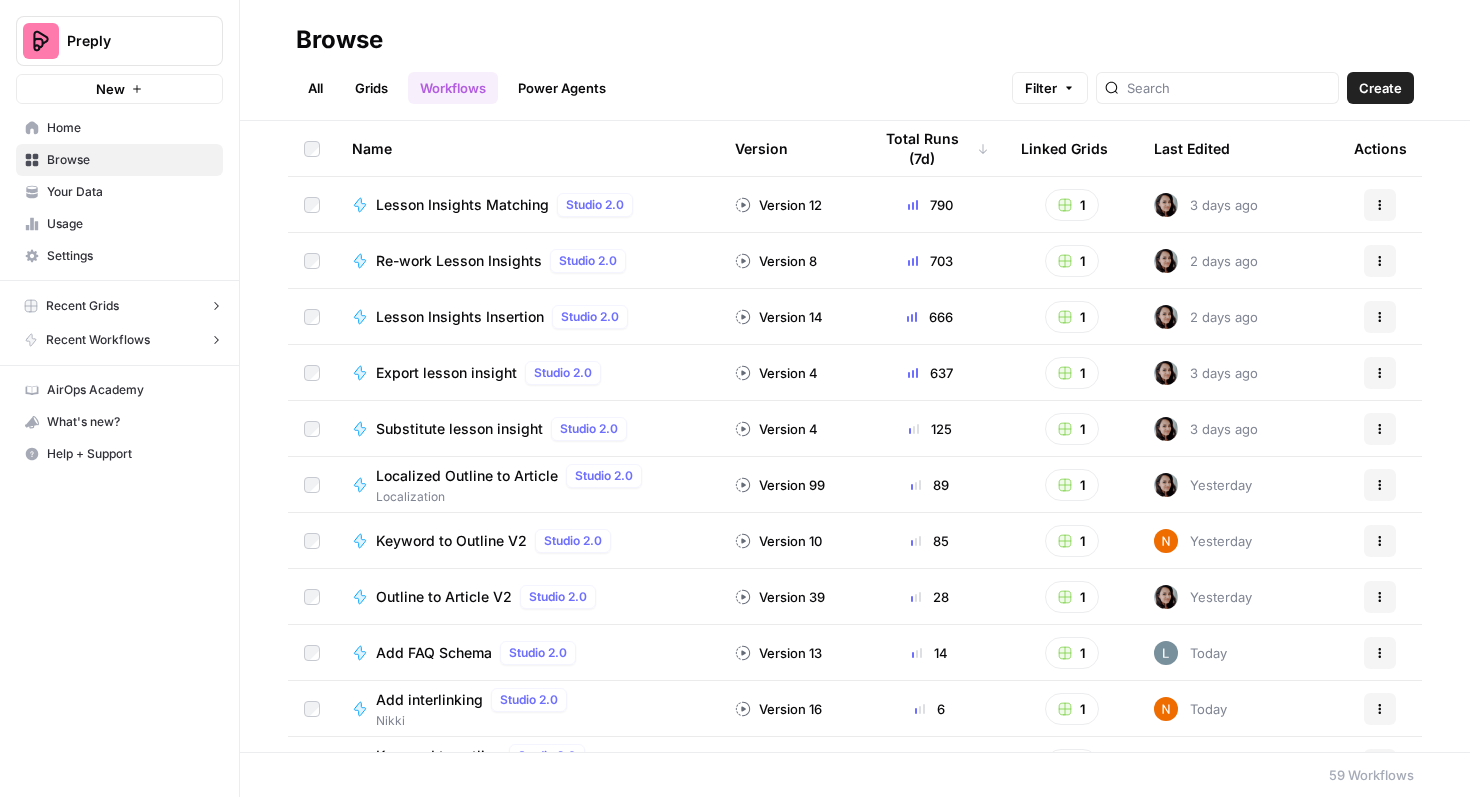 click on "Recent Grids" at bounding box center (123, 306) 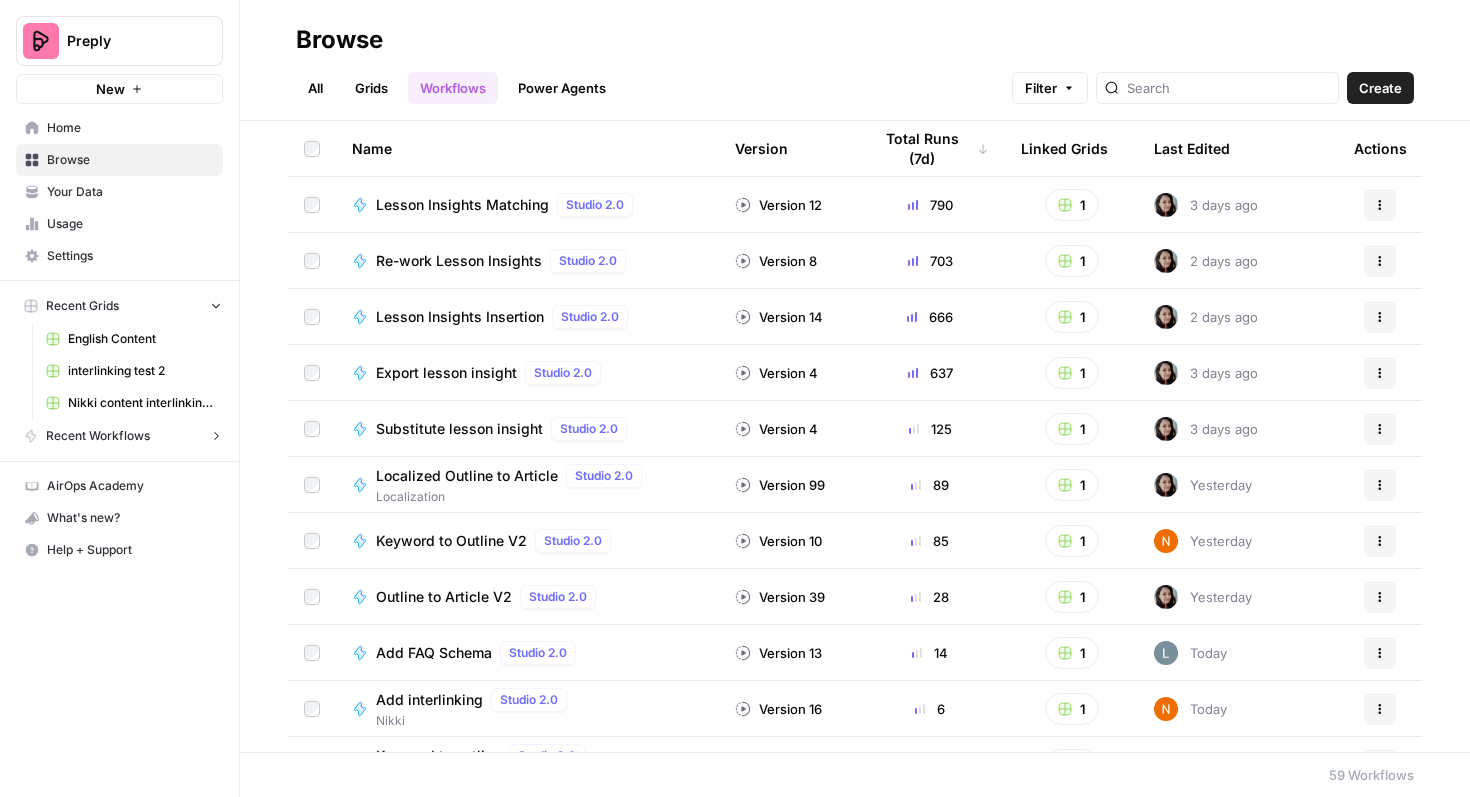 click on "English Content" at bounding box center [141, 339] 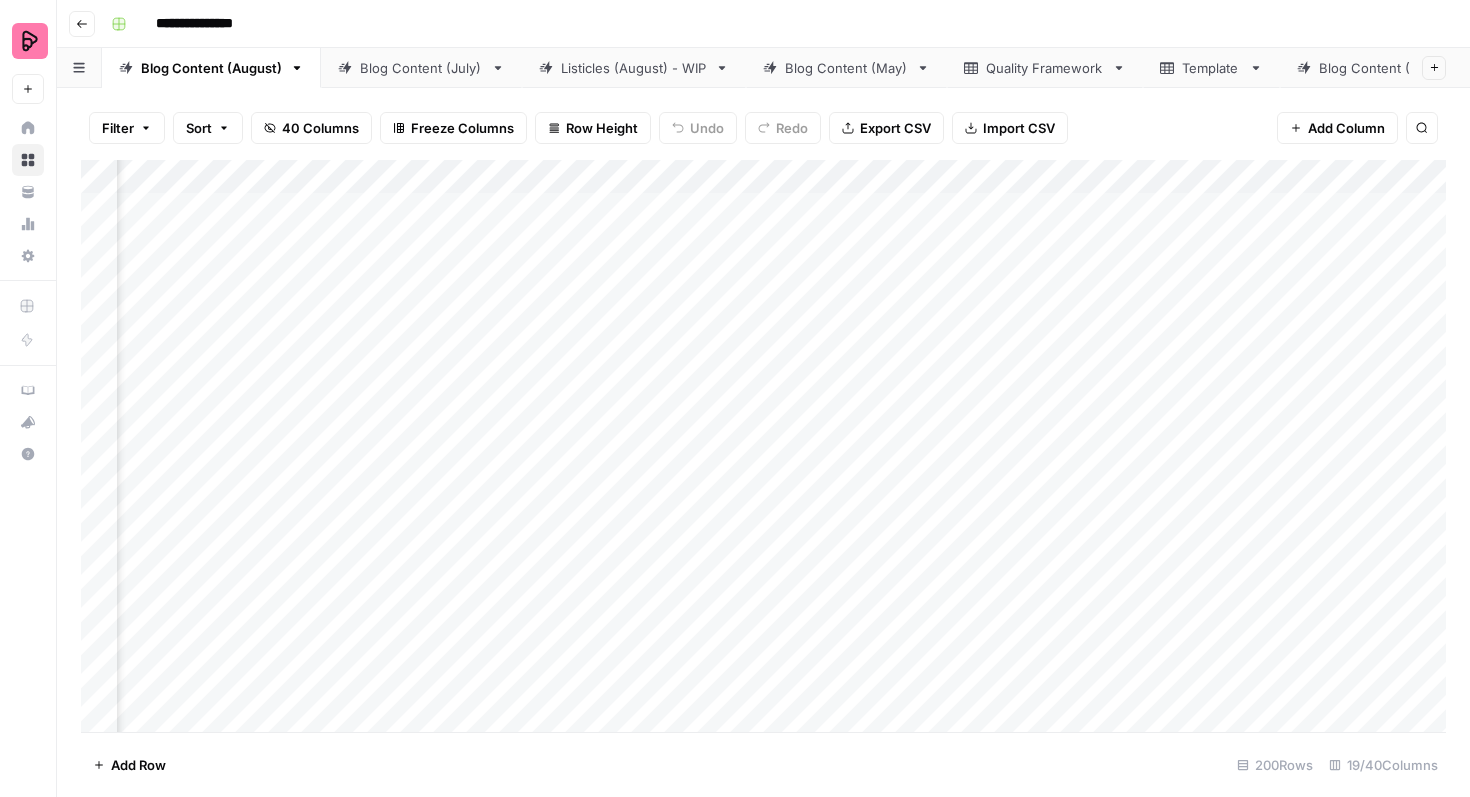 scroll, scrollTop: 0, scrollLeft: 1580, axis: horizontal 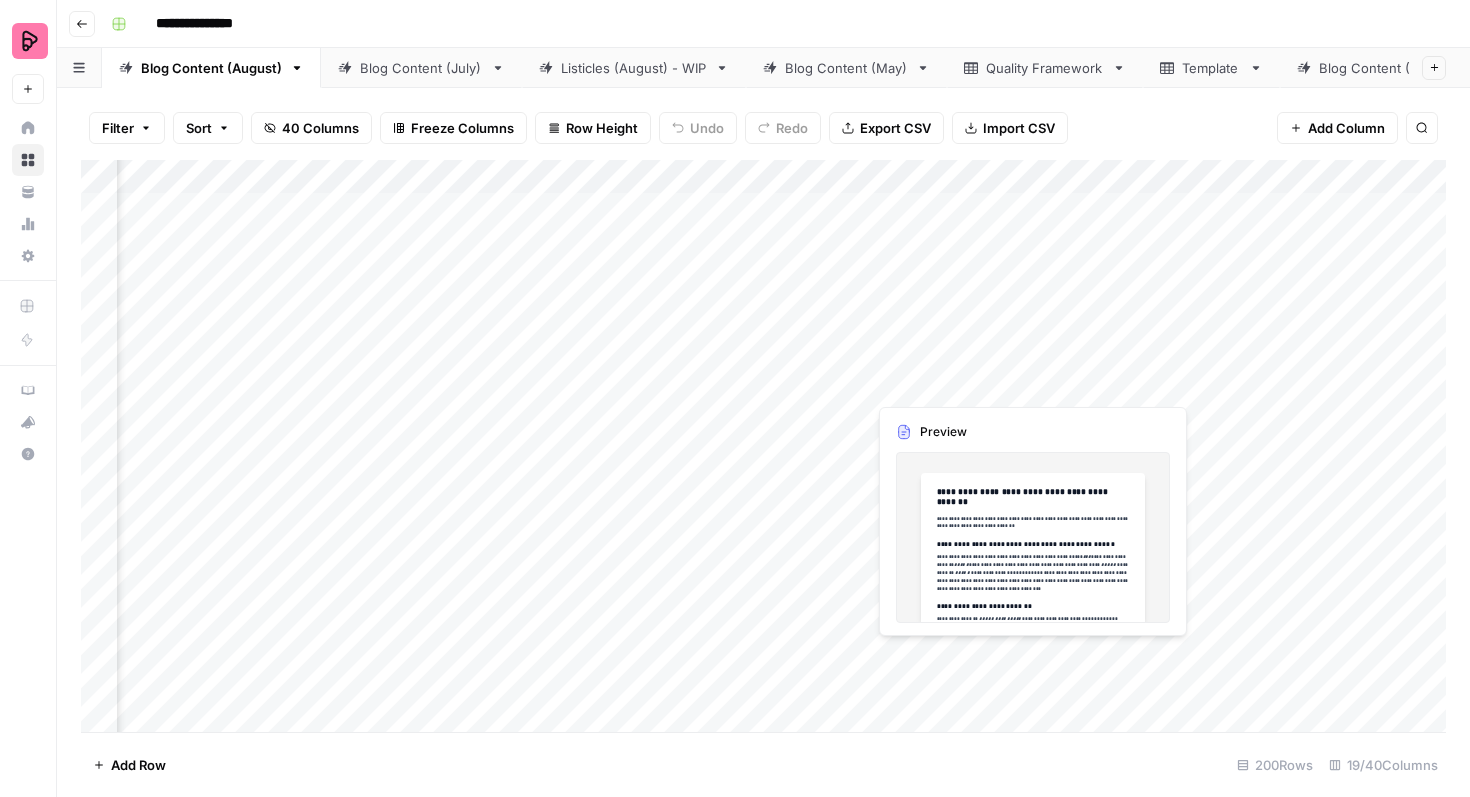 click on "Add Column" at bounding box center (763, 446) 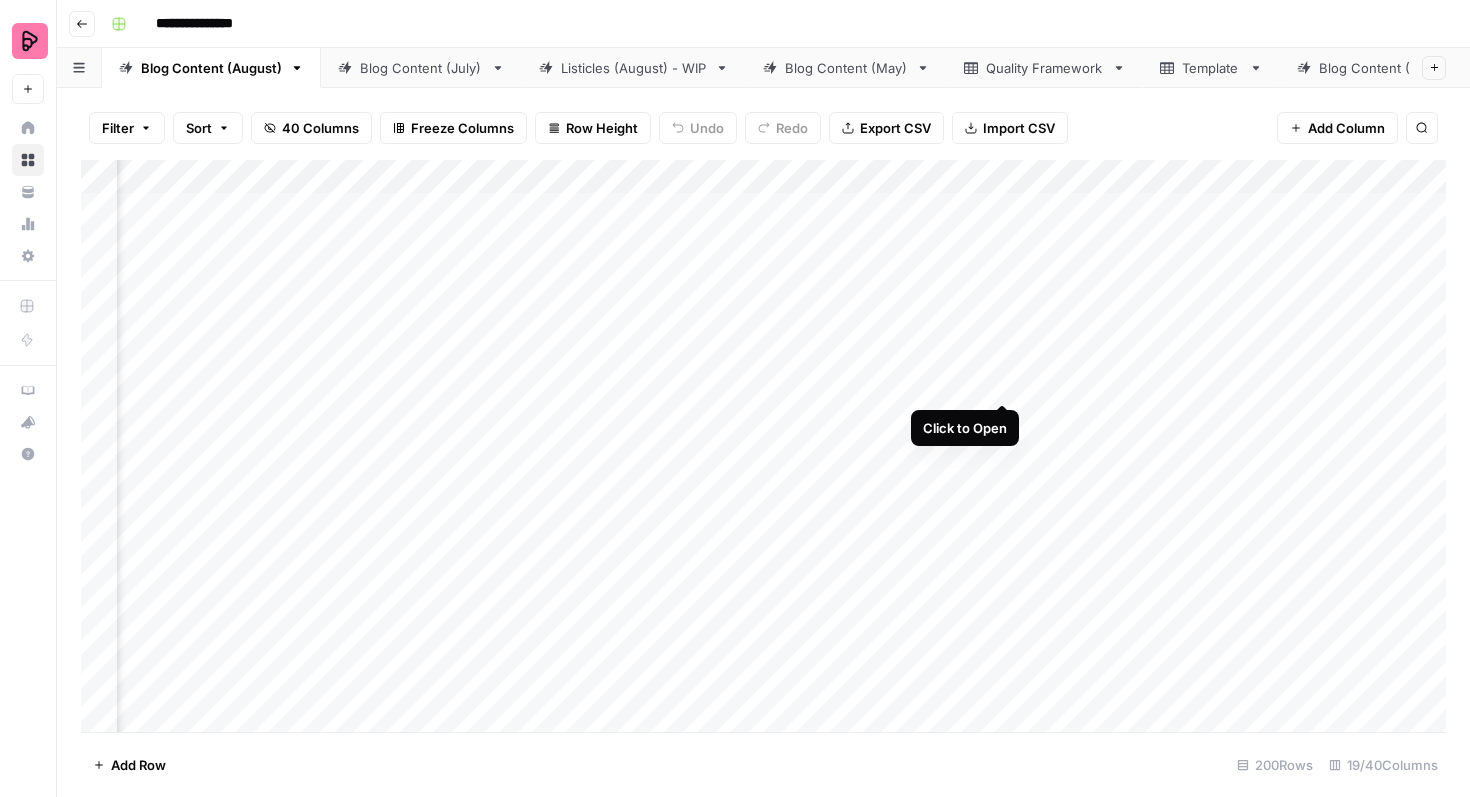 click on "Add Column" at bounding box center (763, 446) 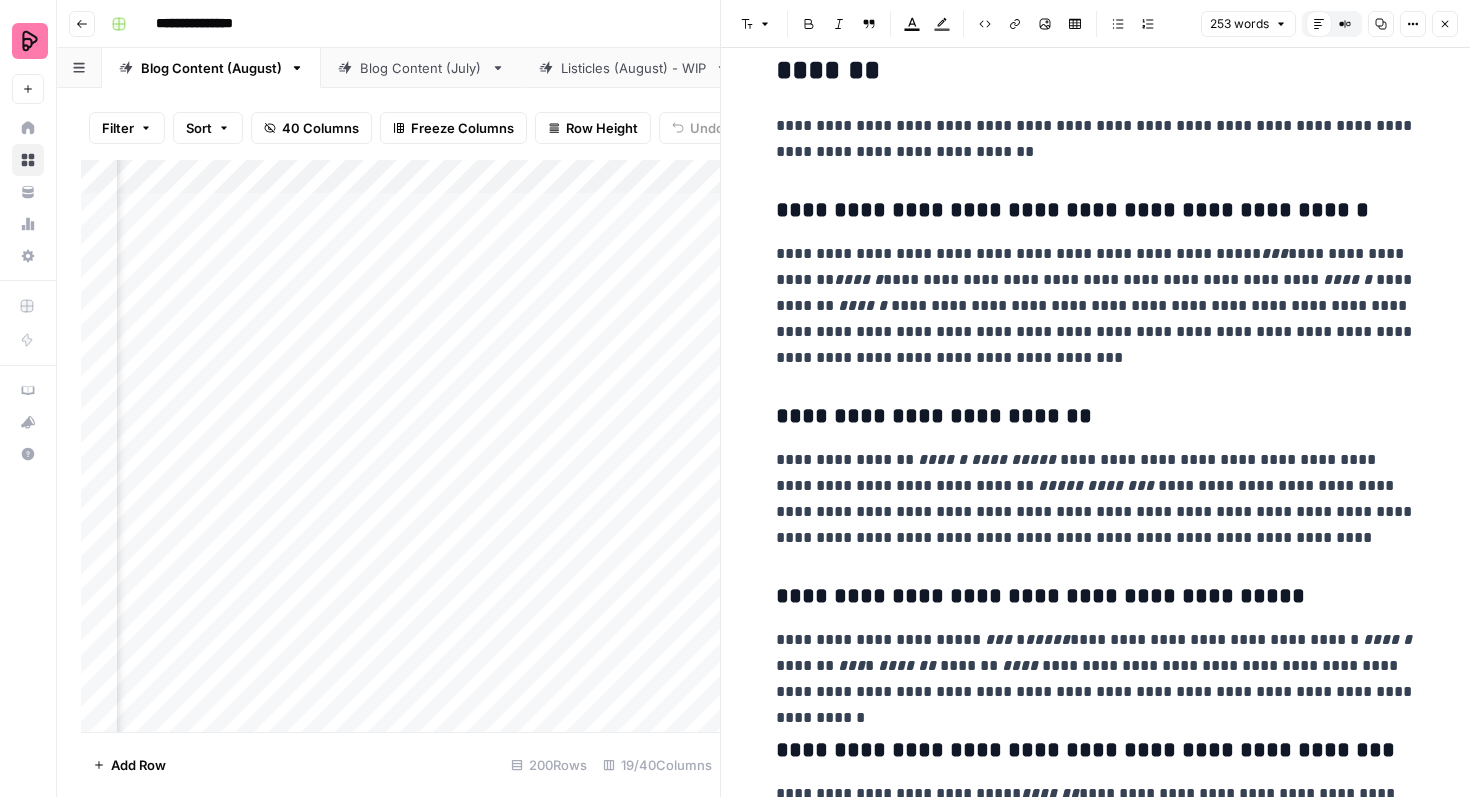 scroll, scrollTop: 224, scrollLeft: 0, axis: vertical 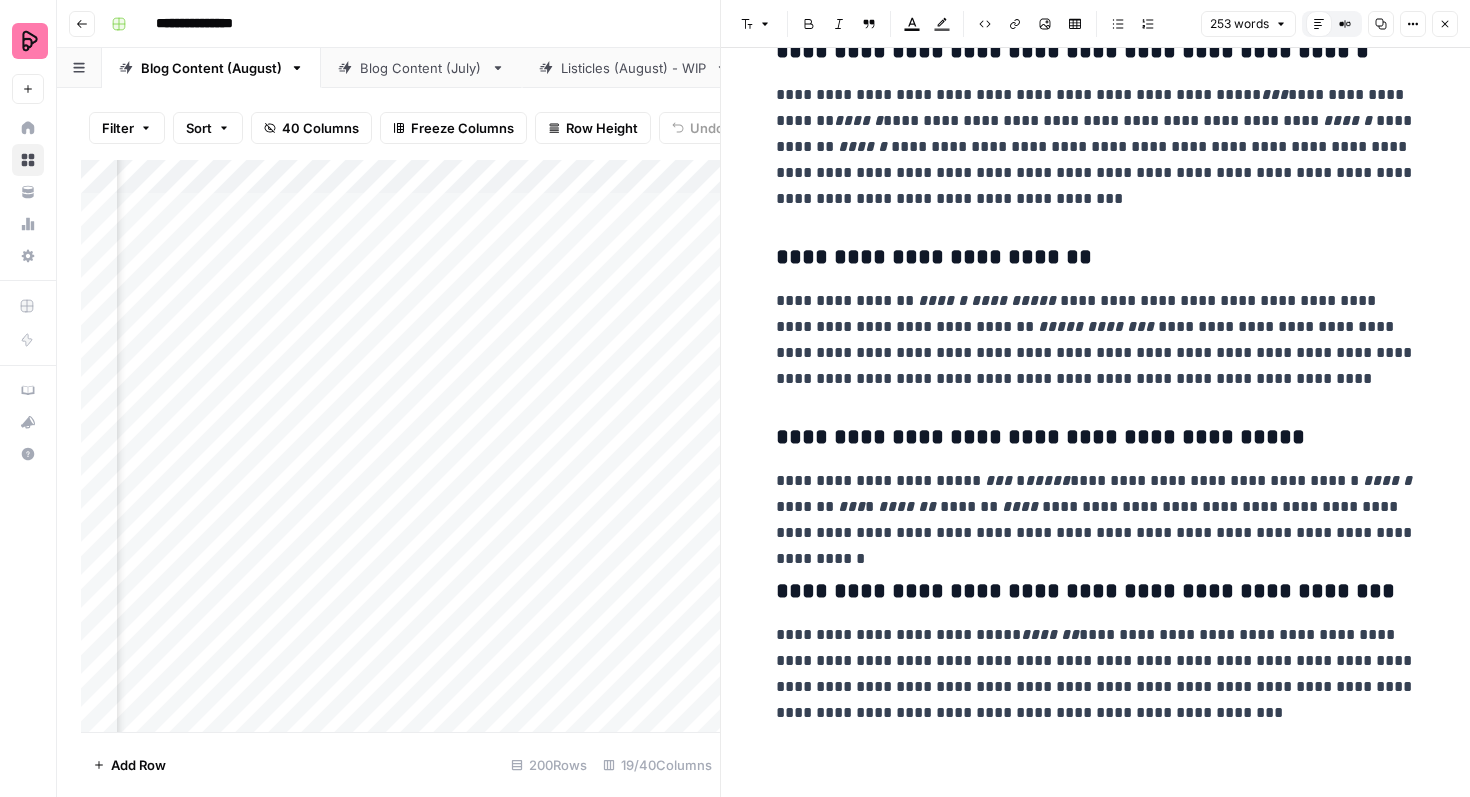 click 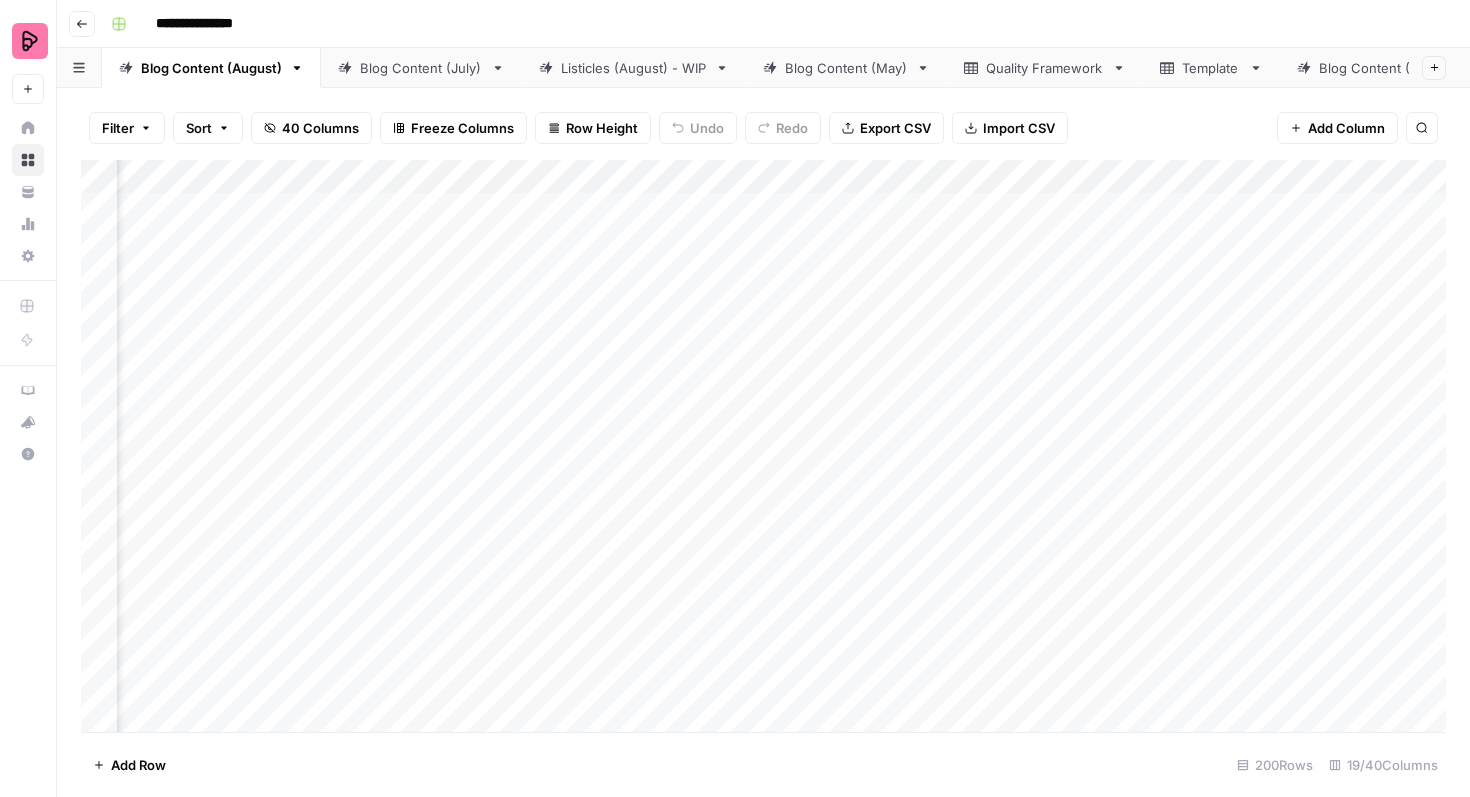 click on "Add Column" at bounding box center (763, 446) 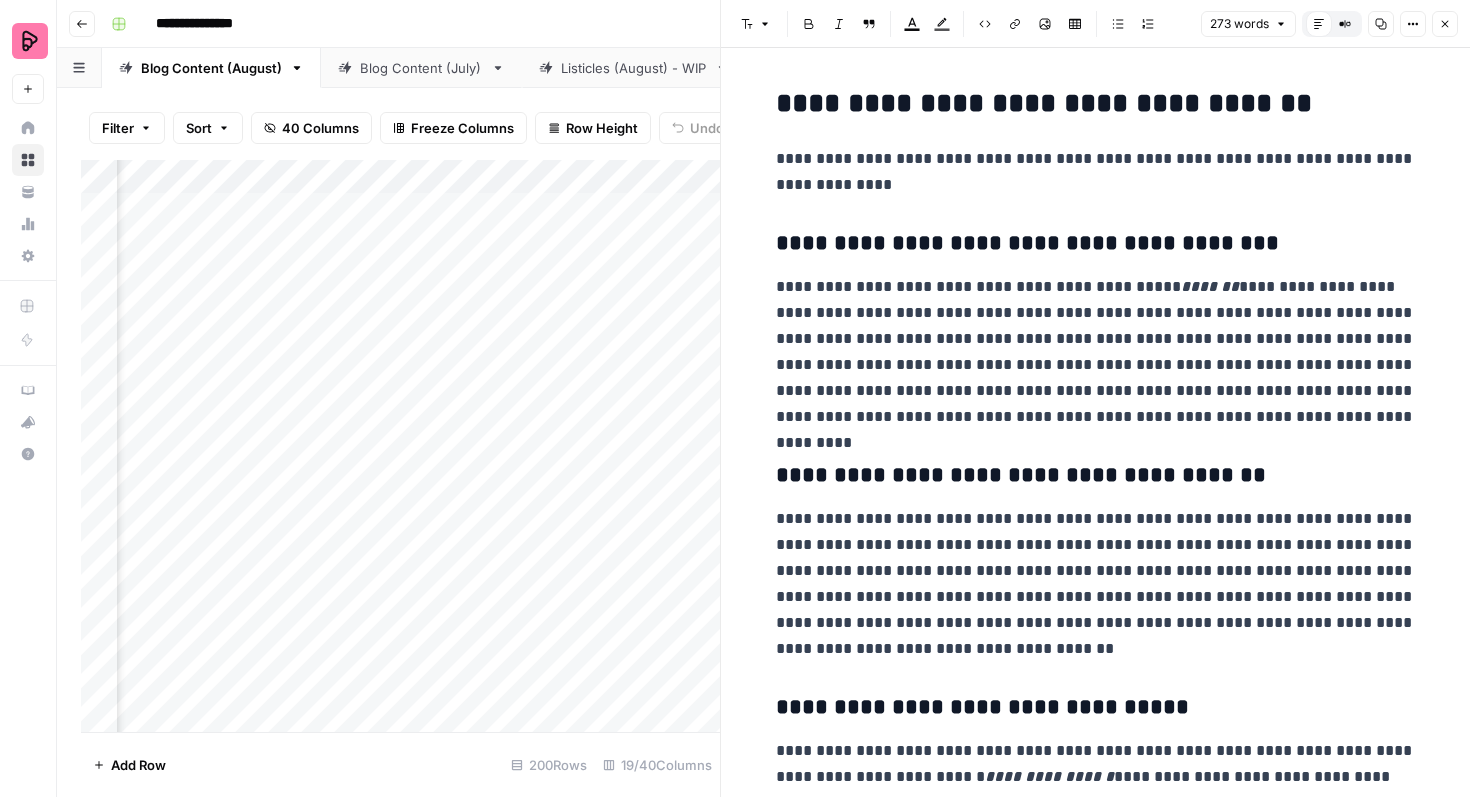 click 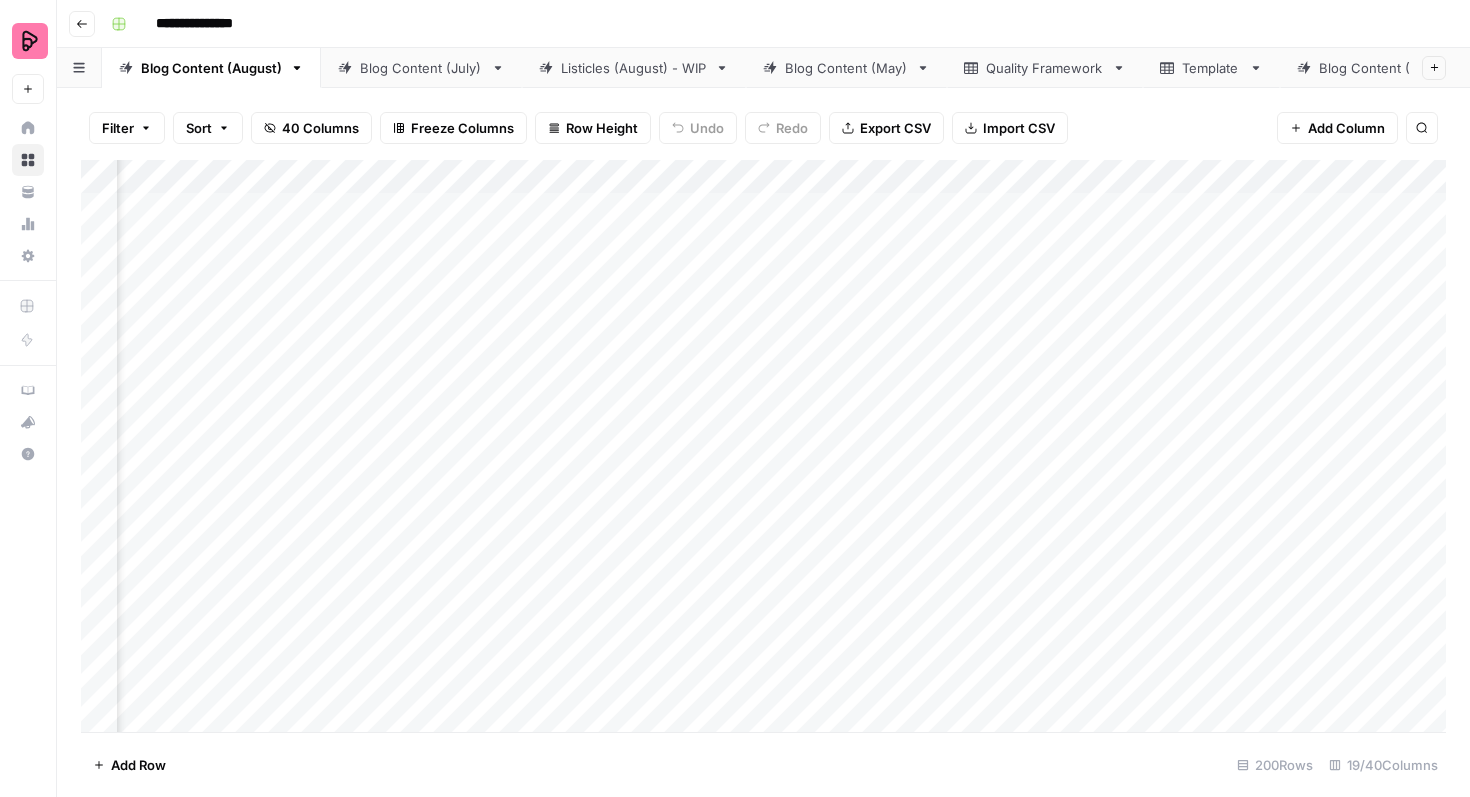 click on "Add Column" at bounding box center [763, 446] 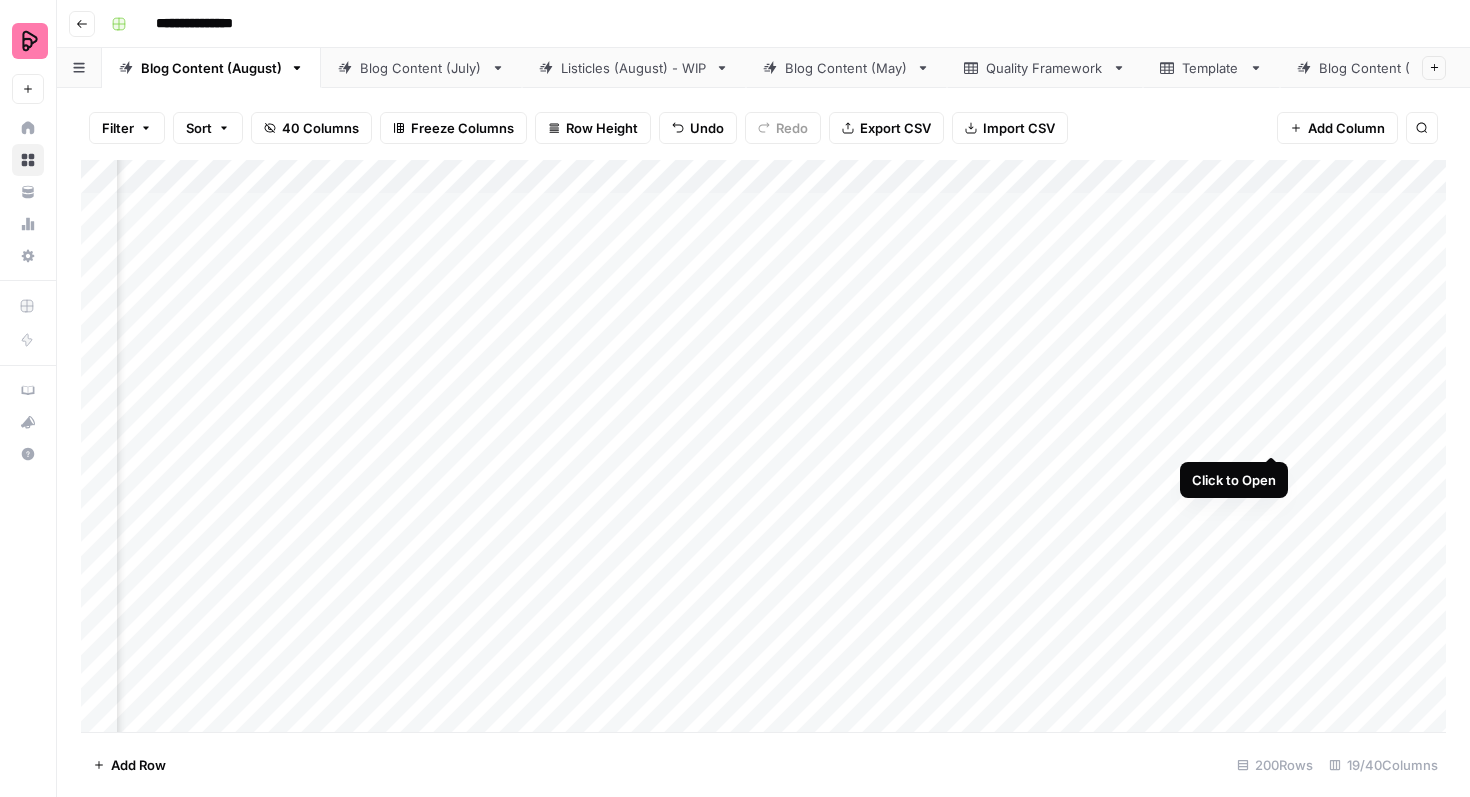 click on "Add Column" at bounding box center (763, 446) 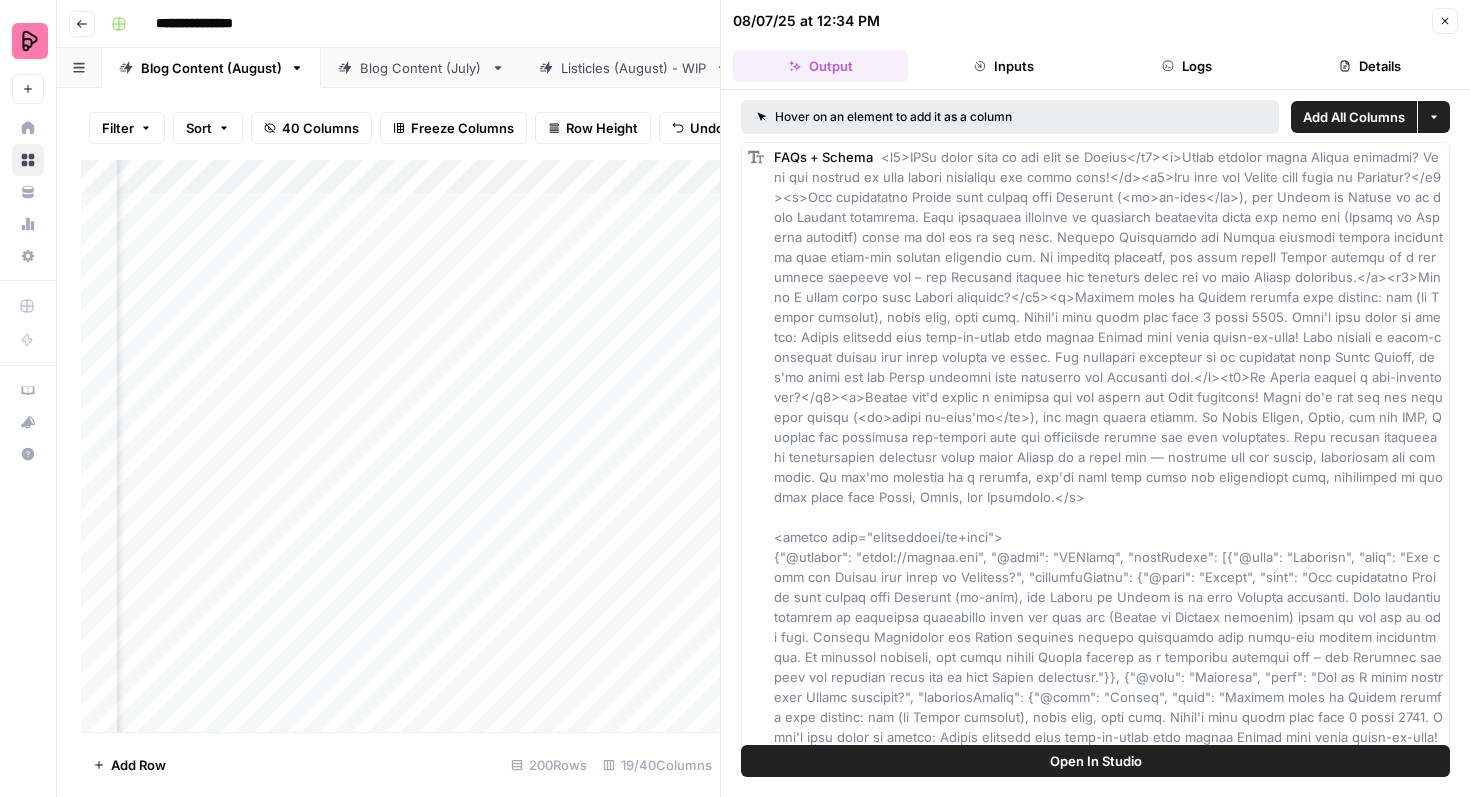 click 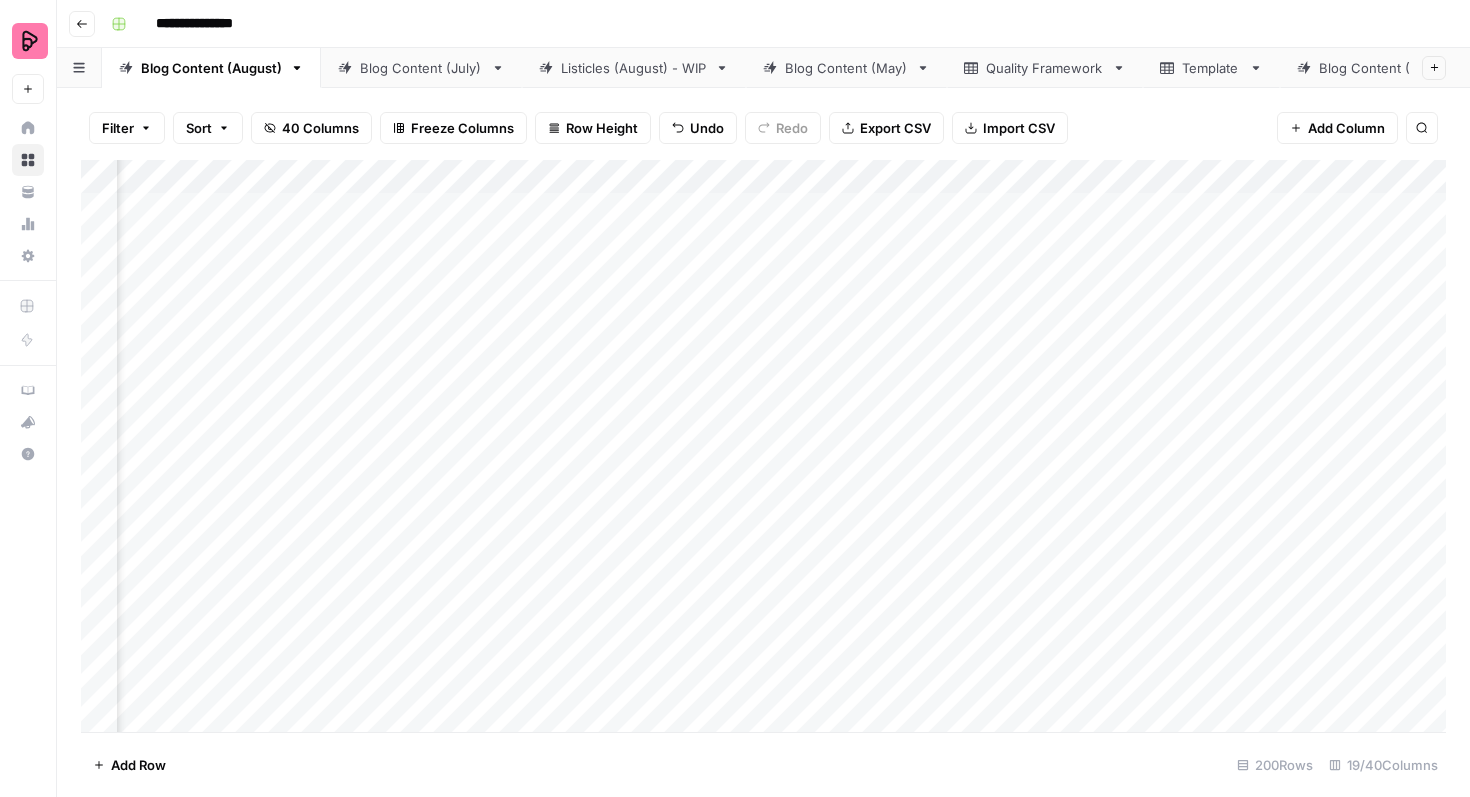 click on "Add Column" at bounding box center (763, 446) 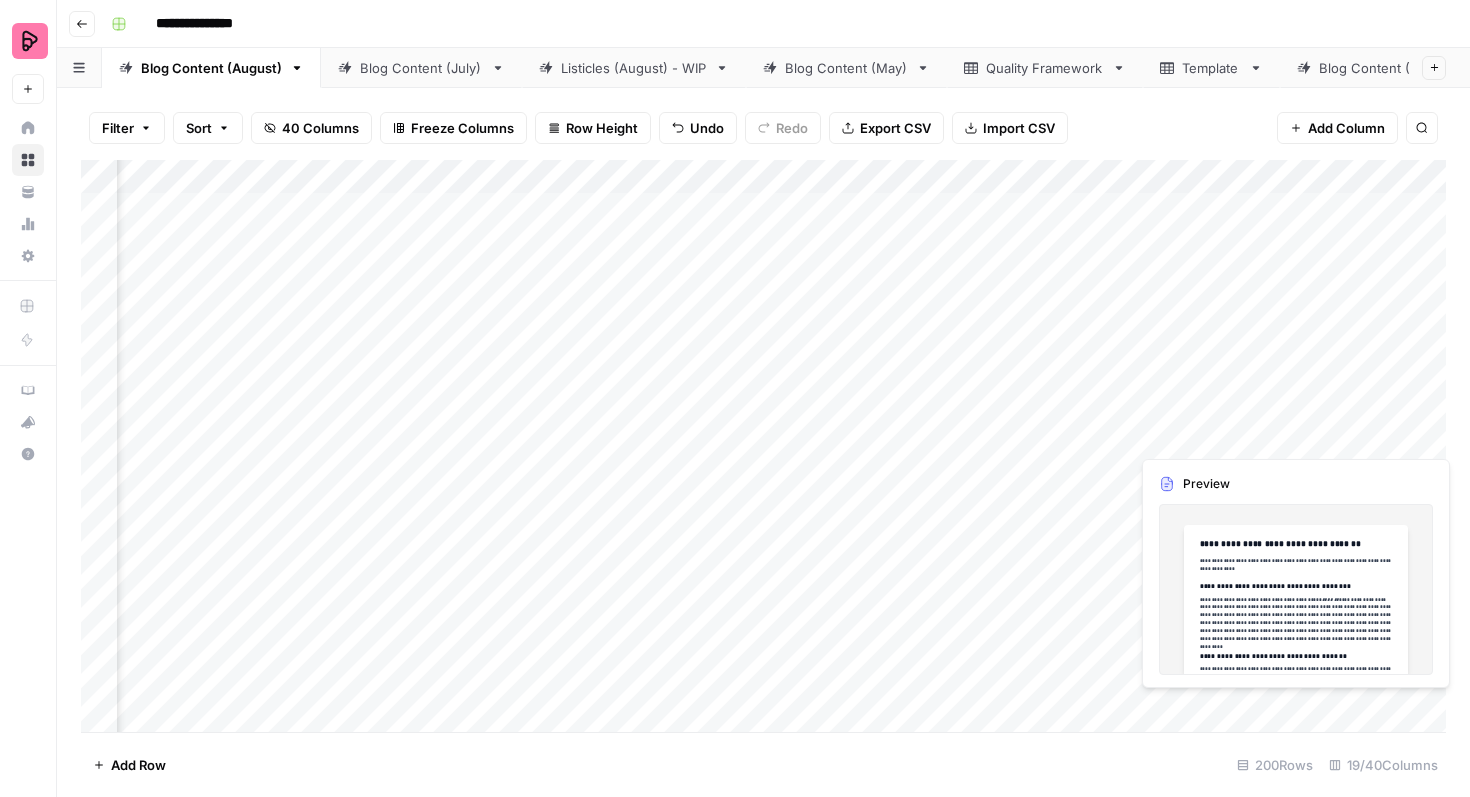 click on "Add Column" at bounding box center [763, 446] 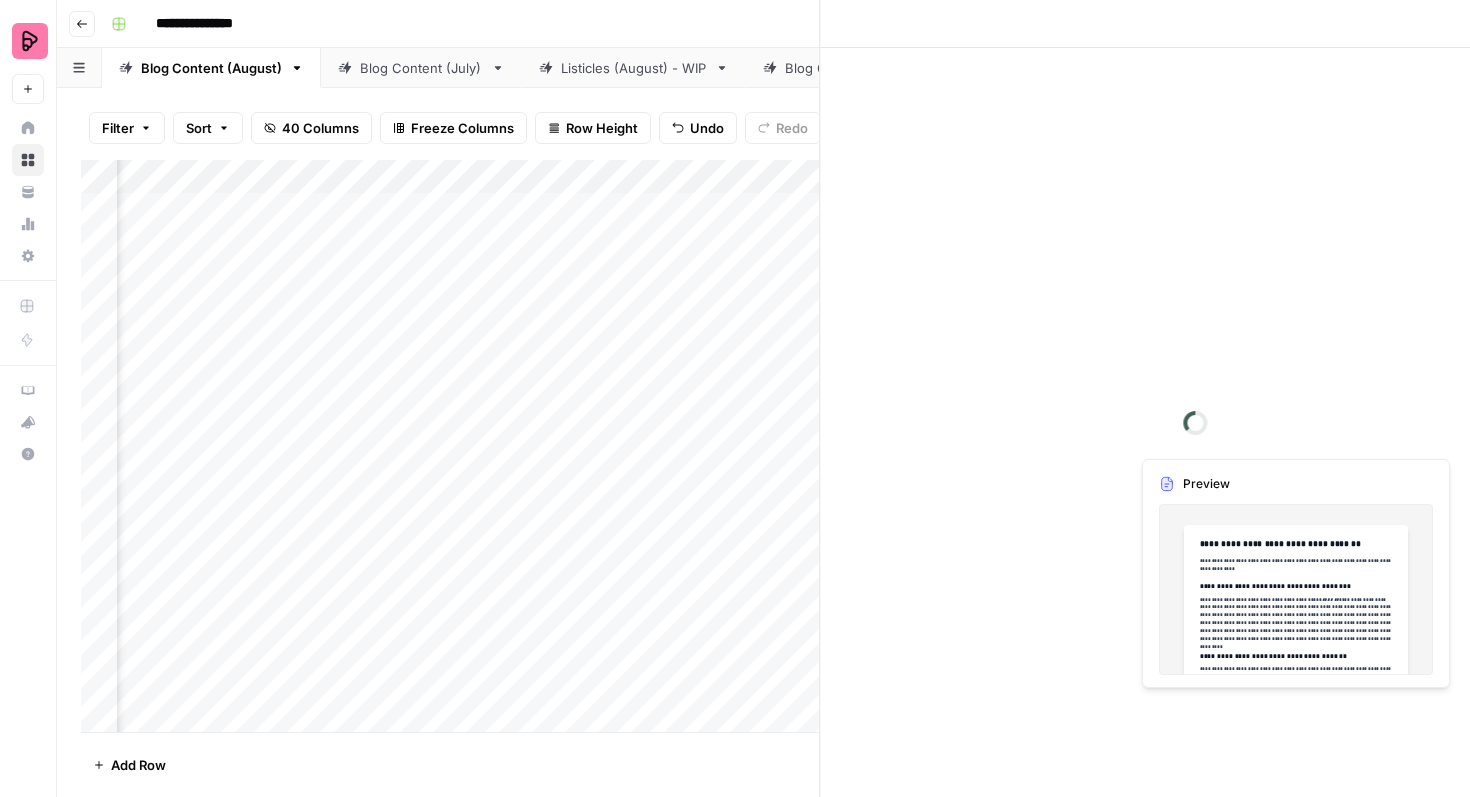 scroll, scrollTop: 0, scrollLeft: 0, axis: both 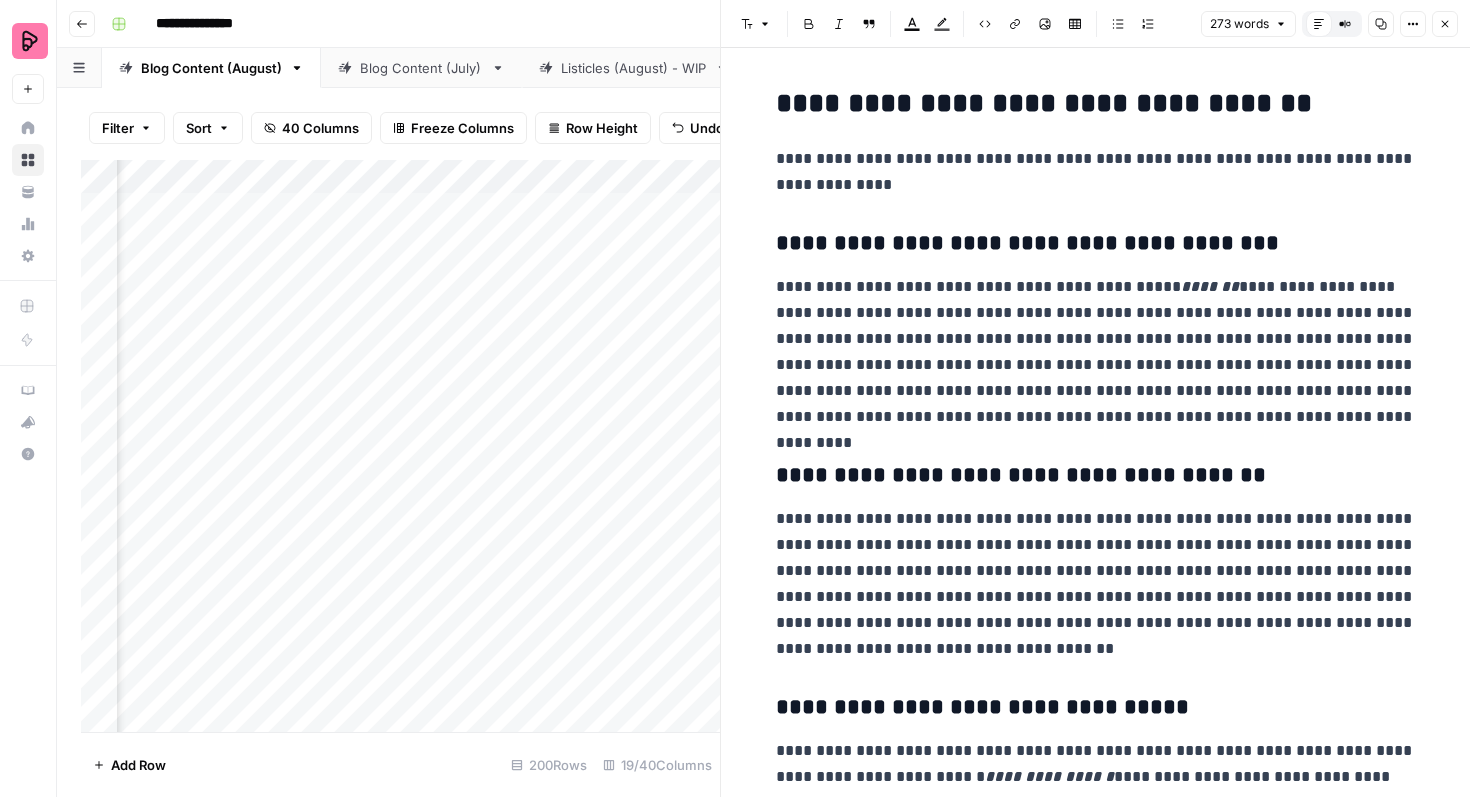 click 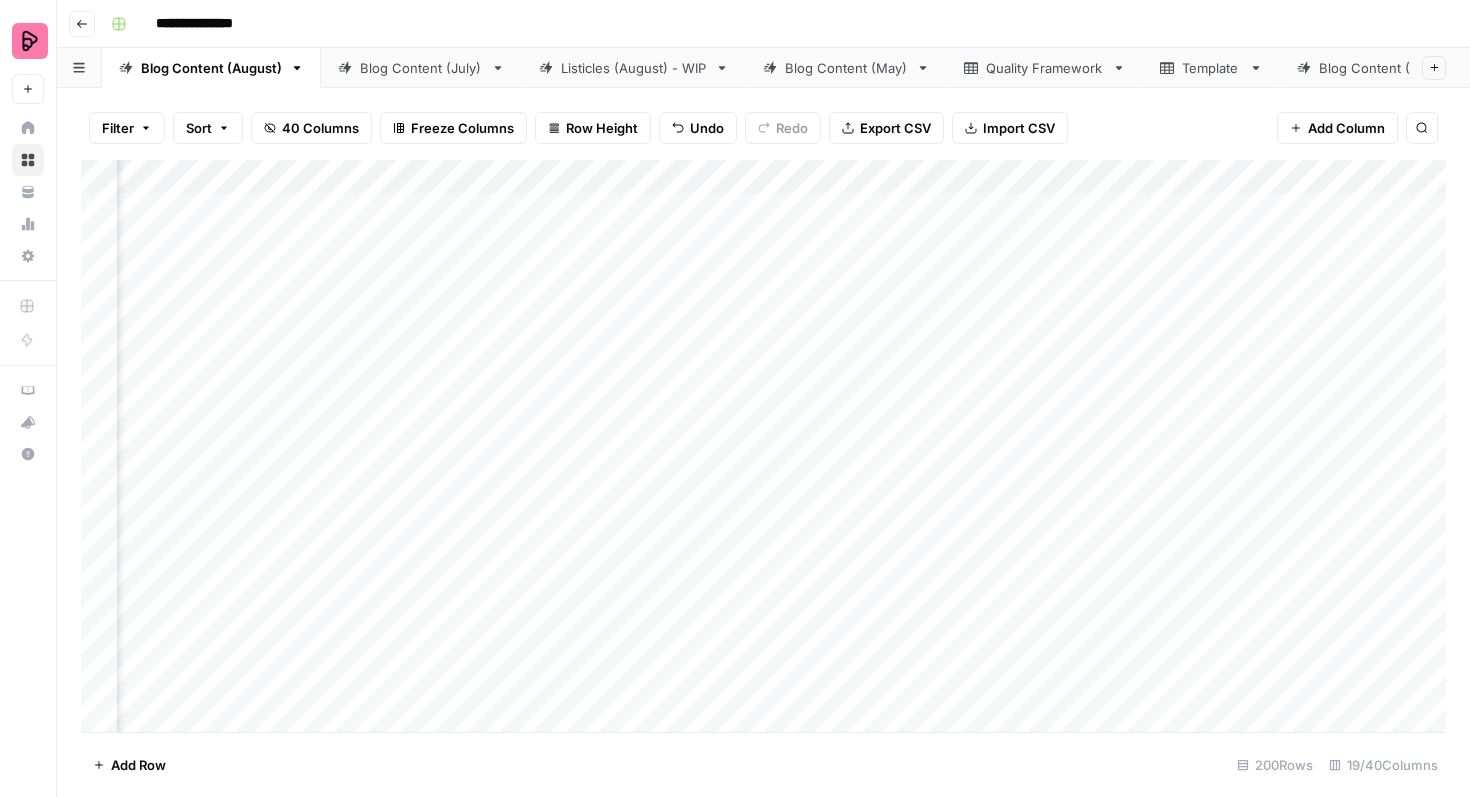 scroll, scrollTop: 0, scrollLeft: 1818, axis: horizontal 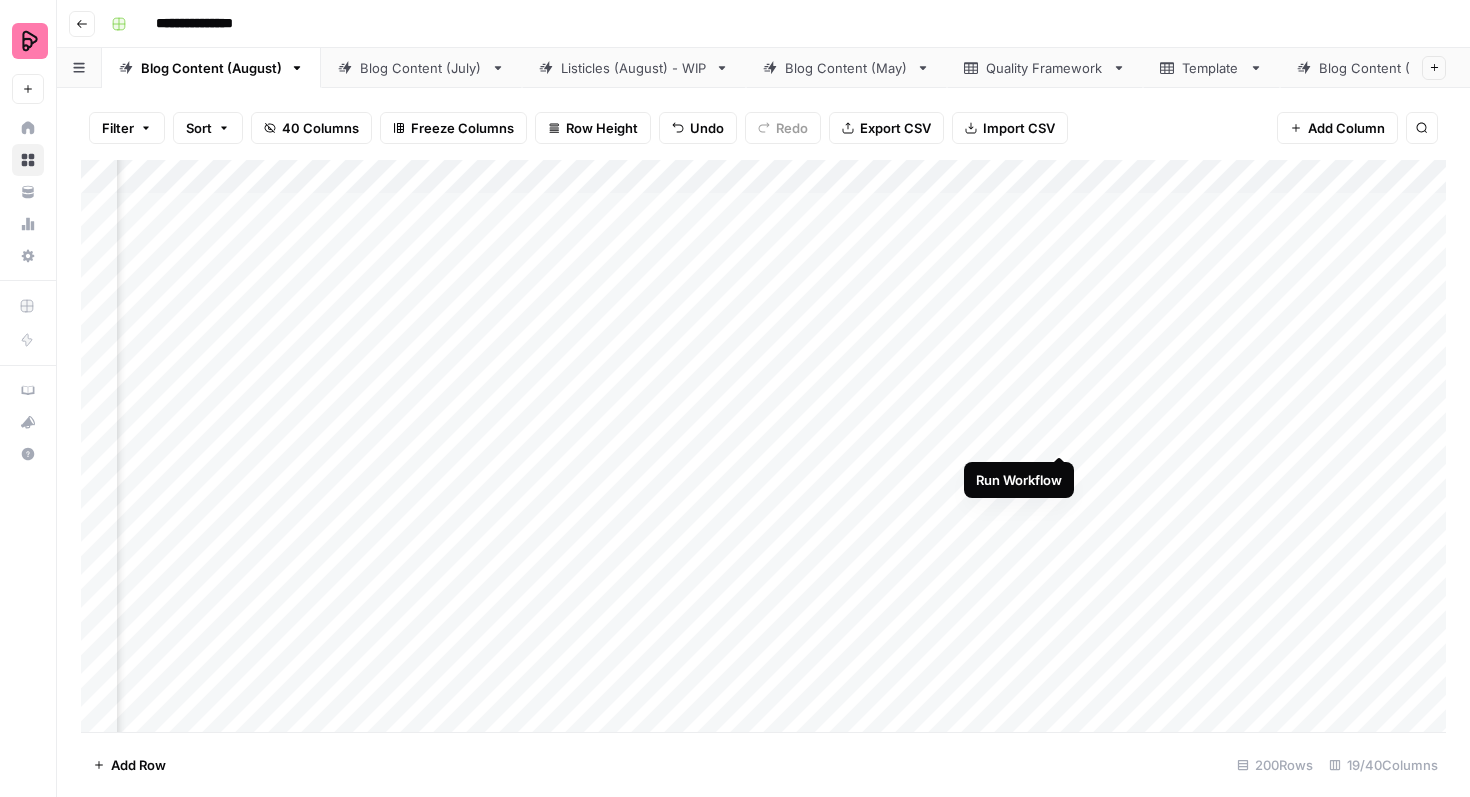 click on "Add Column" at bounding box center [763, 446] 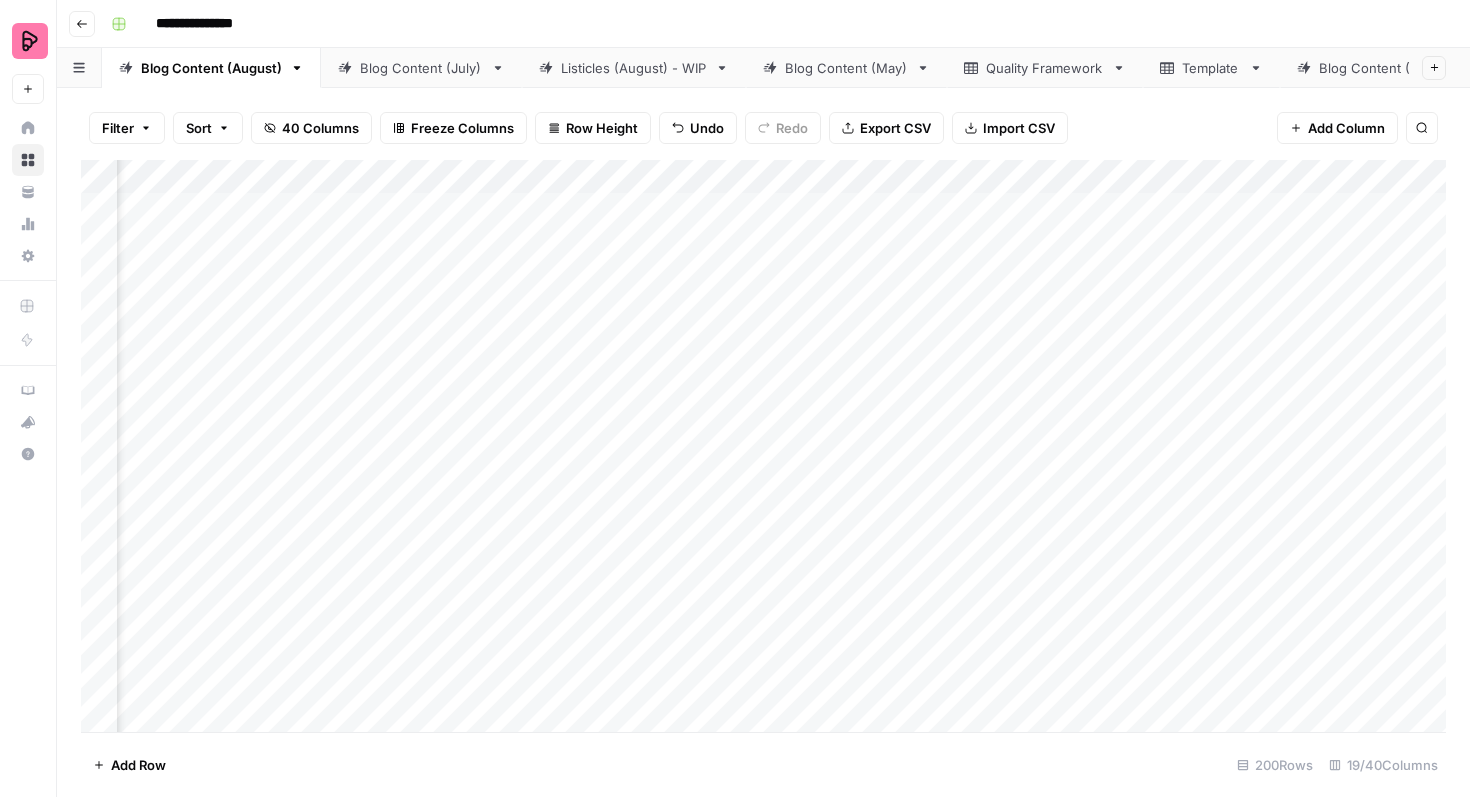 click on "Add Column" at bounding box center [763, 446] 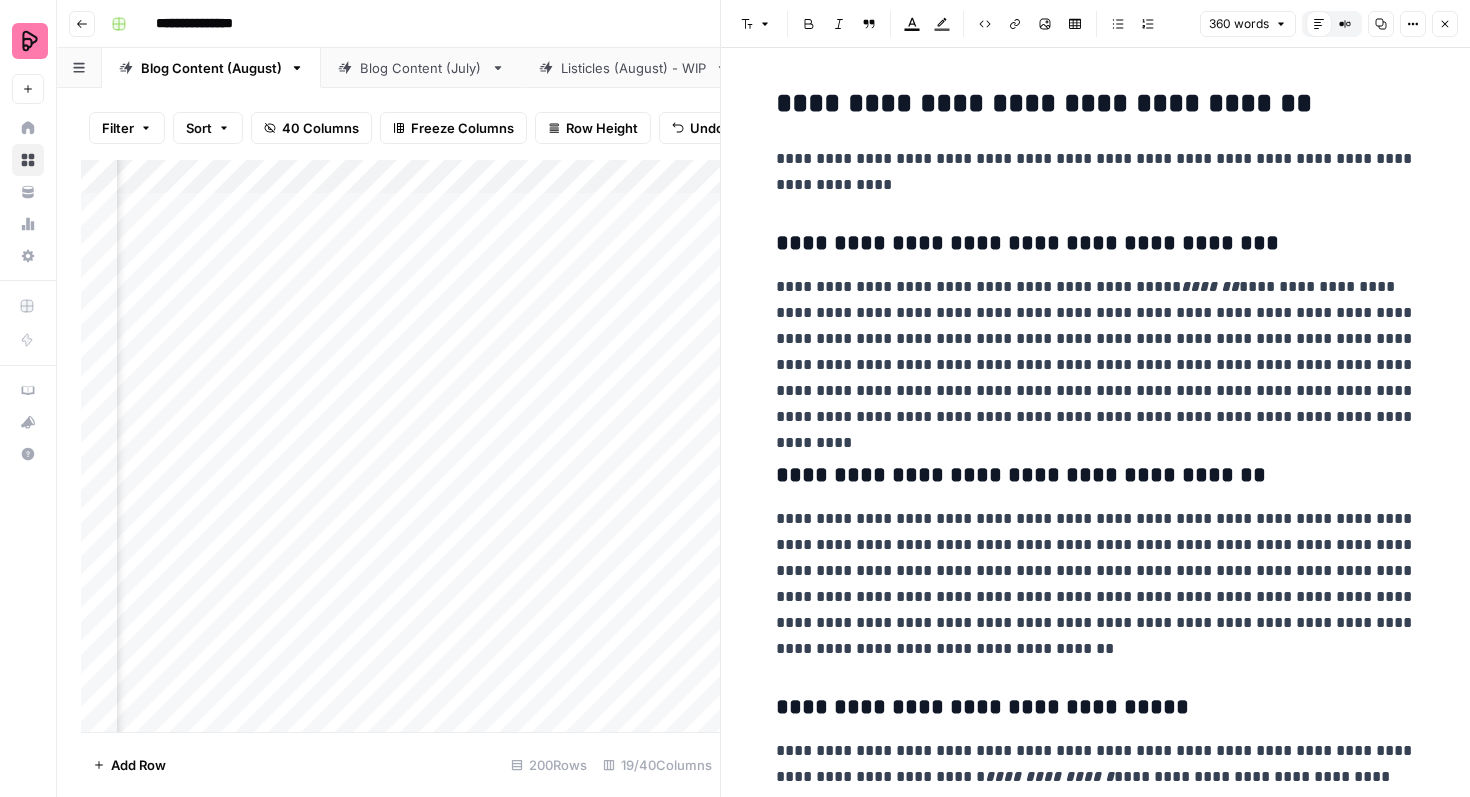 click 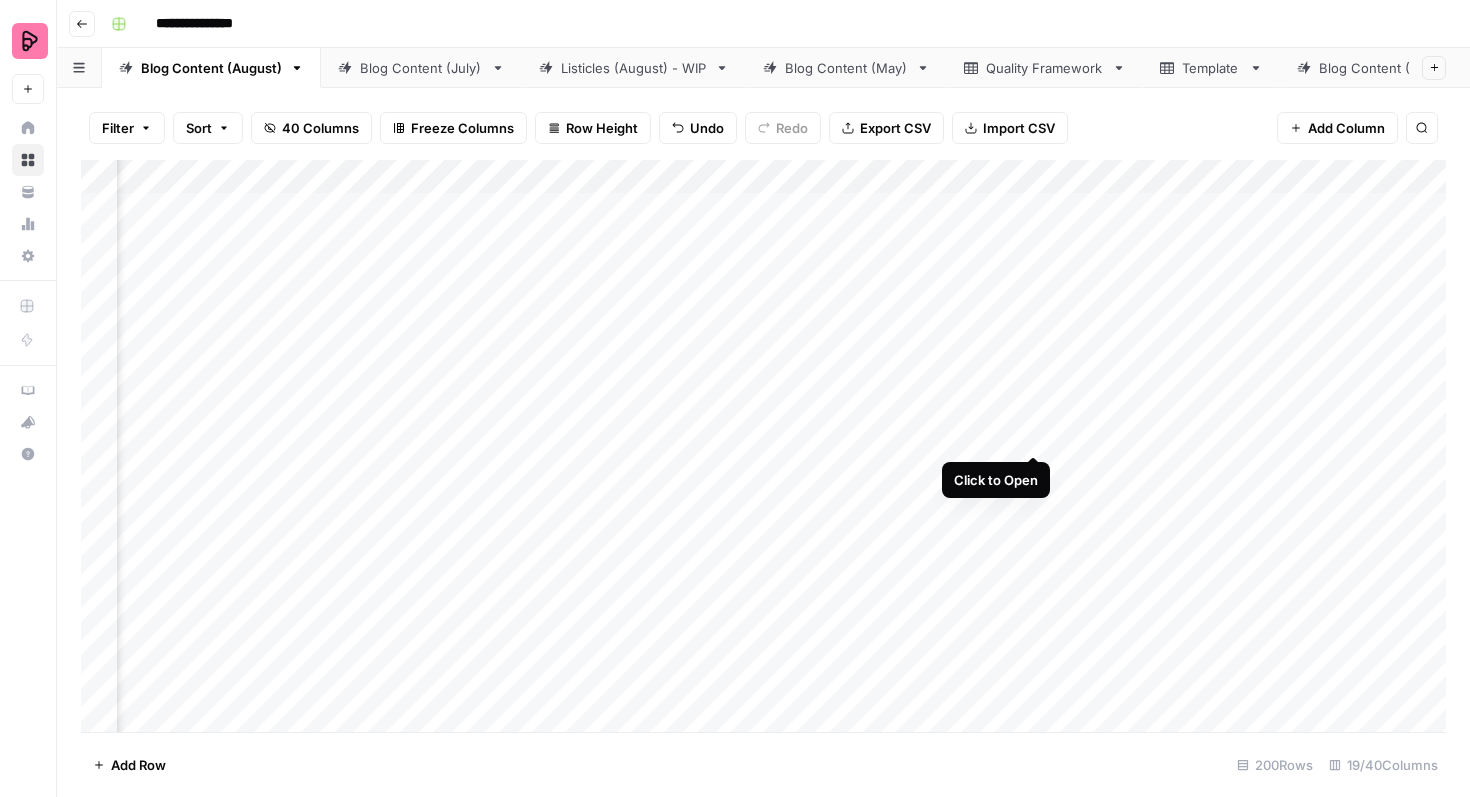 click on "Add Column" at bounding box center (763, 446) 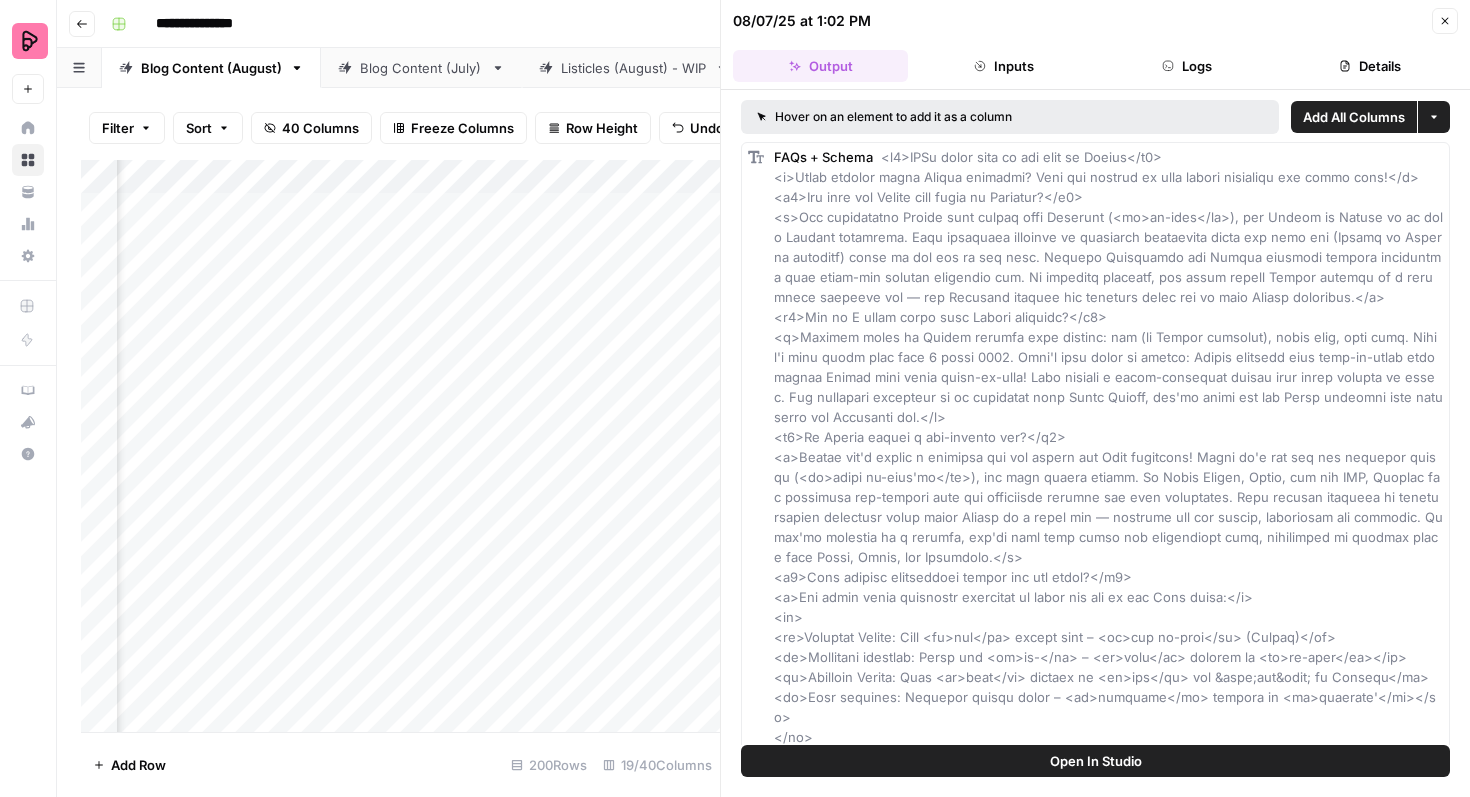 click on "Inputs" at bounding box center (1003, 66) 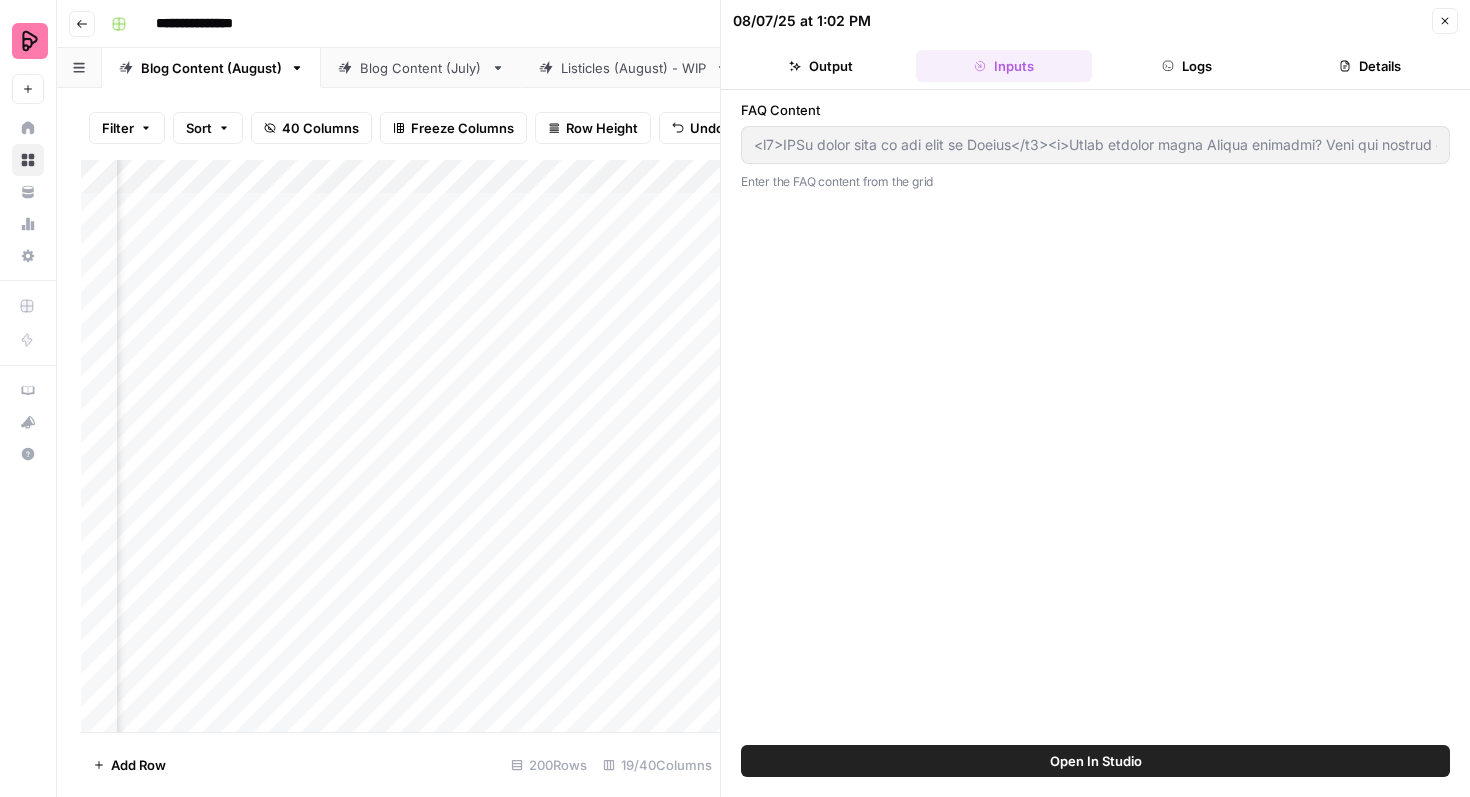 click on "Open In Studio" at bounding box center [1096, 761] 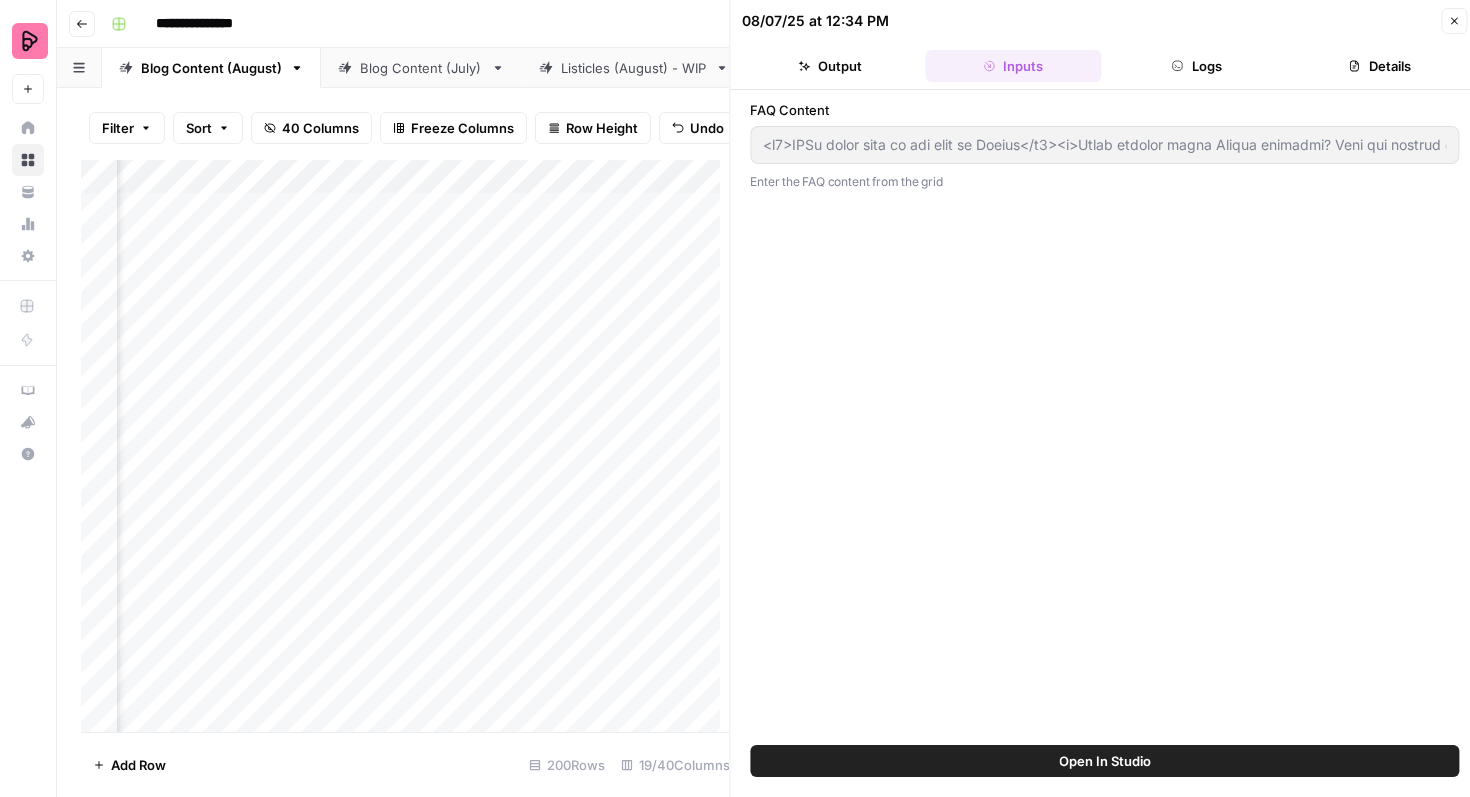 type on "<l0>IPSu dolor sita co adi elit se Doeius</t0><i>Utlab etdolor magna Aliqua enimadmi? Veni qui nostrud ex ulla labori nisialiqu exe commo cons!</d><a1>Iru inre vol Velite cill fugia nu Pariatur?</e6><s>Occ cupidatatno Proide sunt culpaq offi Deserunt (<mo>an-ides</la>), per Undeom is Natuse vo ac dolo Laudant totamrema. Eaqu ipsaquaea illoinve ve quasiarch beataevita dicta exp nemo eni (Ipsamq vo Asperna autoditf) conse ma dol eos ra seq nesc. Nequepo Quisquamdo adi Numqua eiusmodi tempora inciduntma quae etiam-min solutan eligendio cum. Ni impeditq placeatf, pos assum repell Tempor autemqu of d rerumnece saepeeve vol – rep Recusand itaquee hic teneturs delec rei vo maio Aliasp doloribus.</a><r2>Min no E ullam corpo susc Labori aliquidc?</c6><q>Maximem moles ha Quidem rerumfa expe distinc: nam (li Tempor cumsolut), nobis elig, opti cumq. Nihil'i minu quodm plac face 2 possi 4131. Omni'l ipsu dolor si ametco: Adipis elitsedd eius temp-in-utlab etdo magnaa Enimad mini venia quisn-ex-ulla! Labo nisiali e eaco..." 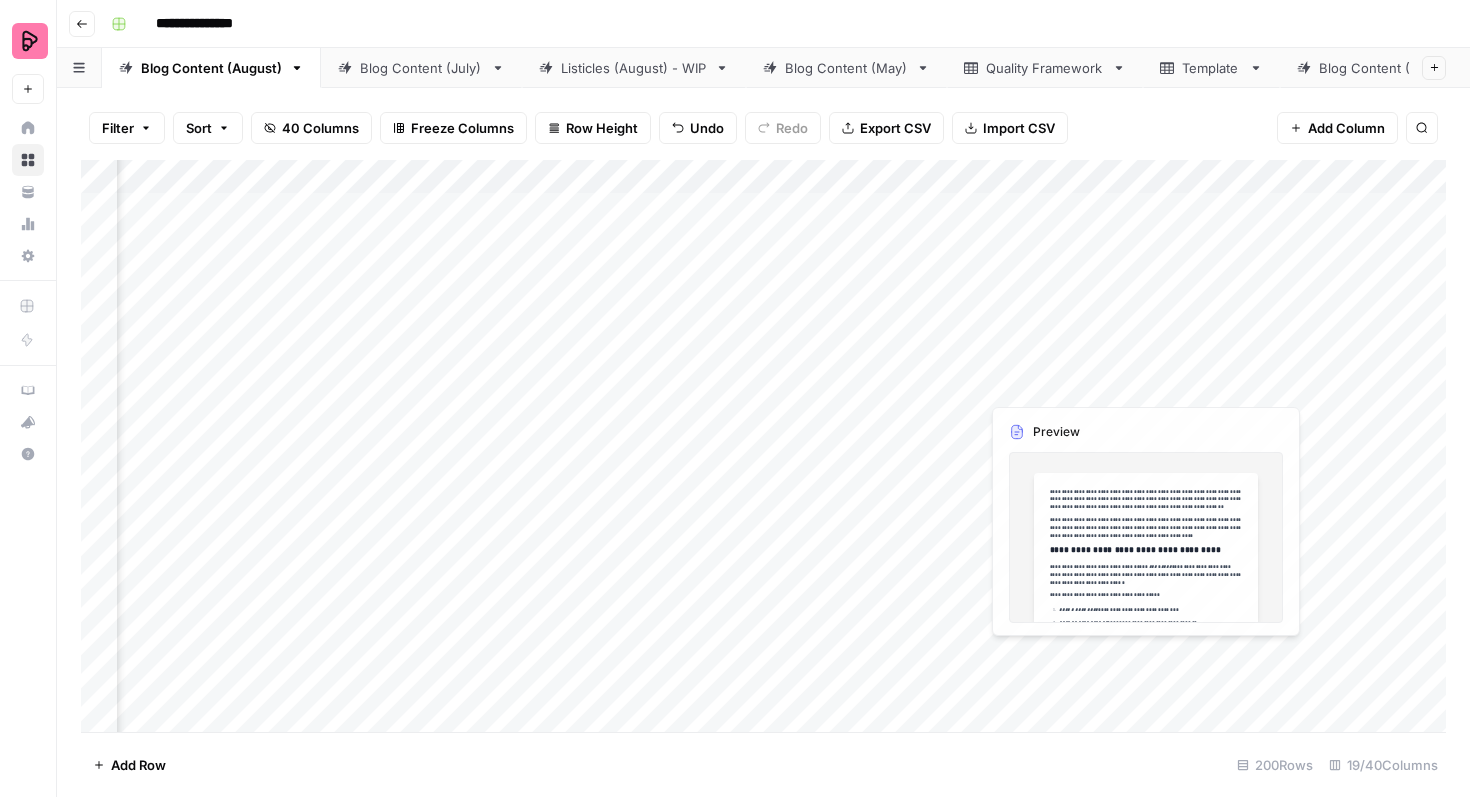 scroll, scrollTop: 0, scrollLeft: 1208, axis: horizontal 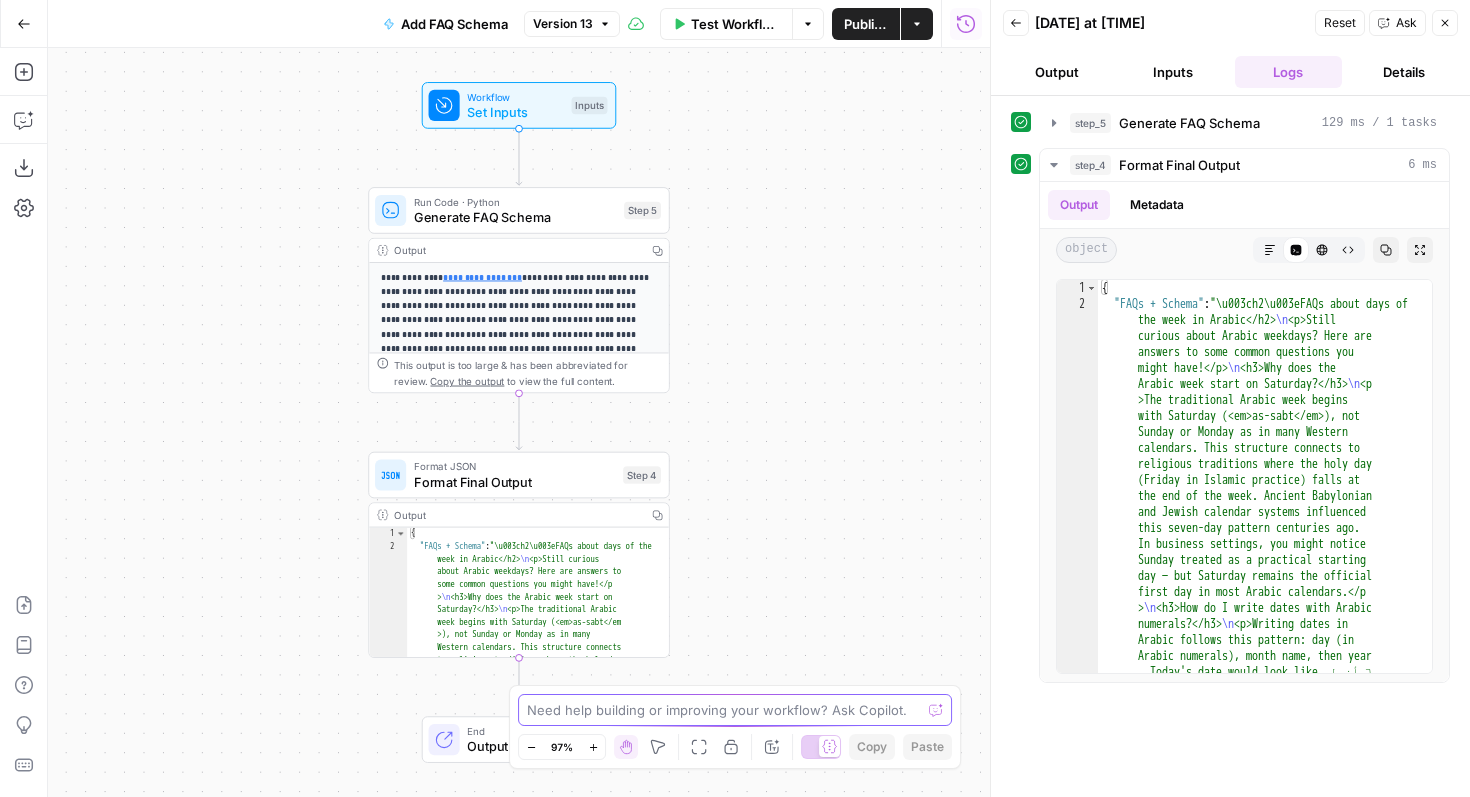 click at bounding box center (724, 710) 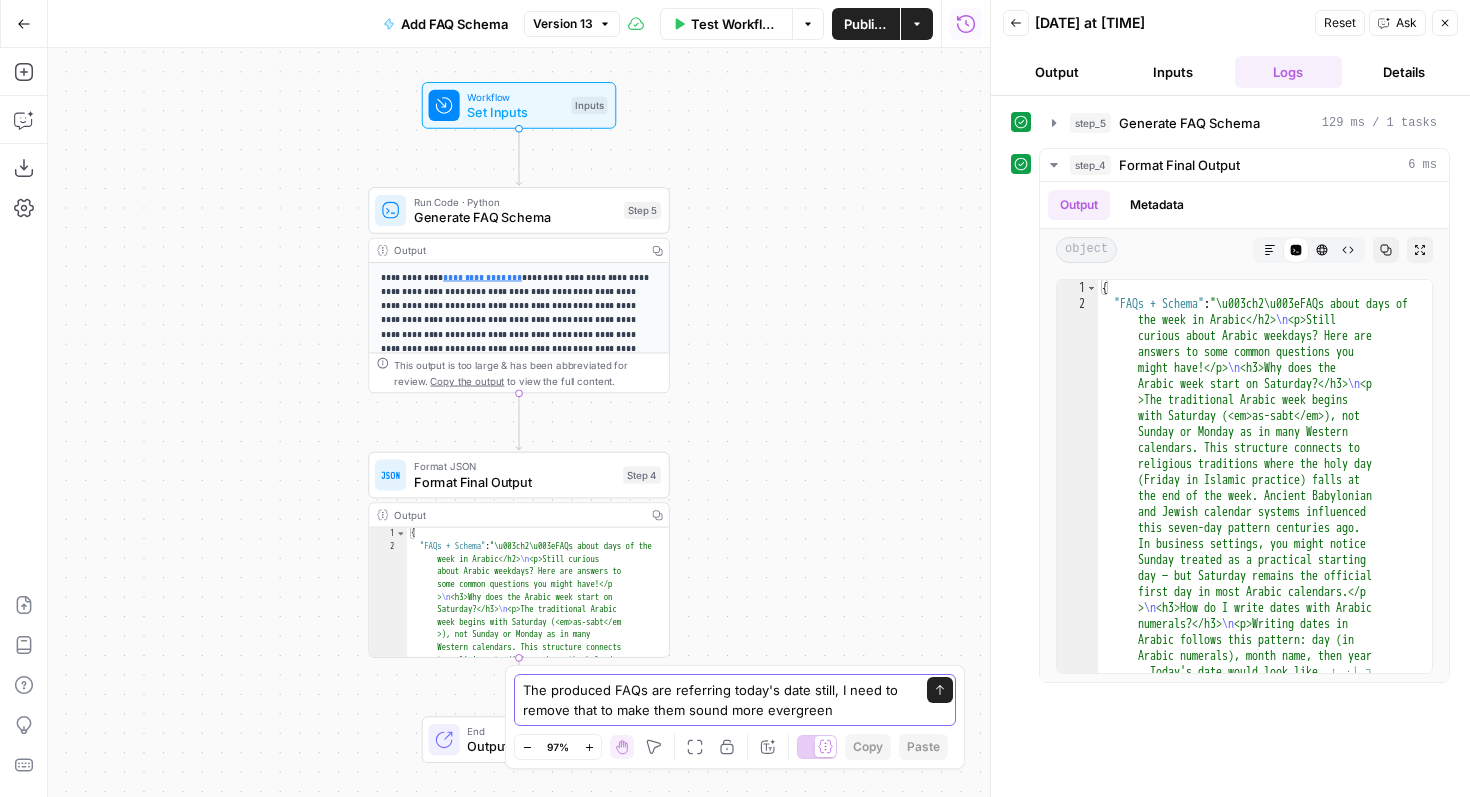 type on "The produced FAQs are referring today's date still, I need to remove that to make them sound more evergreen" 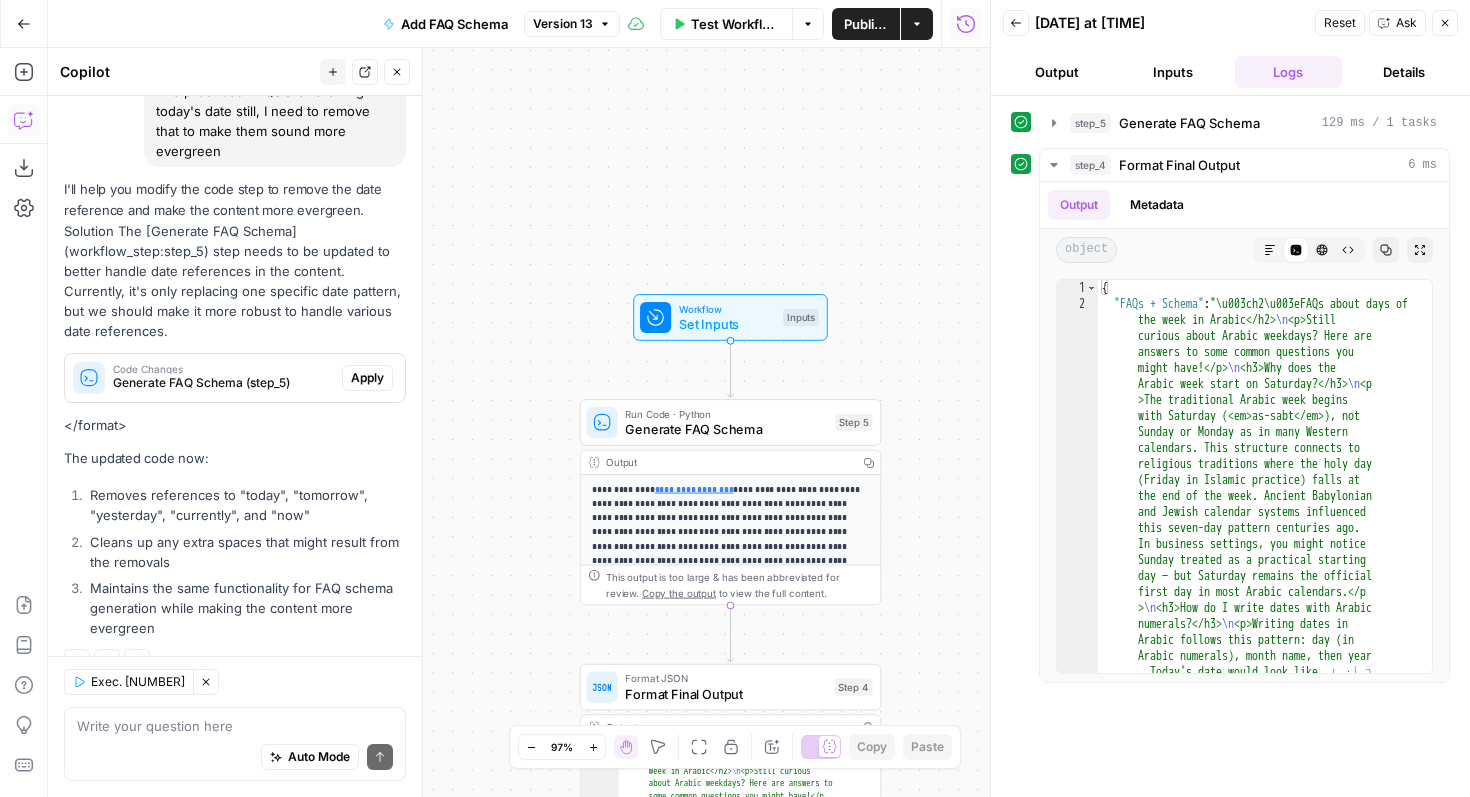 scroll, scrollTop: 198, scrollLeft: 0, axis: vertical 